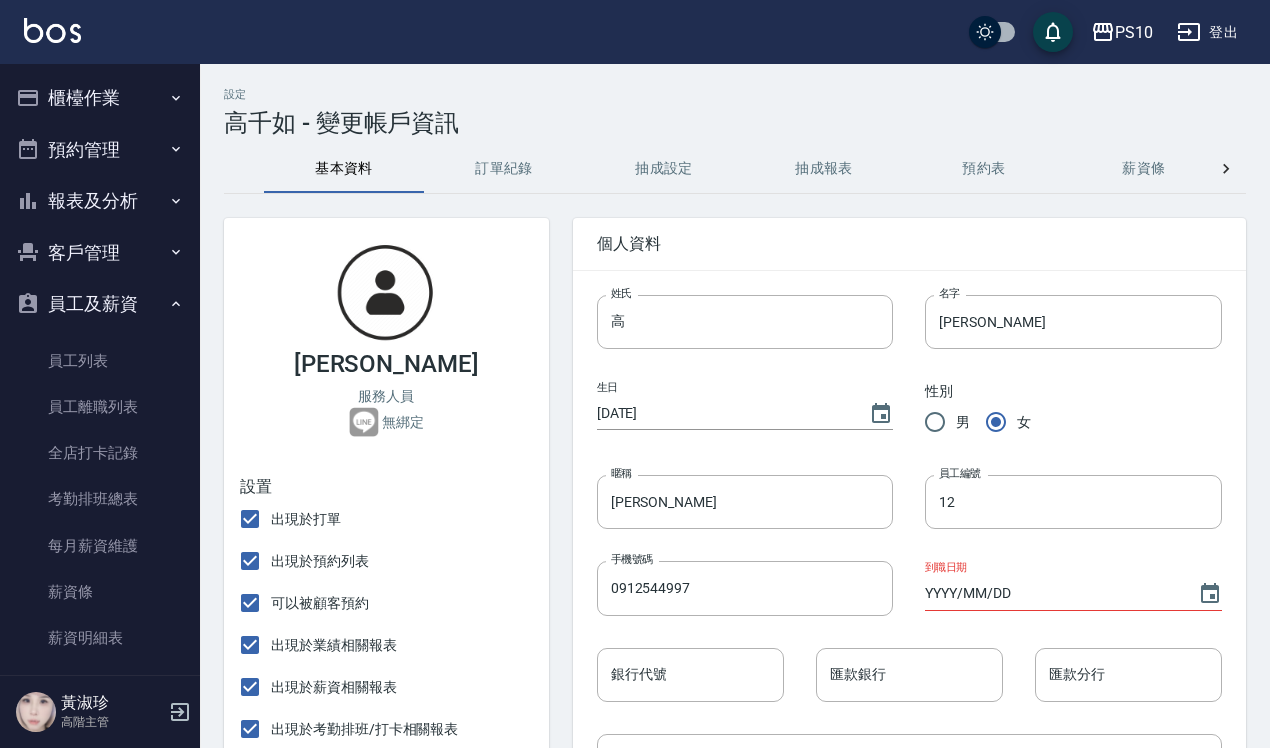 scroll, scrollTop: 500, scrollLeft: 0, axis: vertical 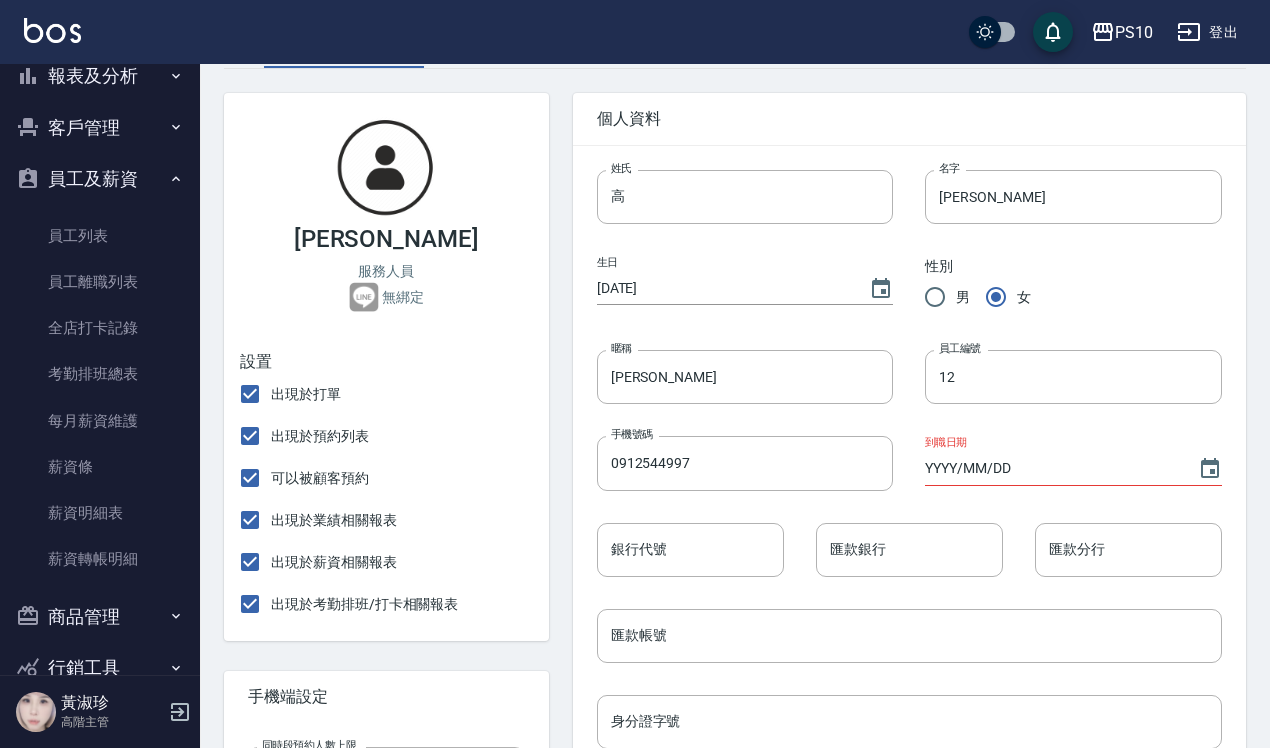 click on "登出" at bounding box center [1207, 32] 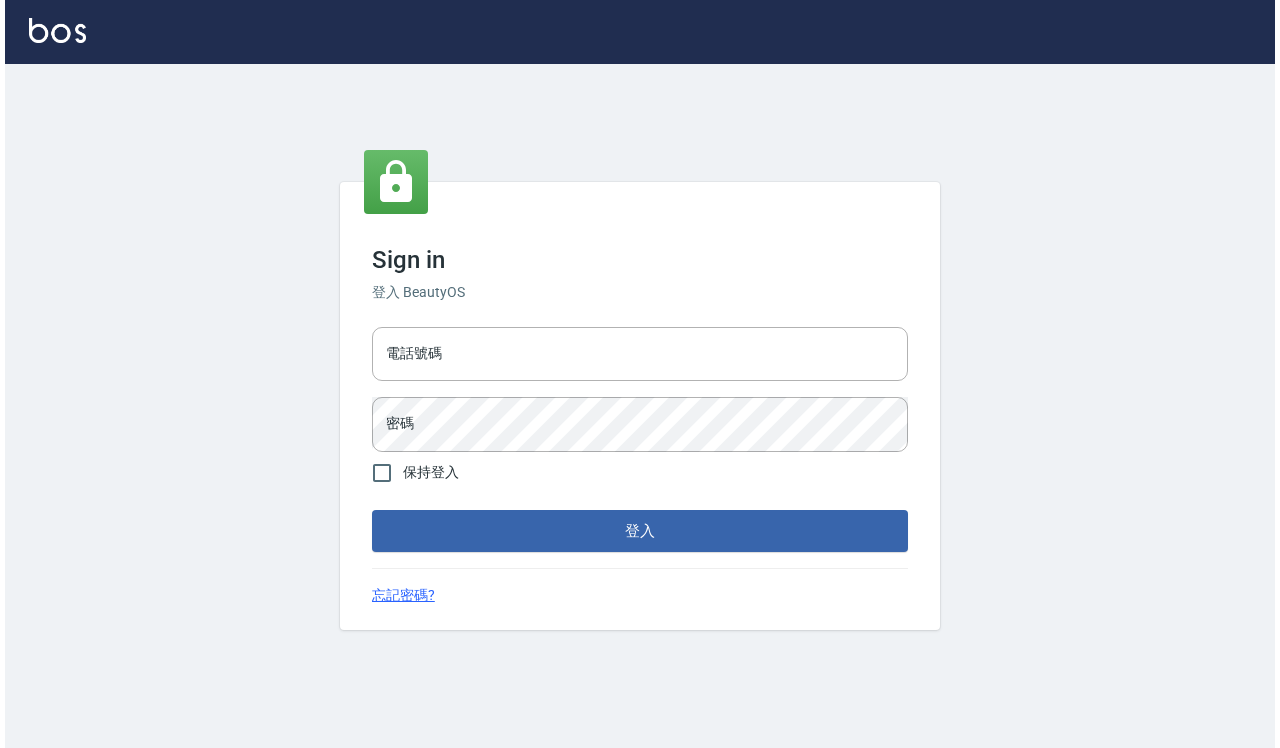 scroll, scrollTop: 0, scrollLeft: 0, axis: both 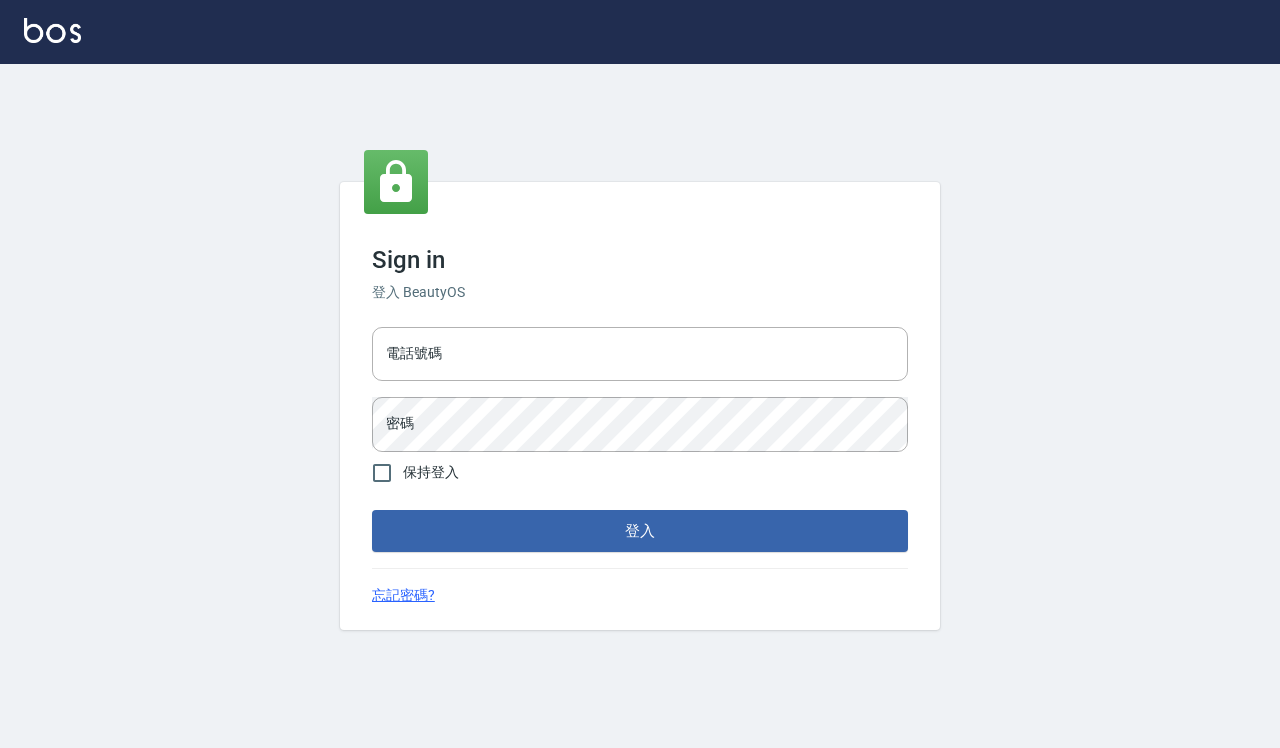 type on "0935291753" 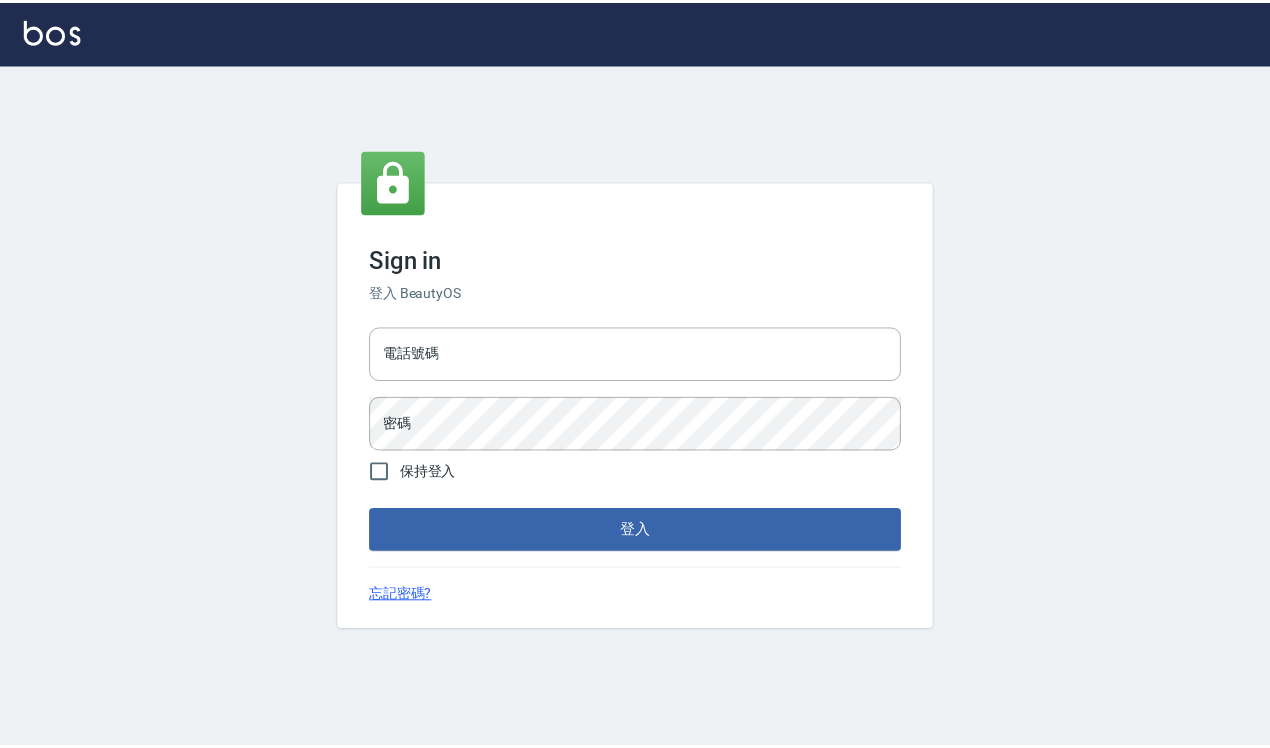 scroll, scrollTop: 0, scrollLeft: 0, axis: both 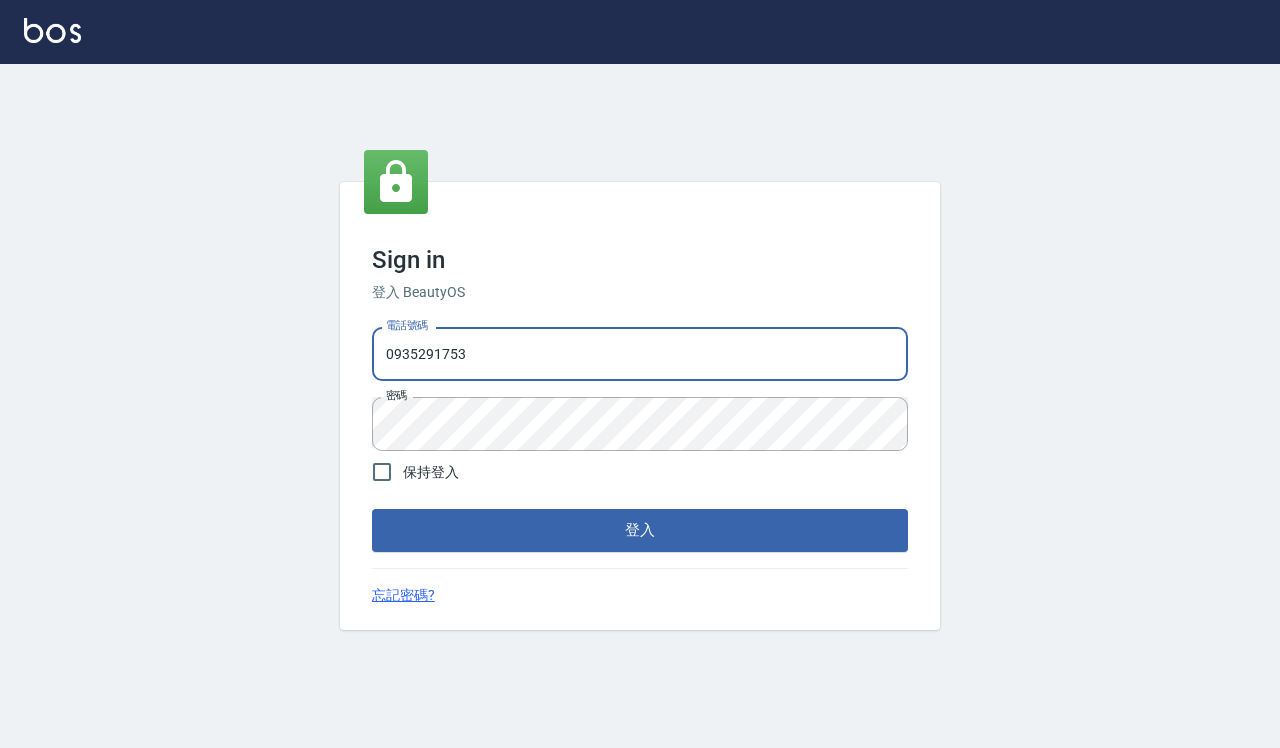 click on "0935291753" at bounding box center [640, 354] 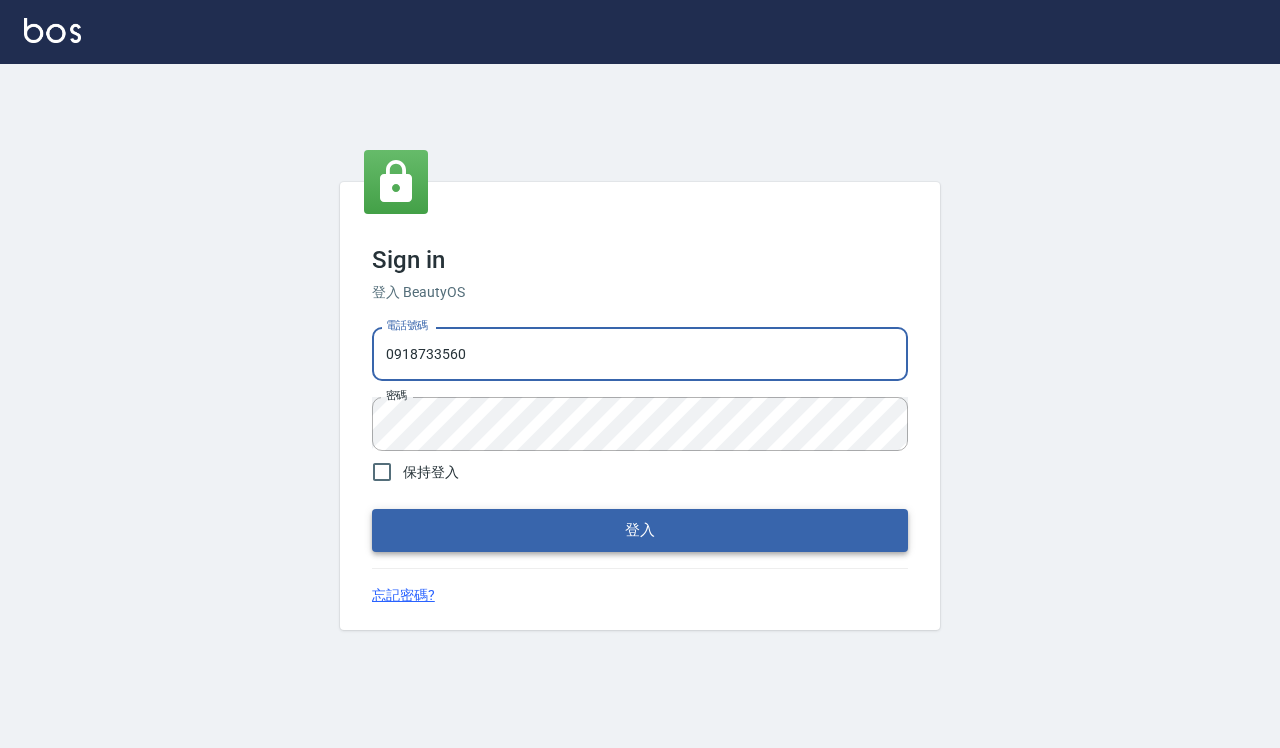 click on "登入" at bounding box center [640, 530] 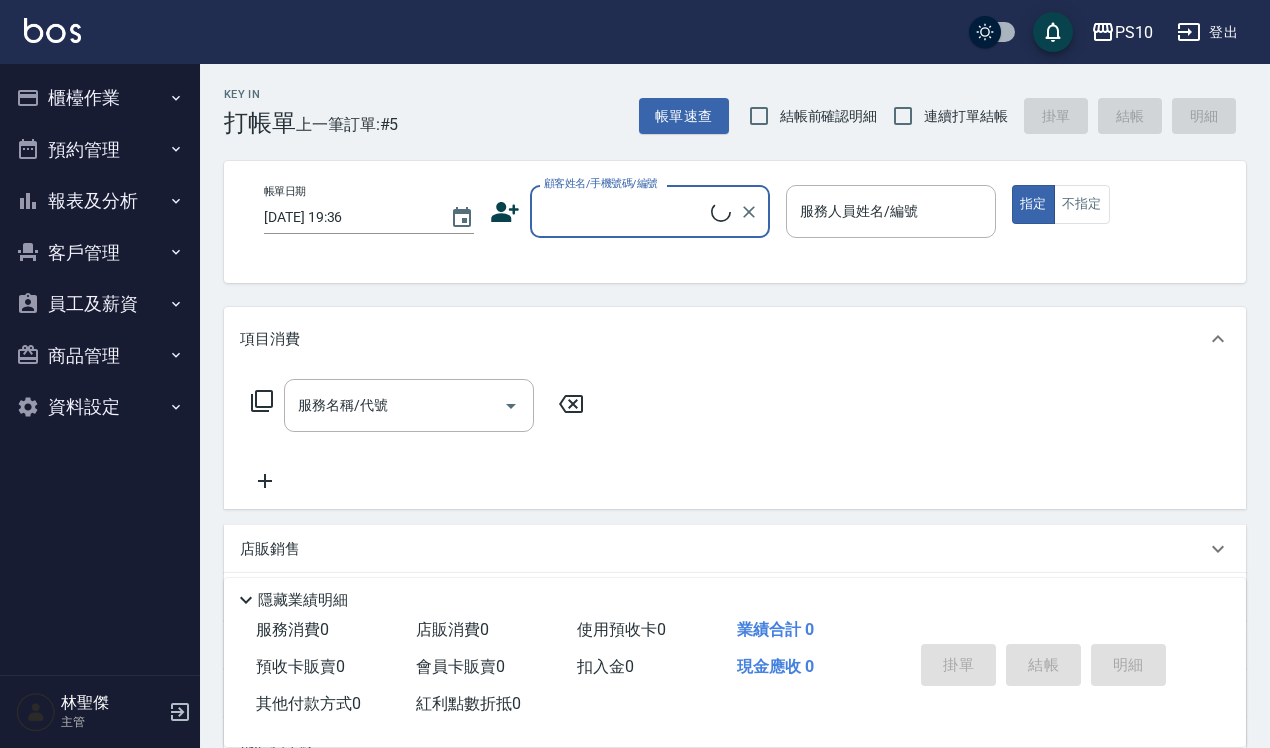 click on "櫃檯作業" at bounding box center (100, 98) 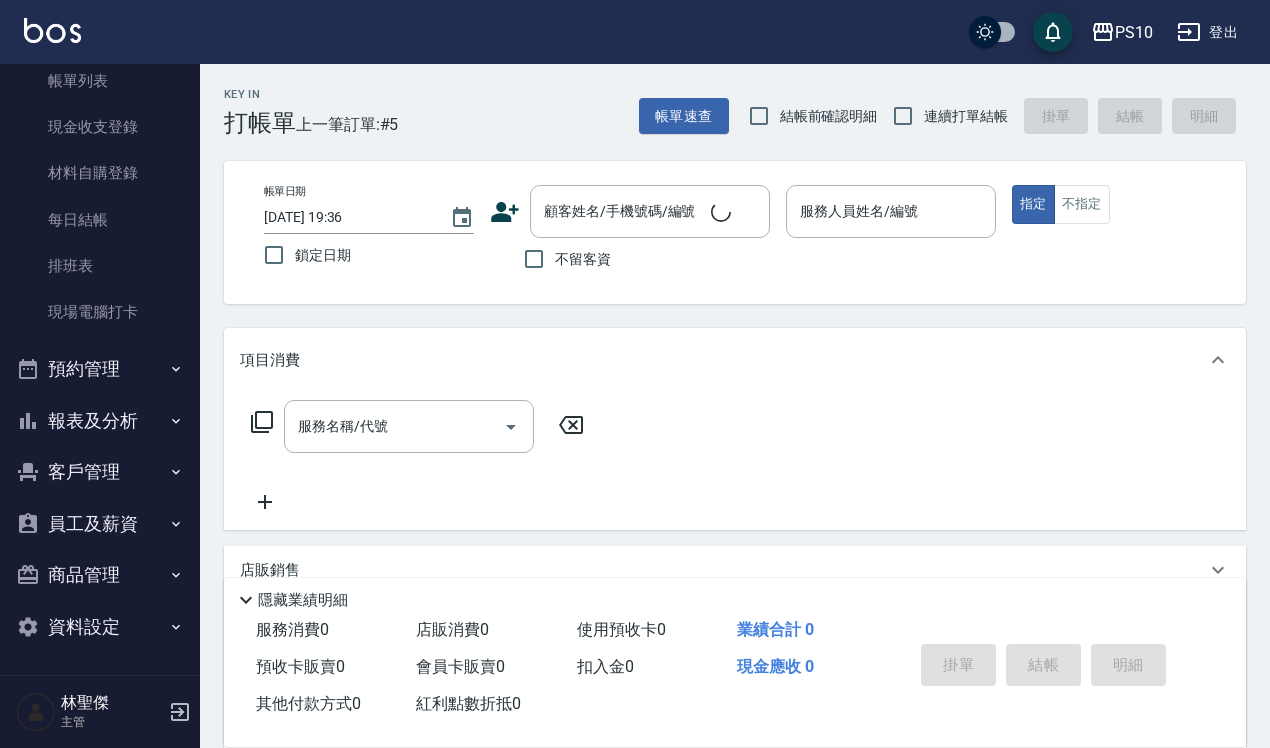 scroll, scrollTop: 121, scrollLeft: 0, axis: vertical 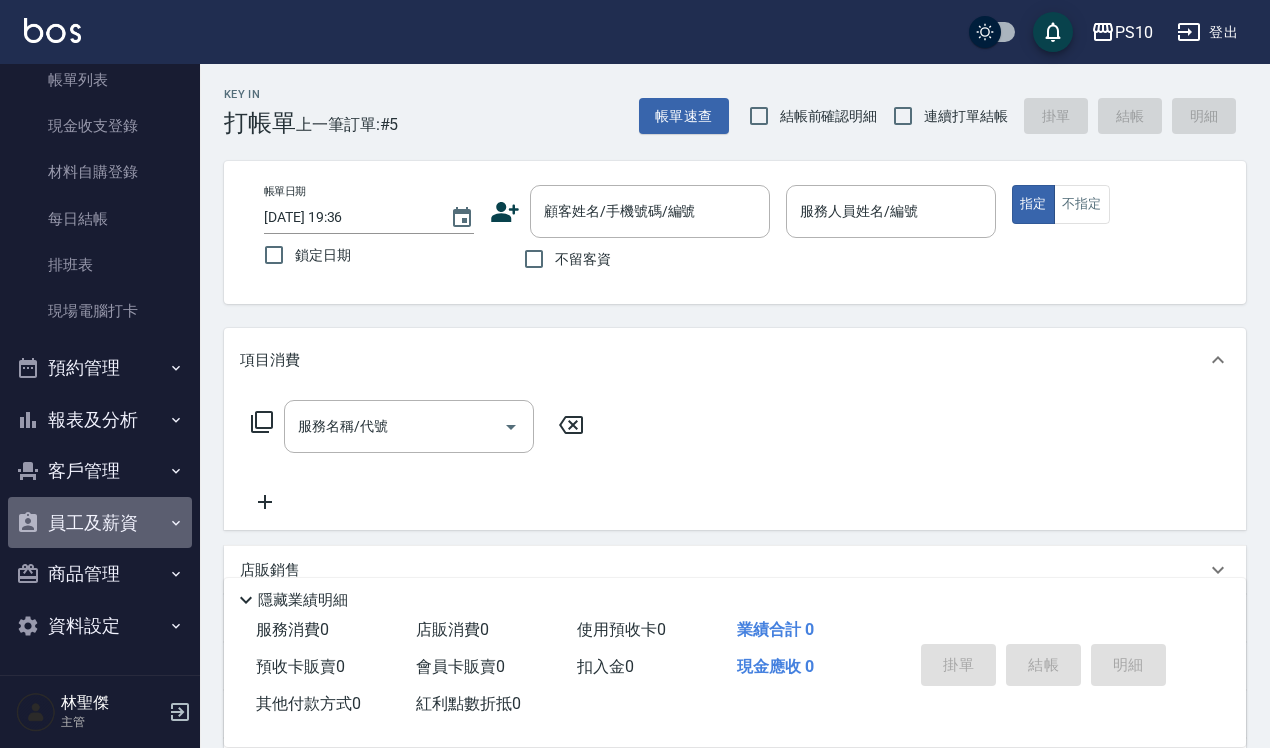 click on "員工及薪資" at bounding box center [100, 523] 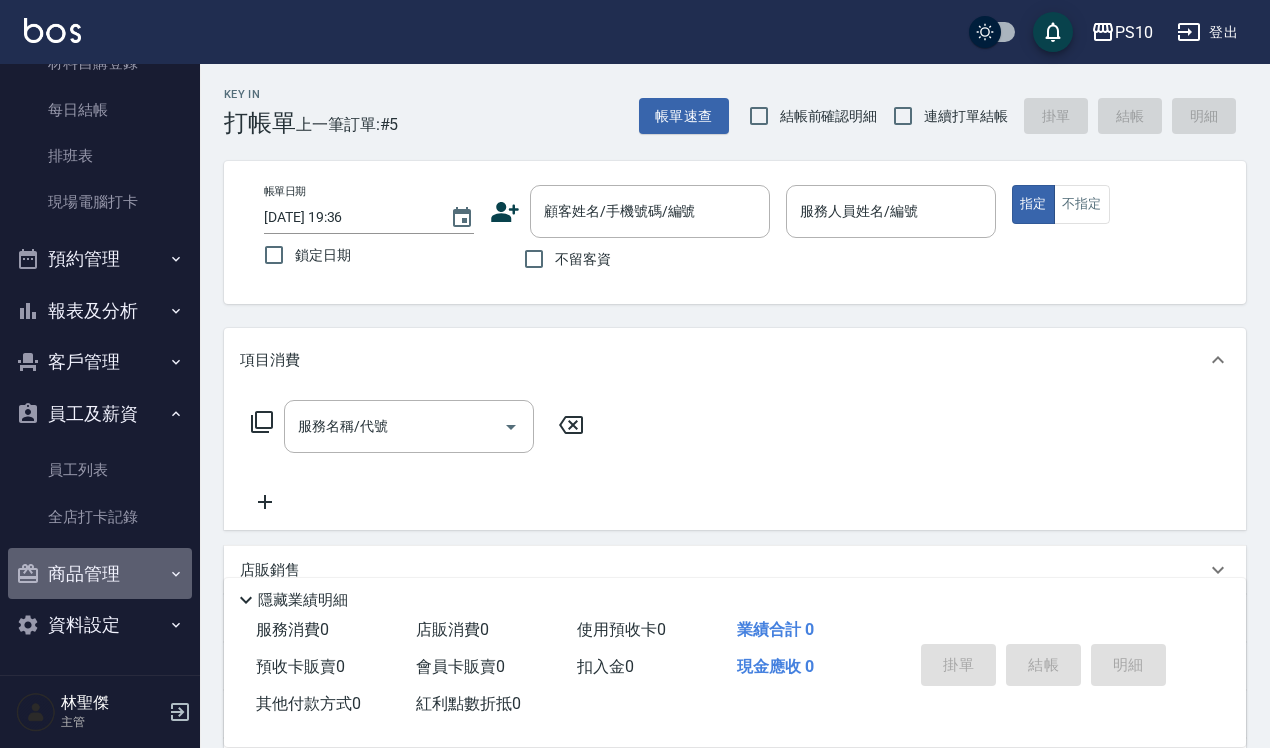 click on "商品管理" at bounding box center [100, 574] 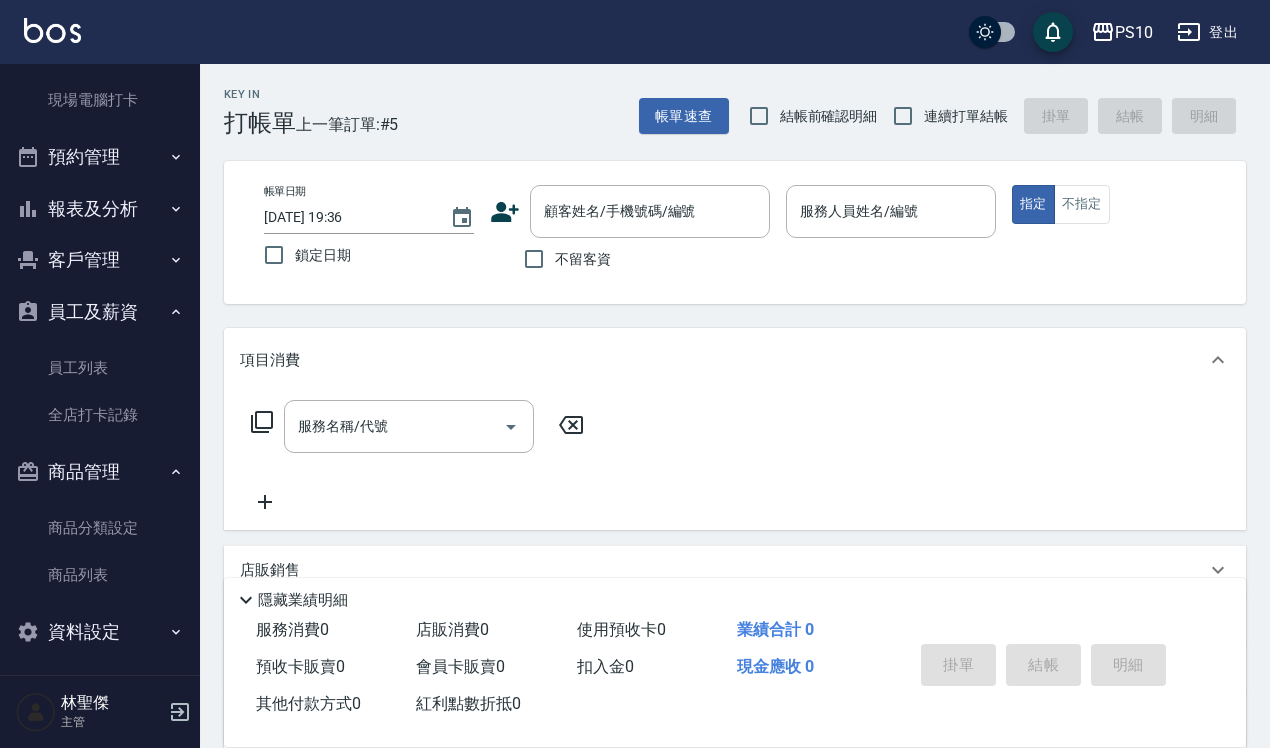 scroll, scrollTop: 337, scrollLeft: 0, axis: vertical 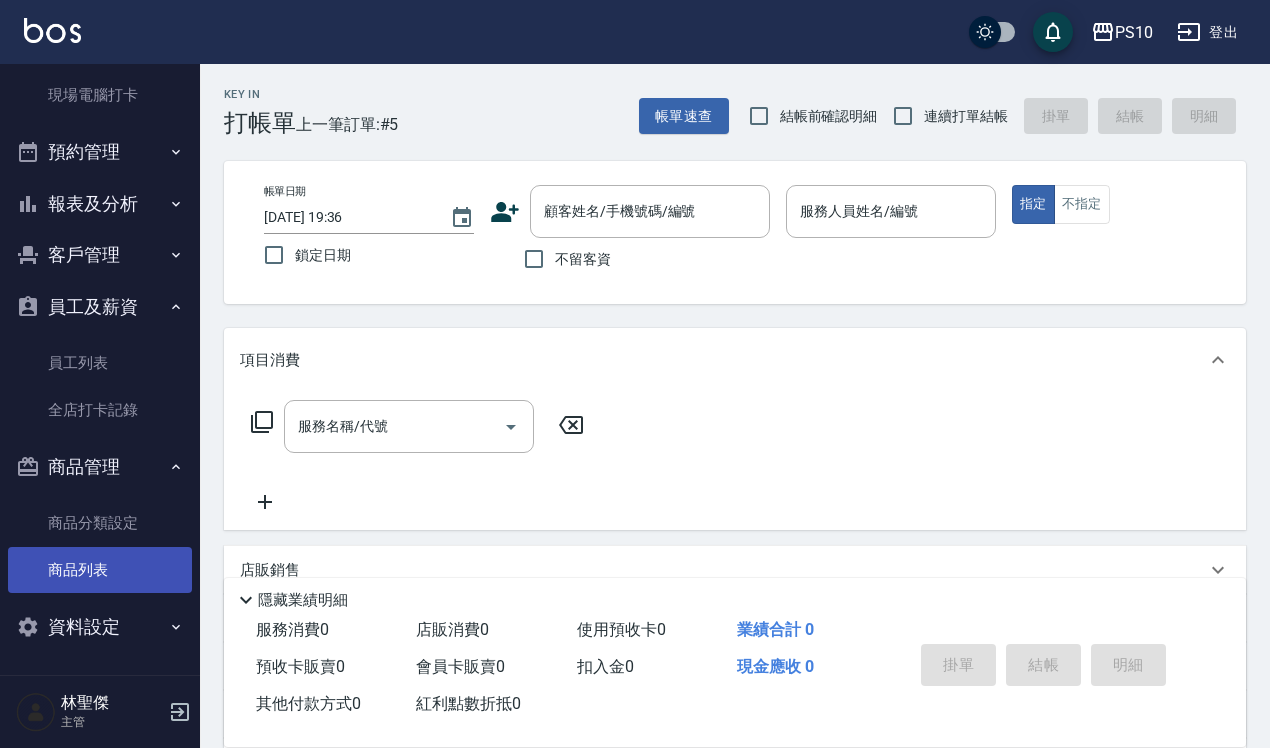 click on "商品列表" at bounding box center [100, 570] 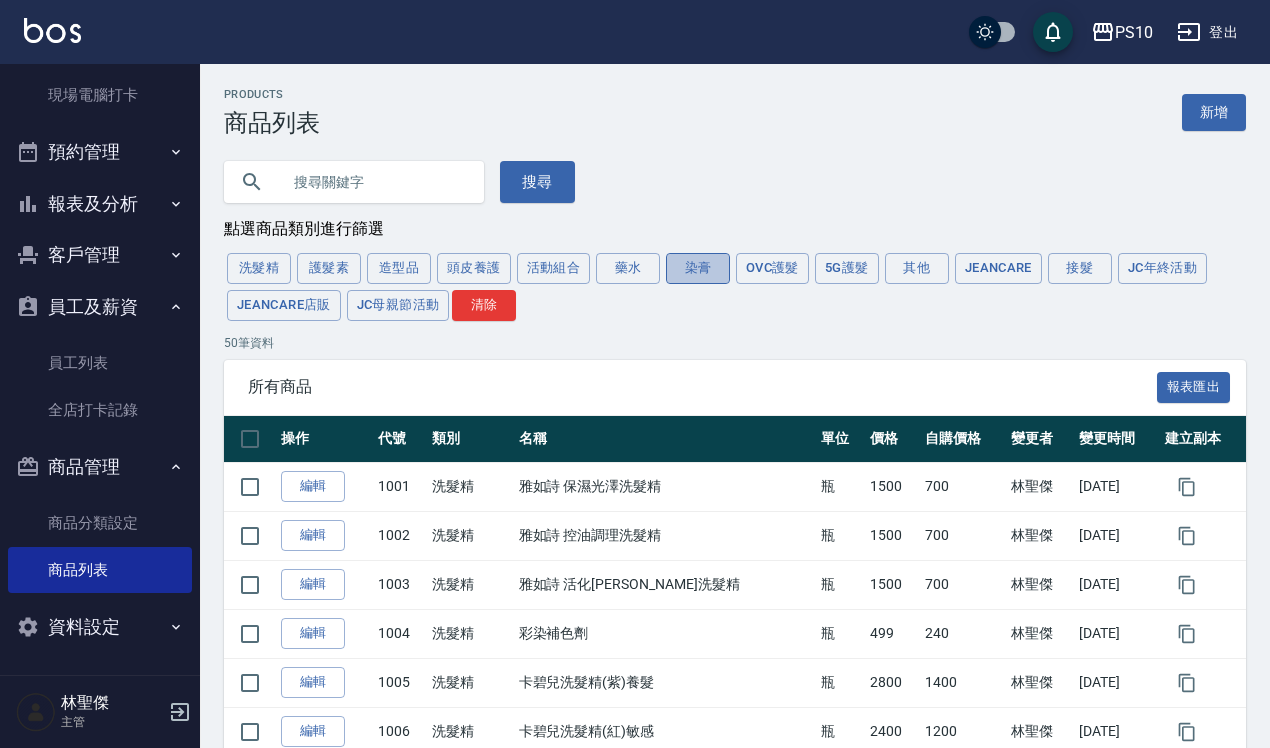 click on "染膏" at bounding box center [698, 268] 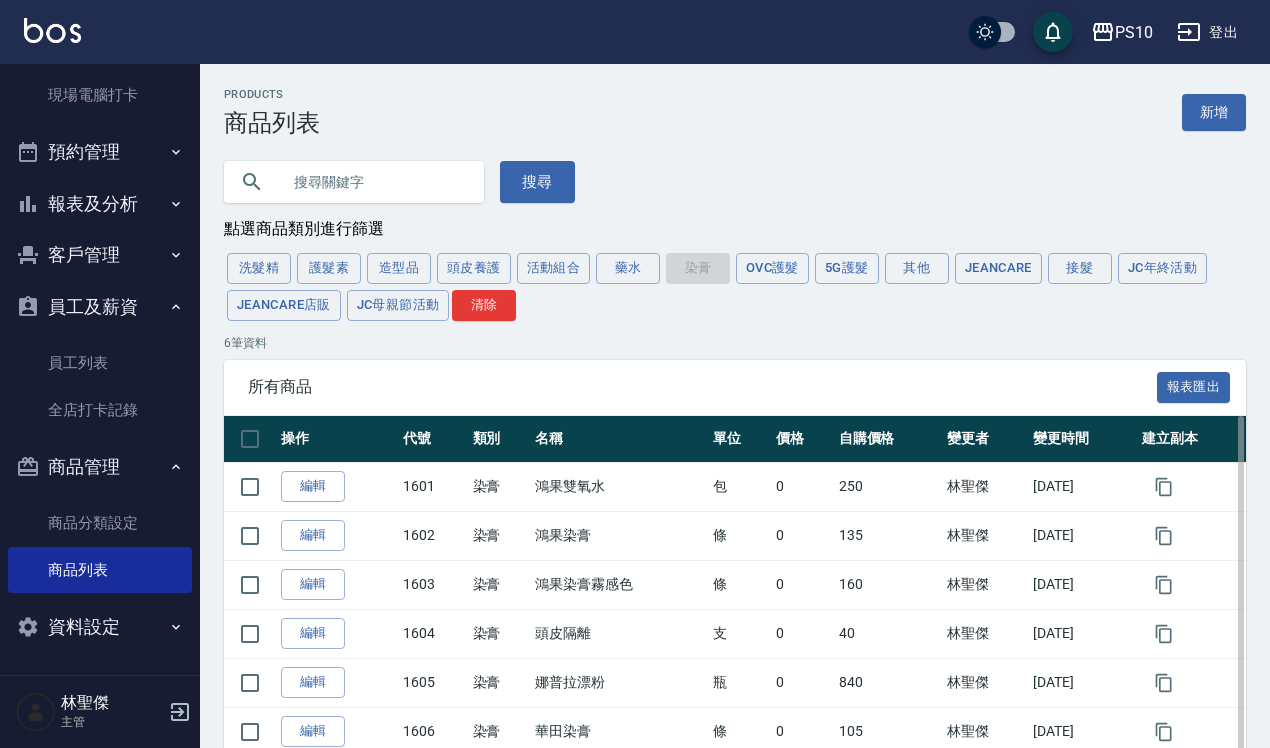 scroll, scrollTop: 107, scrollLeft: 0, axis: vertical 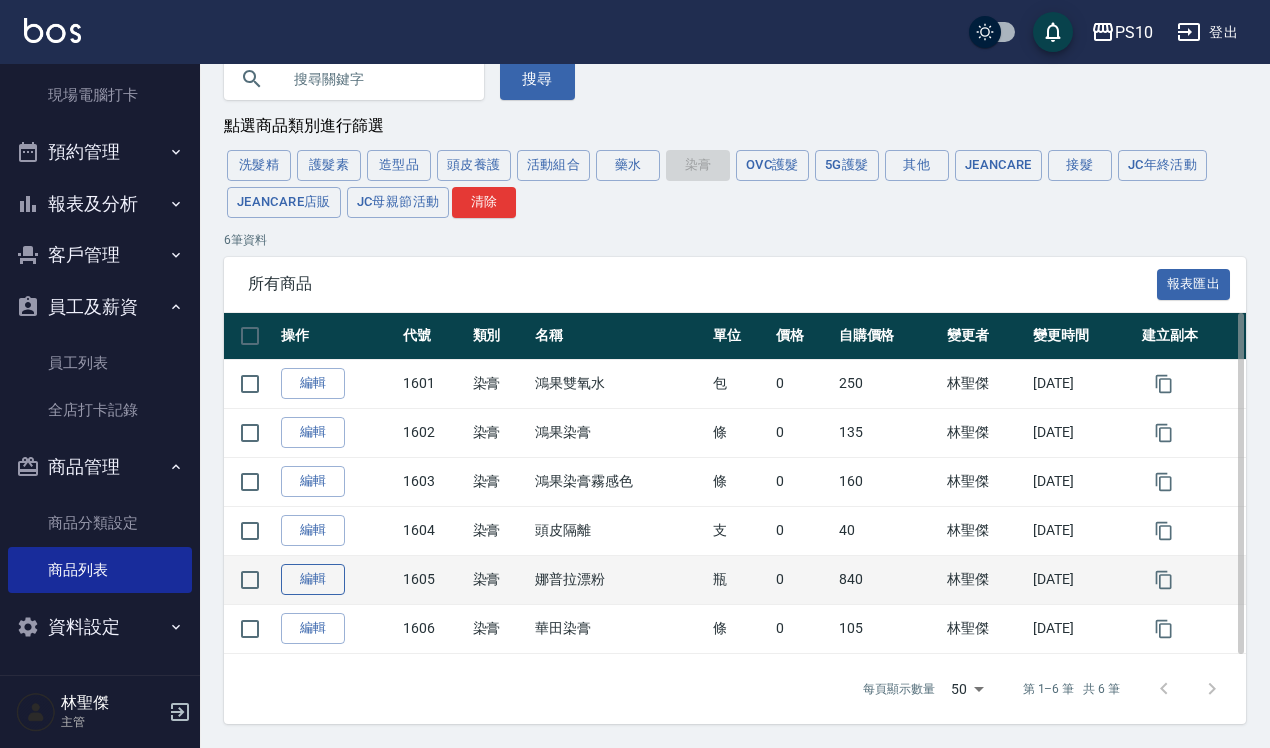 click on "編輯" at bounding box center (313, 579) 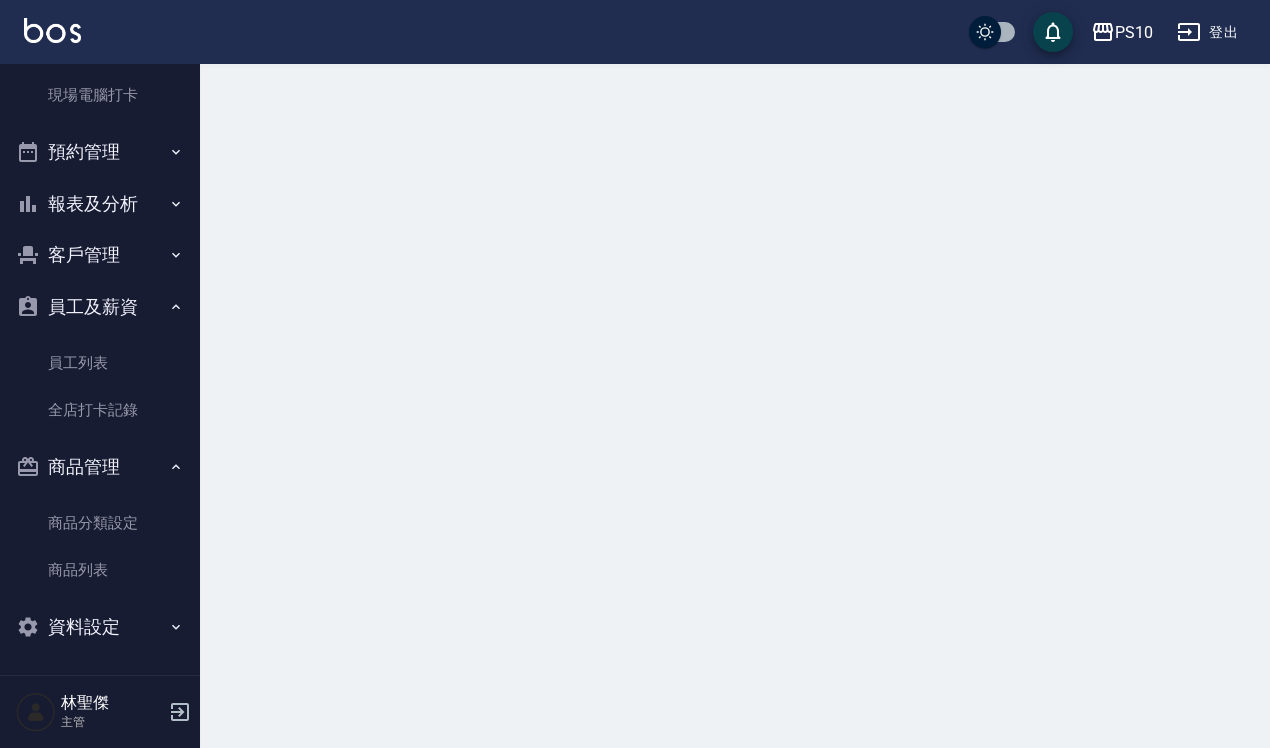 scroll, scrollTop: 0, scrollLeft: 0, axis: both 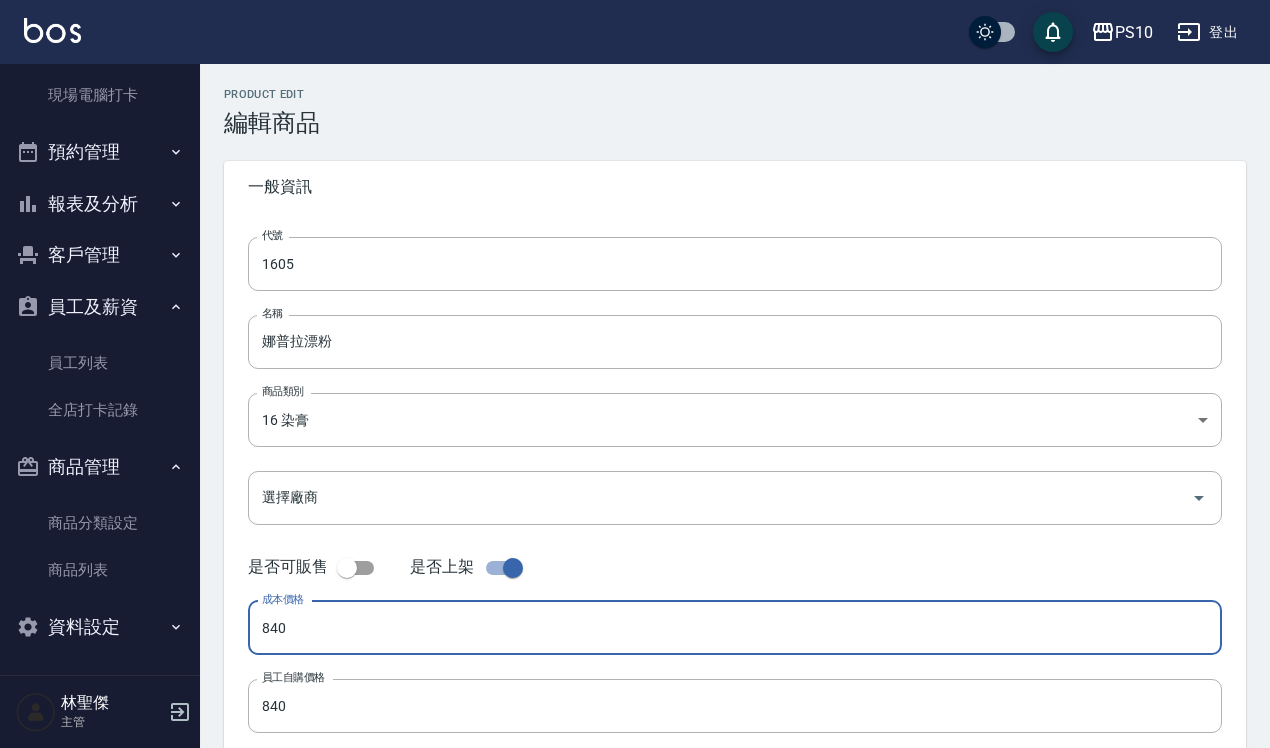 click on "840" at bounding box center [735, 628] 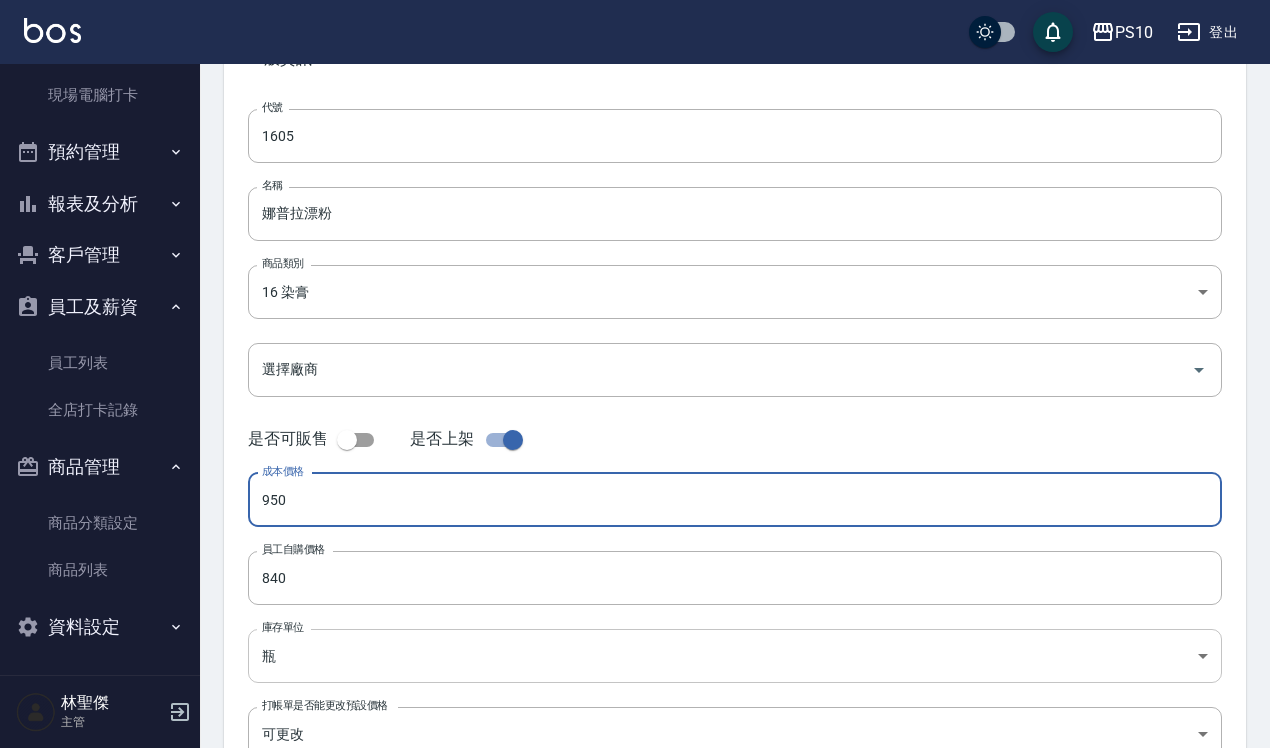 scroll, scrollTop: 272, scrollLeft: 0, axis: vertical 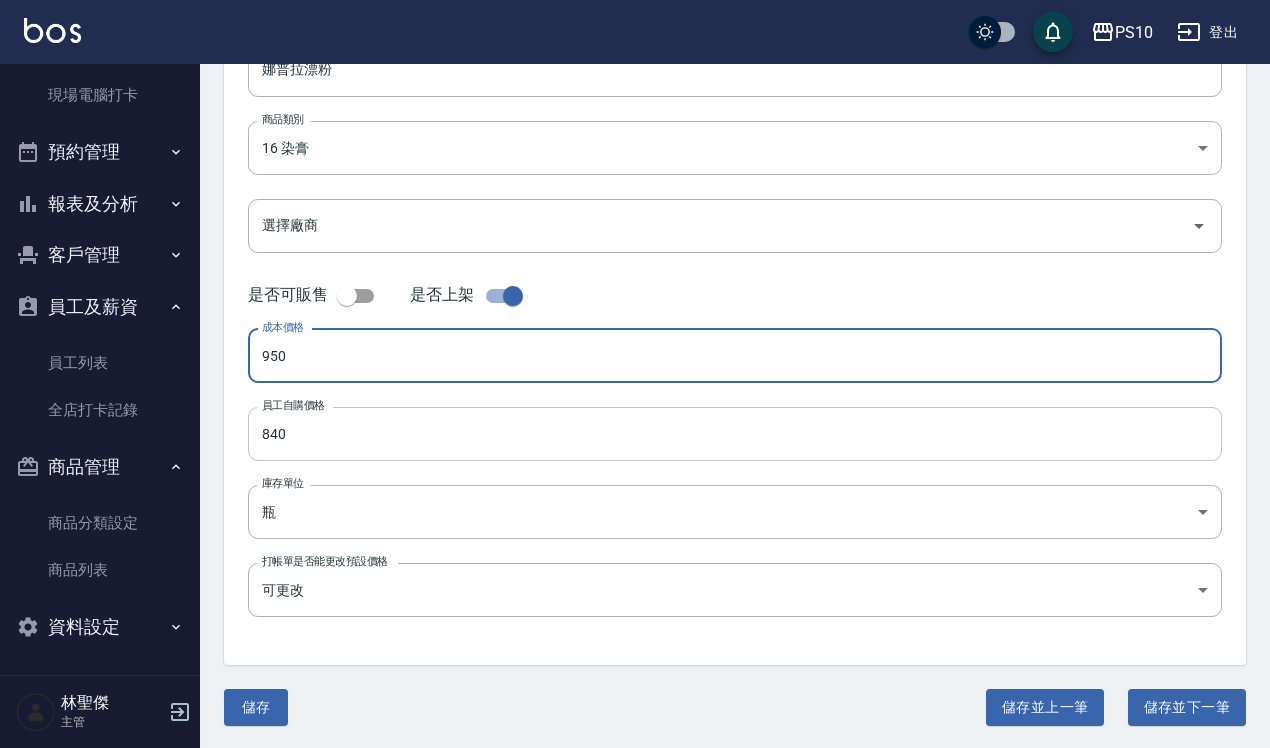 type on "950" 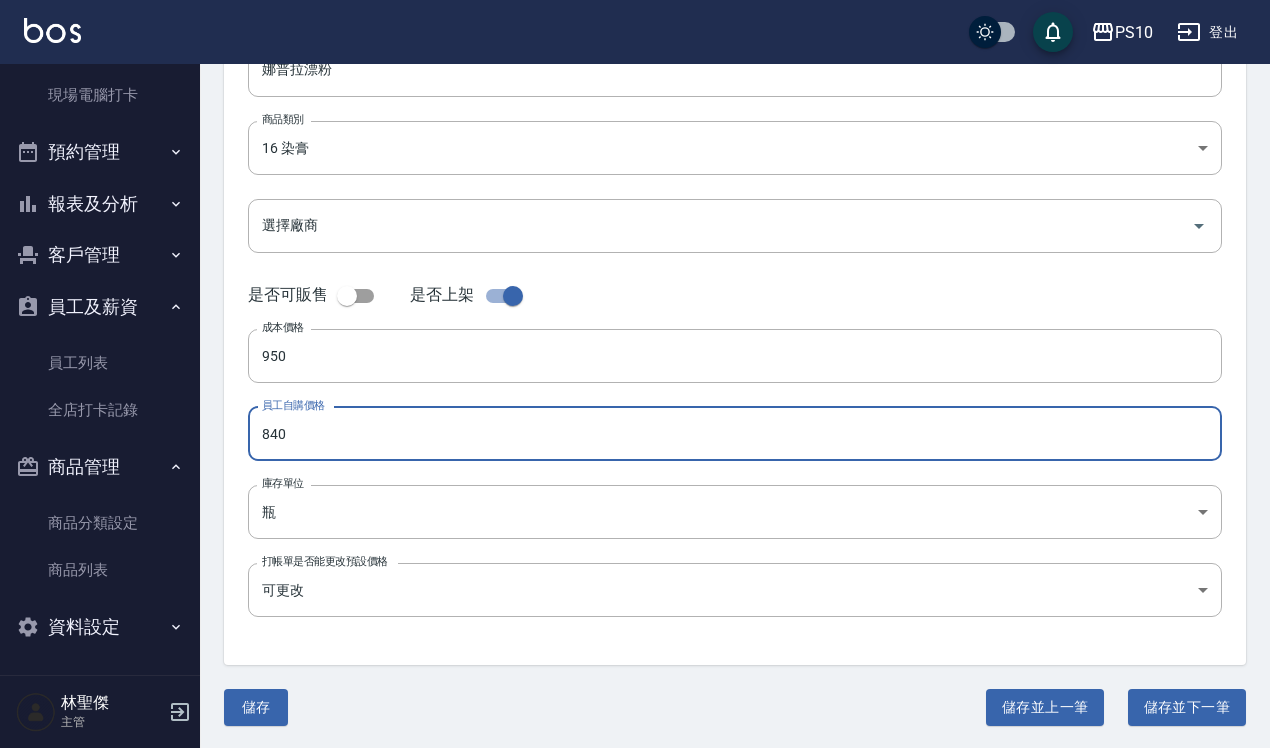 drag, startPoint x: 287, startPoint y: 416, endPoint x: 211, endPoint y: 423, distance: 76.321686 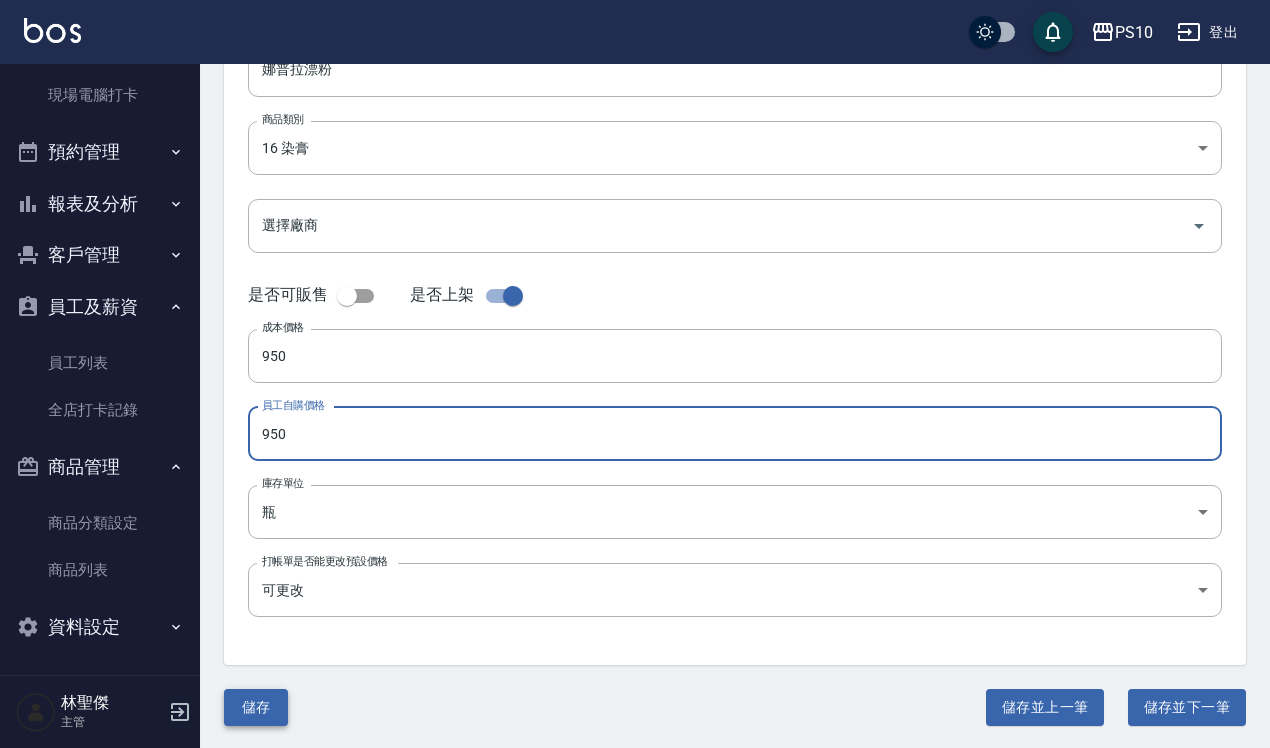 type on "950" 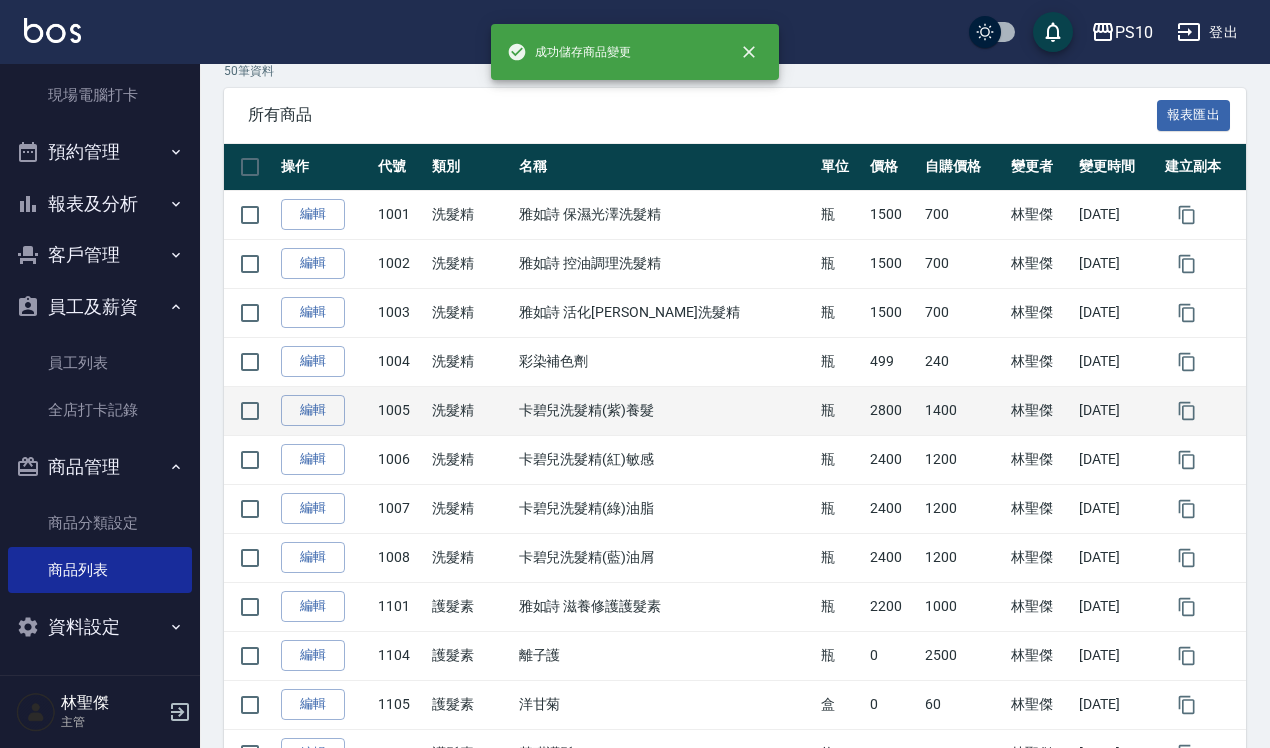 scroll, scrollTop: 0, scrollLeft: 0, axis: both 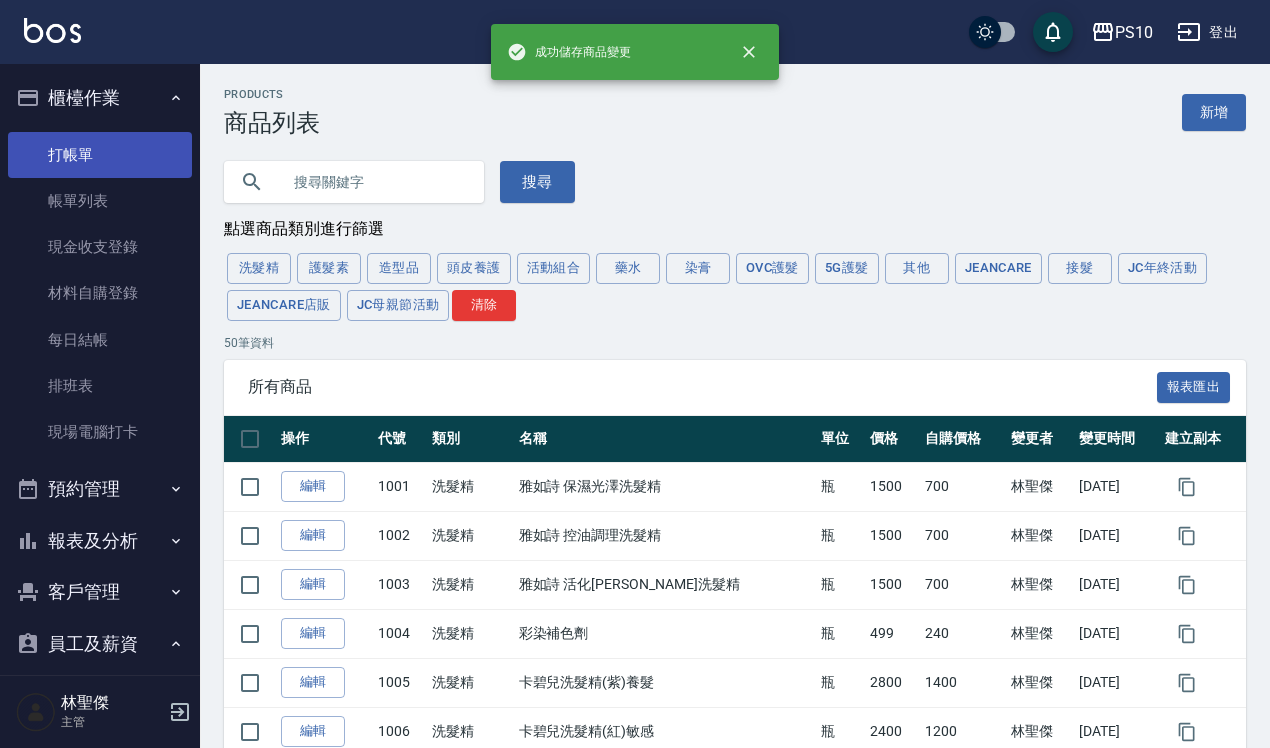 click on "打帳單" at bounding box center (100, 155) 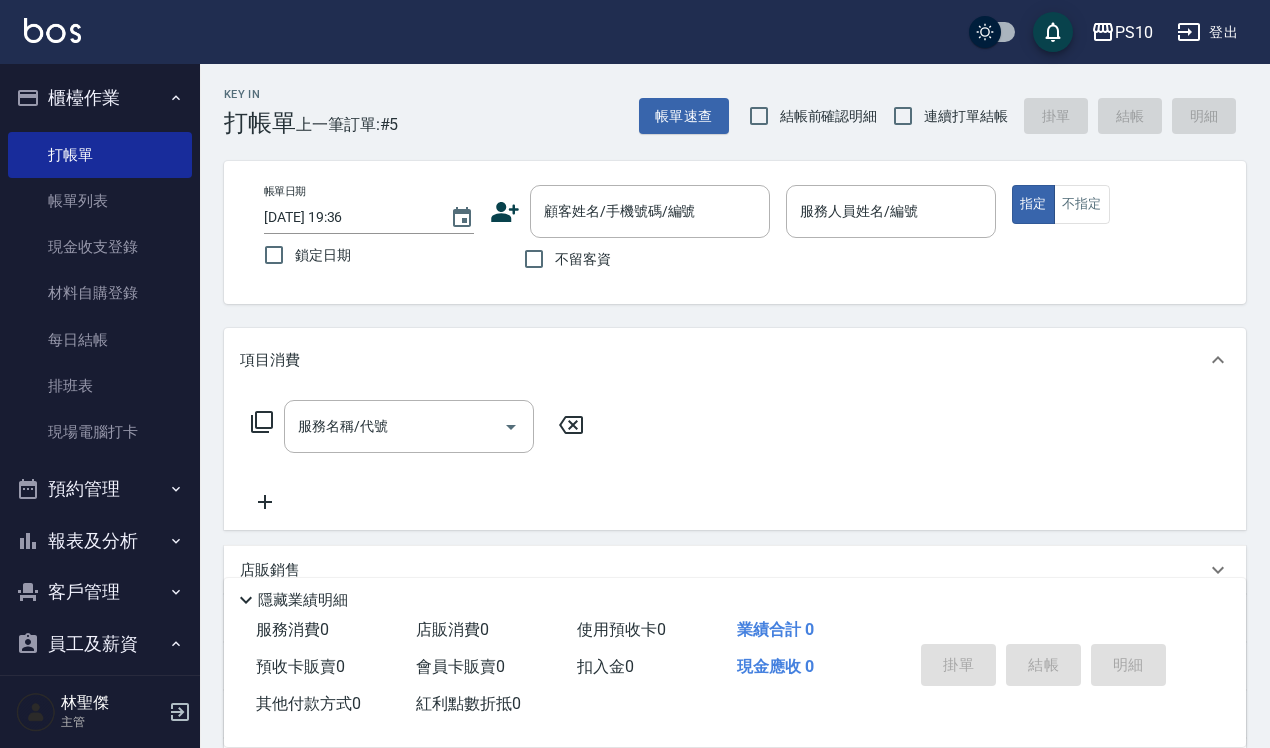click on "結帳前確認明細" at bounding box center (829, 116) 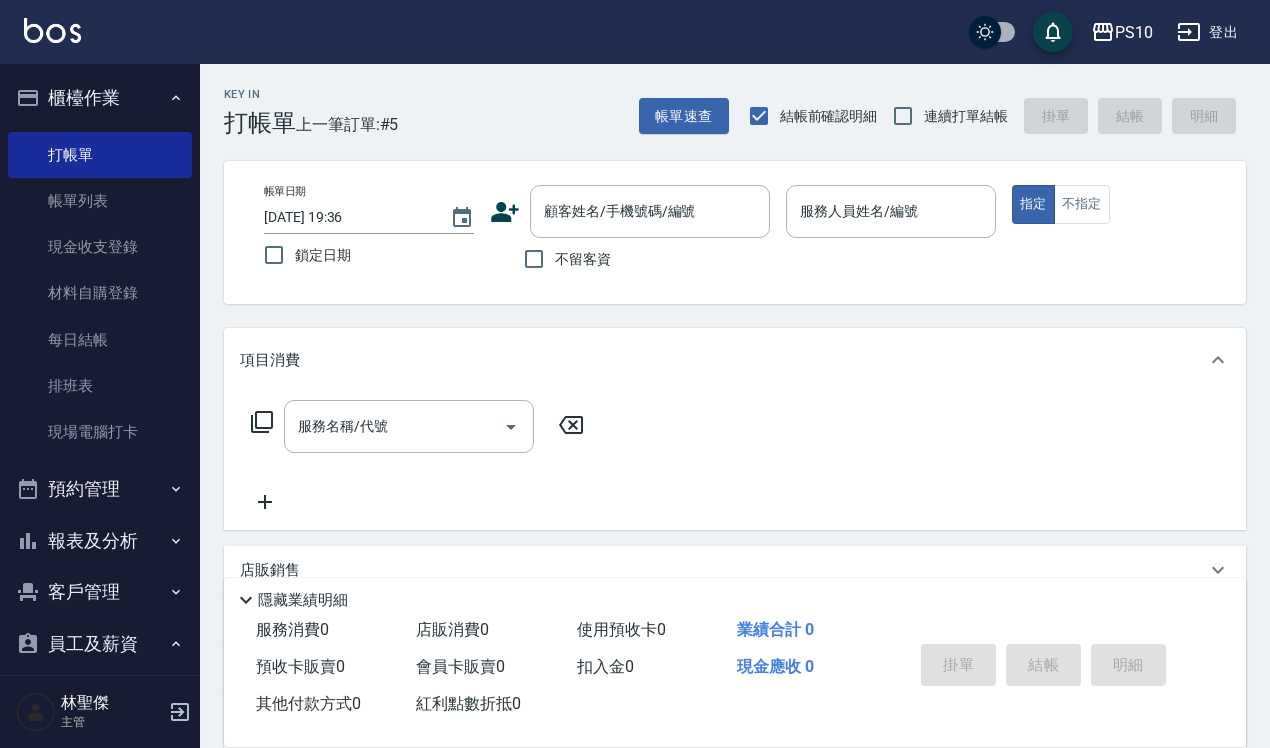 click on "連續打單結帳" at bounding box center [966, 116] 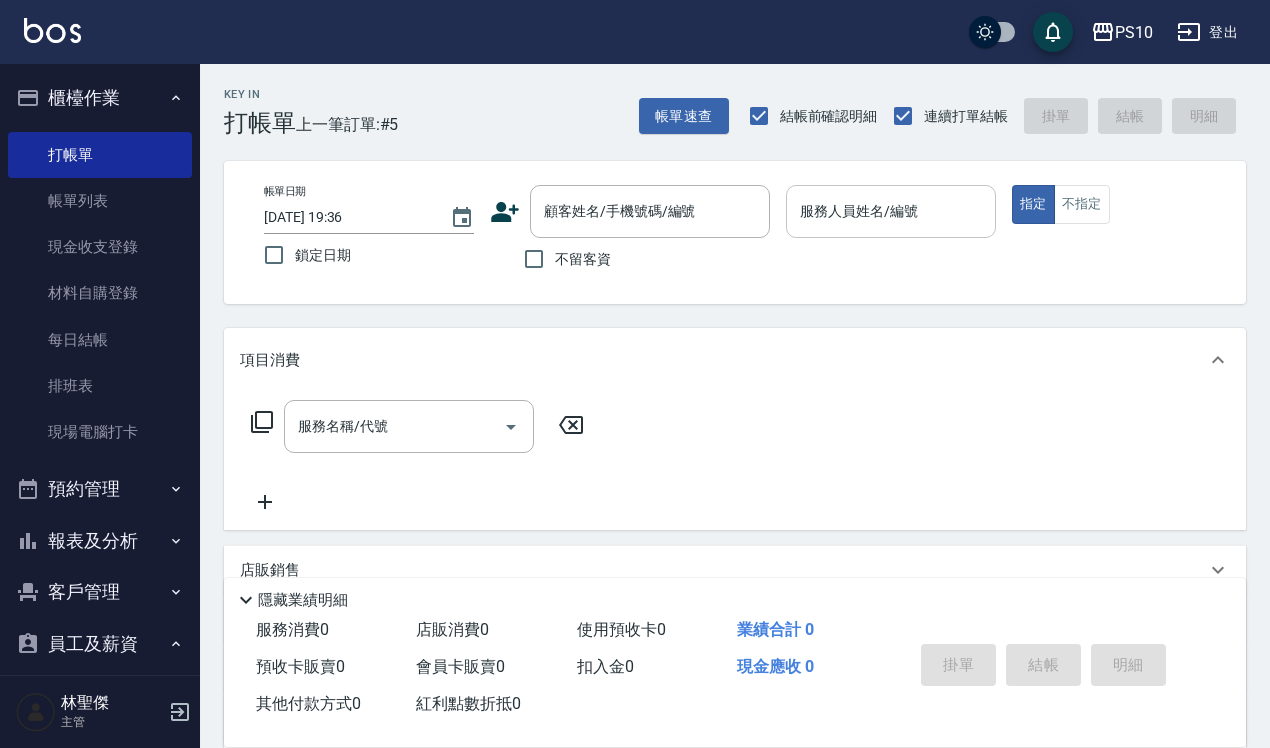 click on "服務人員姓名/編號" at bounding box center (891, 211) 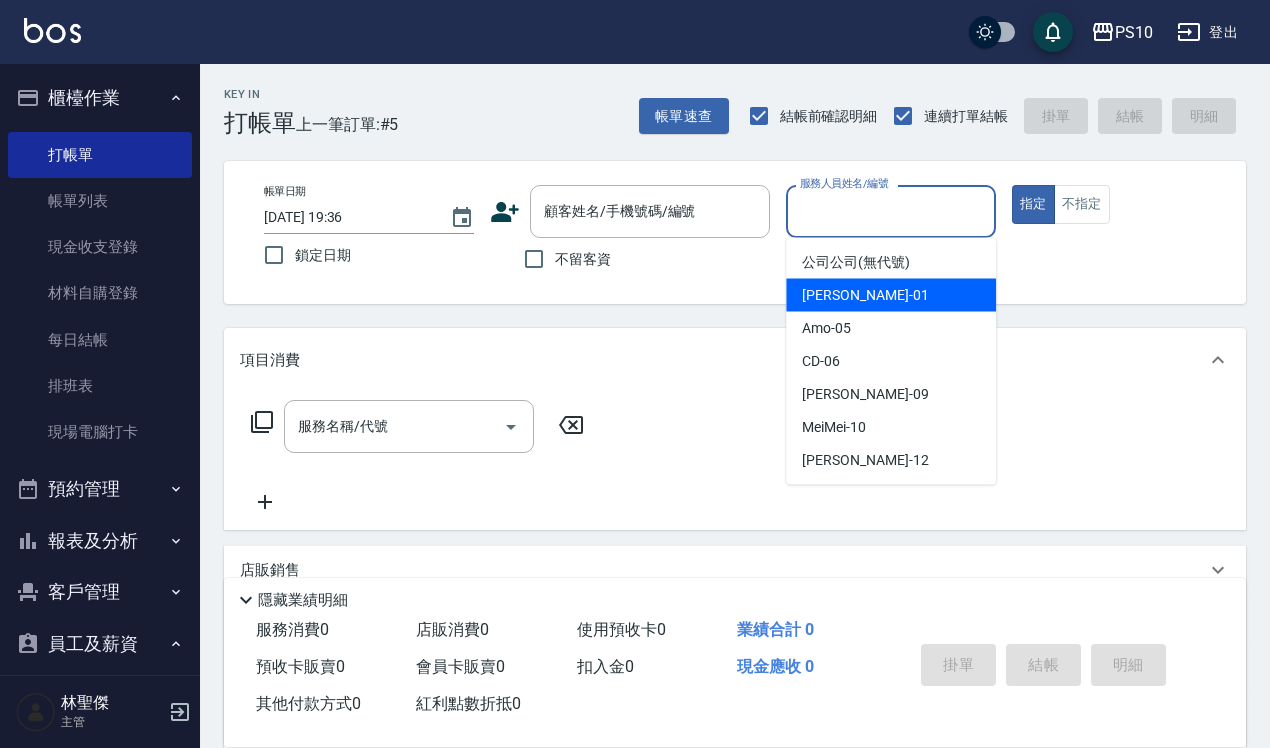 click on "[PERSON_NAME] -01" at bounding box center (891, 295) 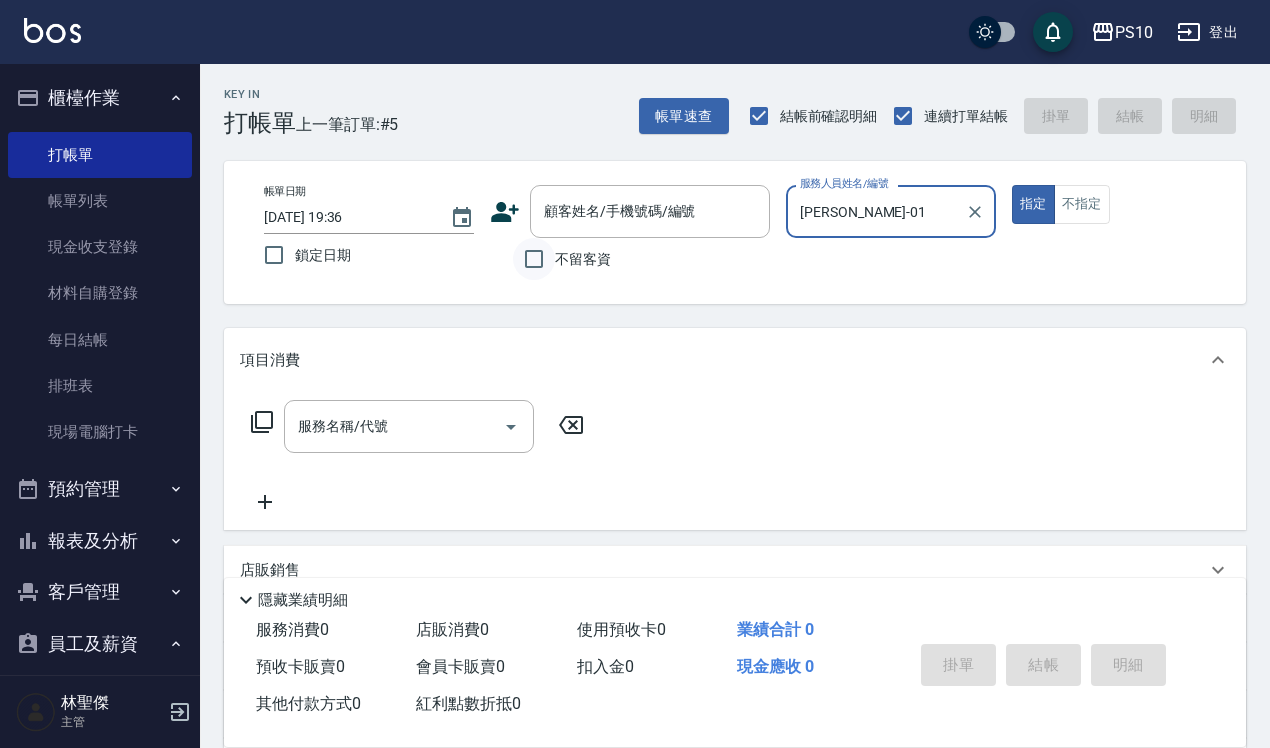 click on "不留客資" at bounding box center (534, 259) 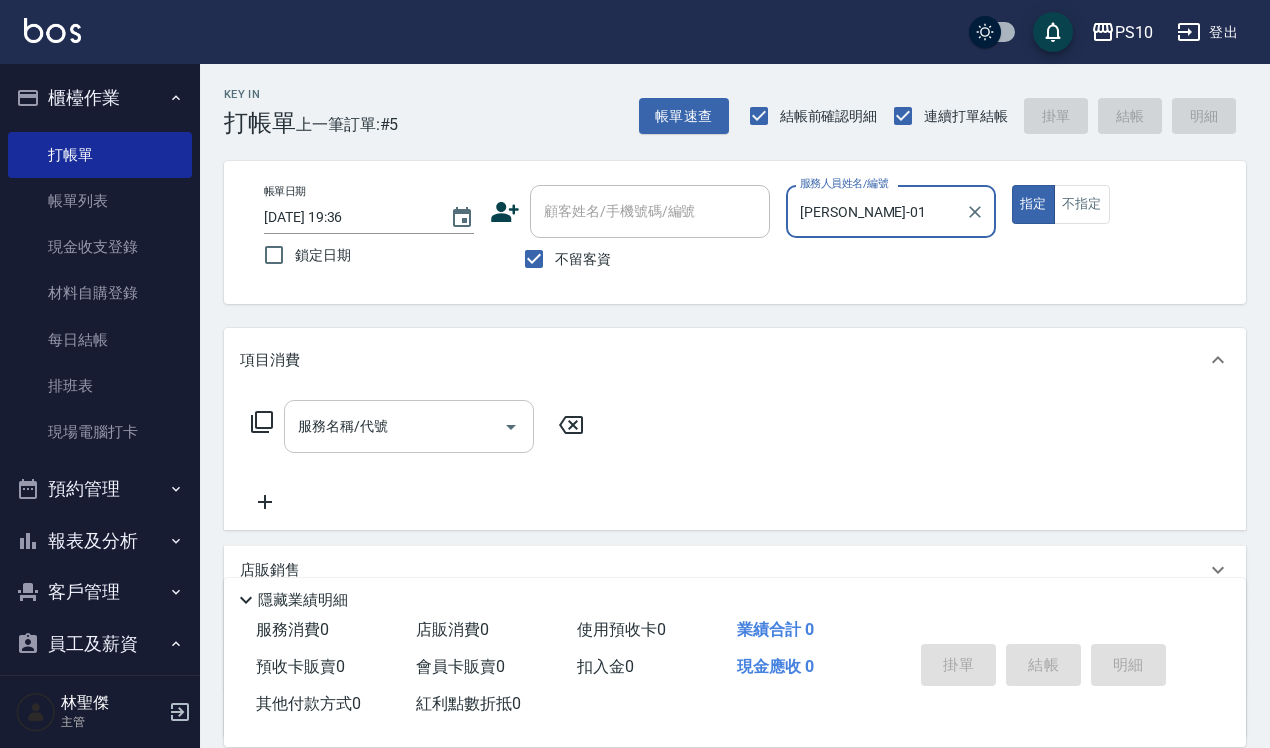 click on "服務名稱/代號" at bounding box center [394, 426] 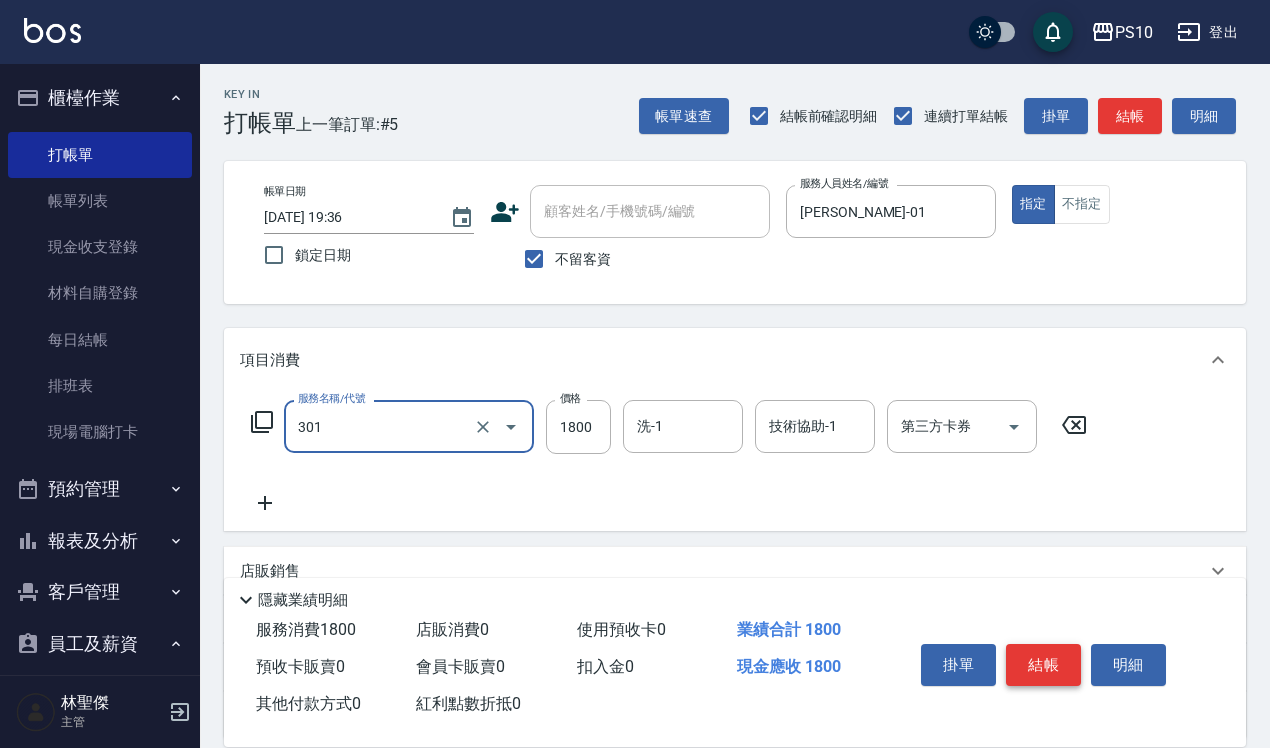 type on "冷燙短髮(301)" 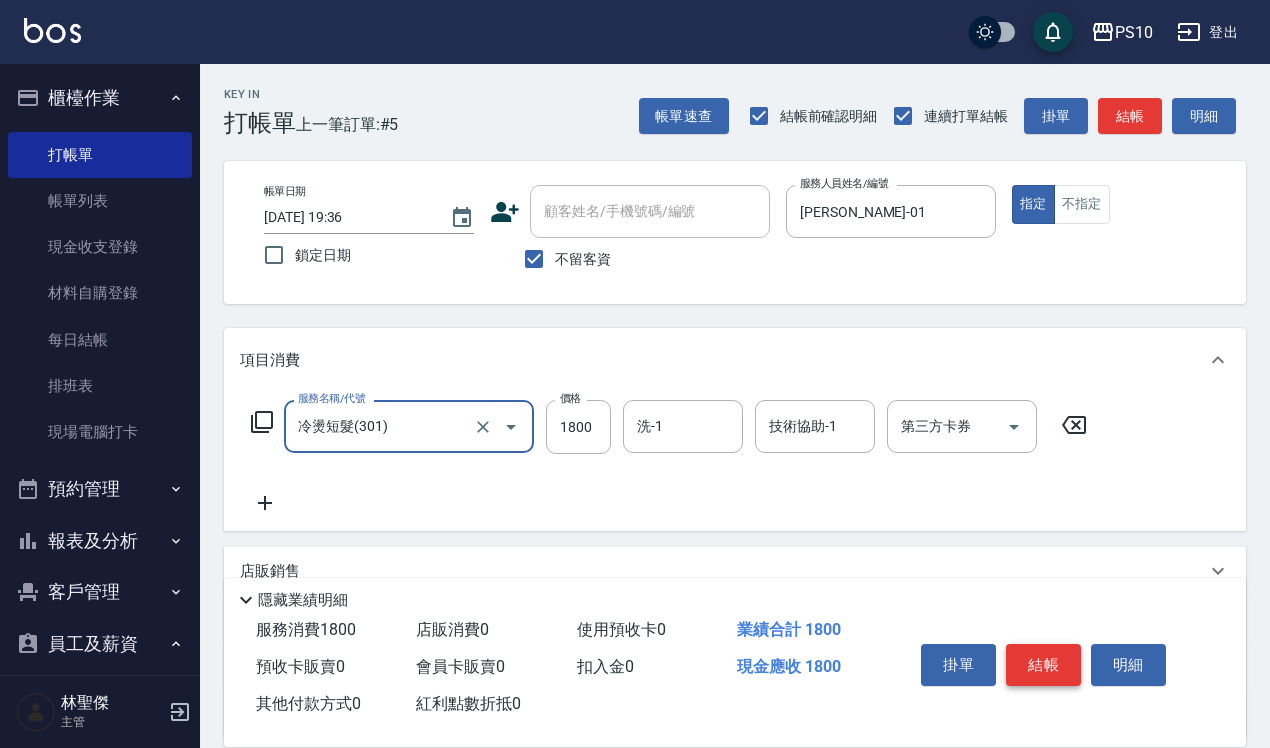 click on "結帳" at bounding box center [1043, 665] 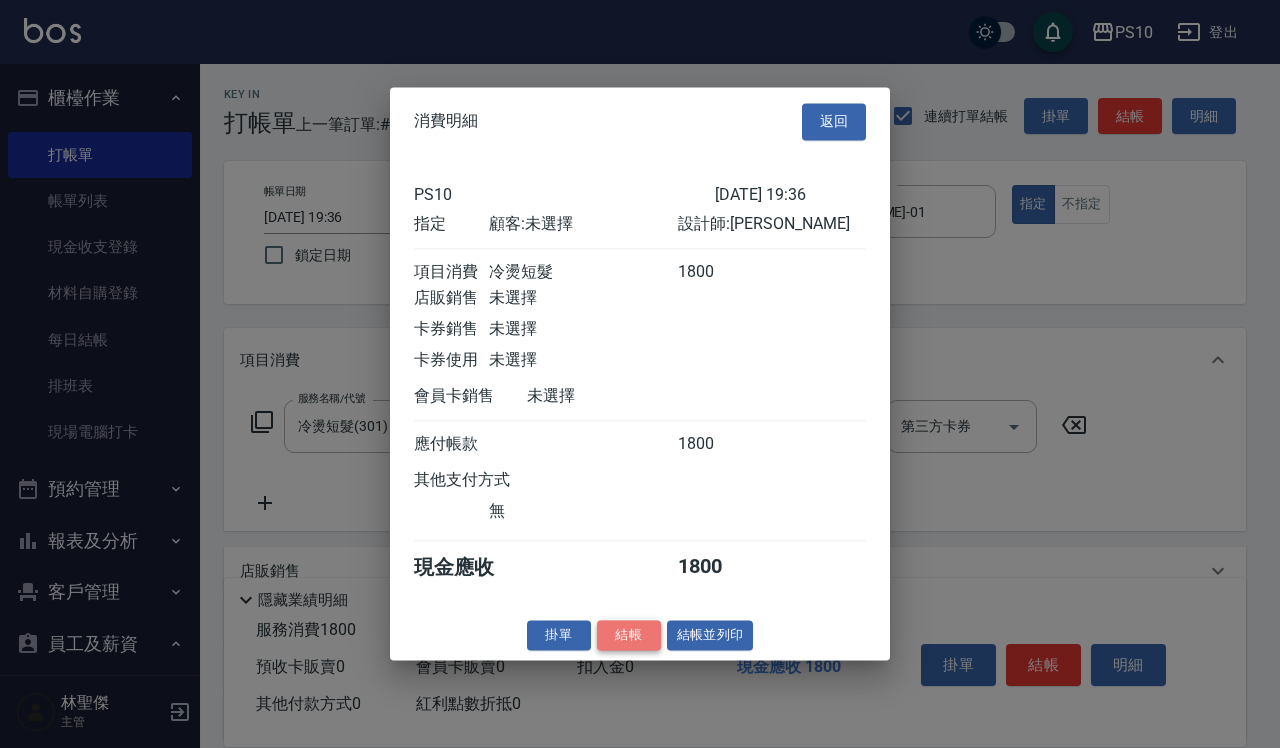 click on "結帳" at bounding box center [629, 635] 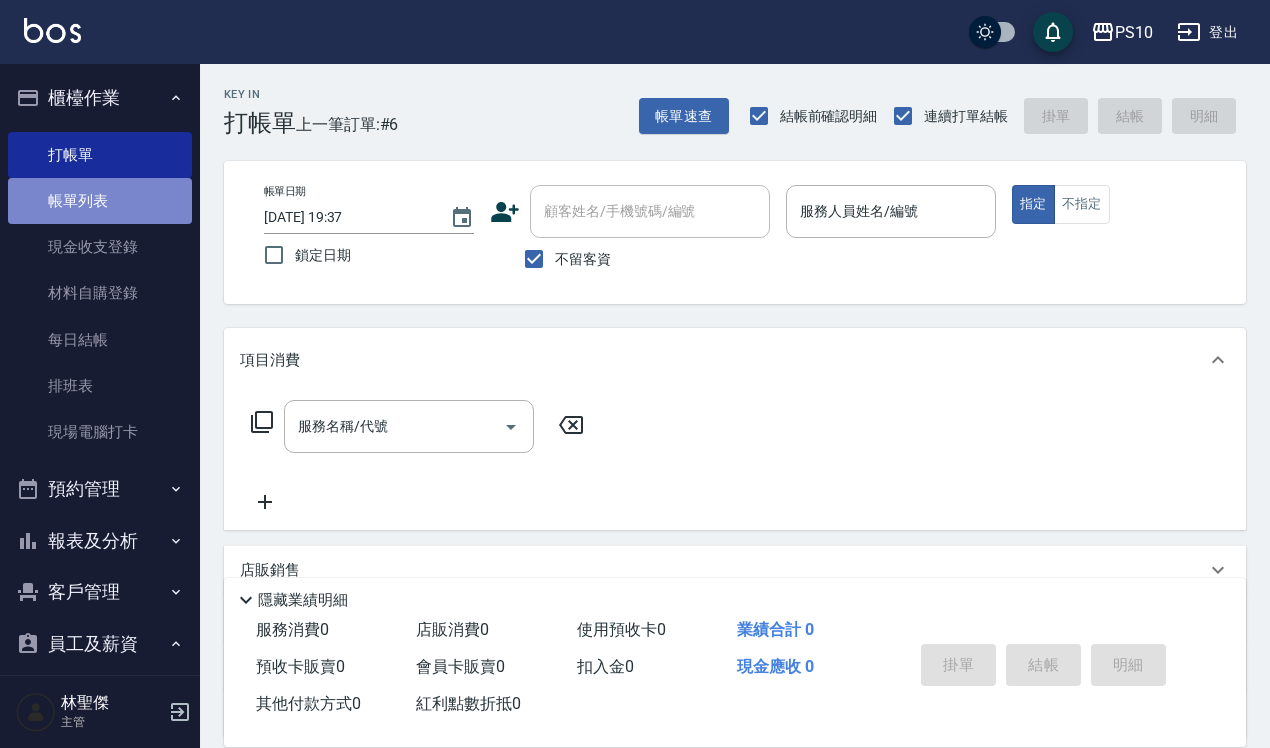 click on "帳單列表" at bounding box center [100, 201] 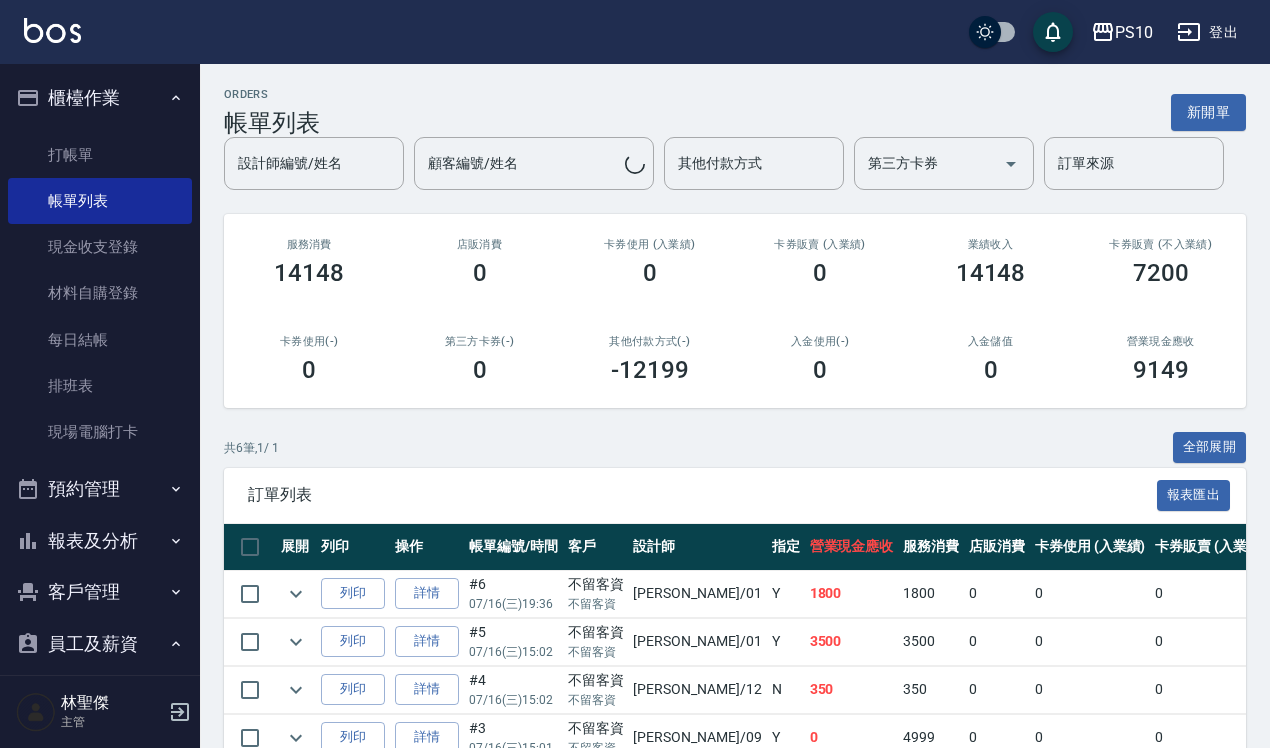 scroll, scrollTop: 210, scrollLeft: 0, axis: vertical 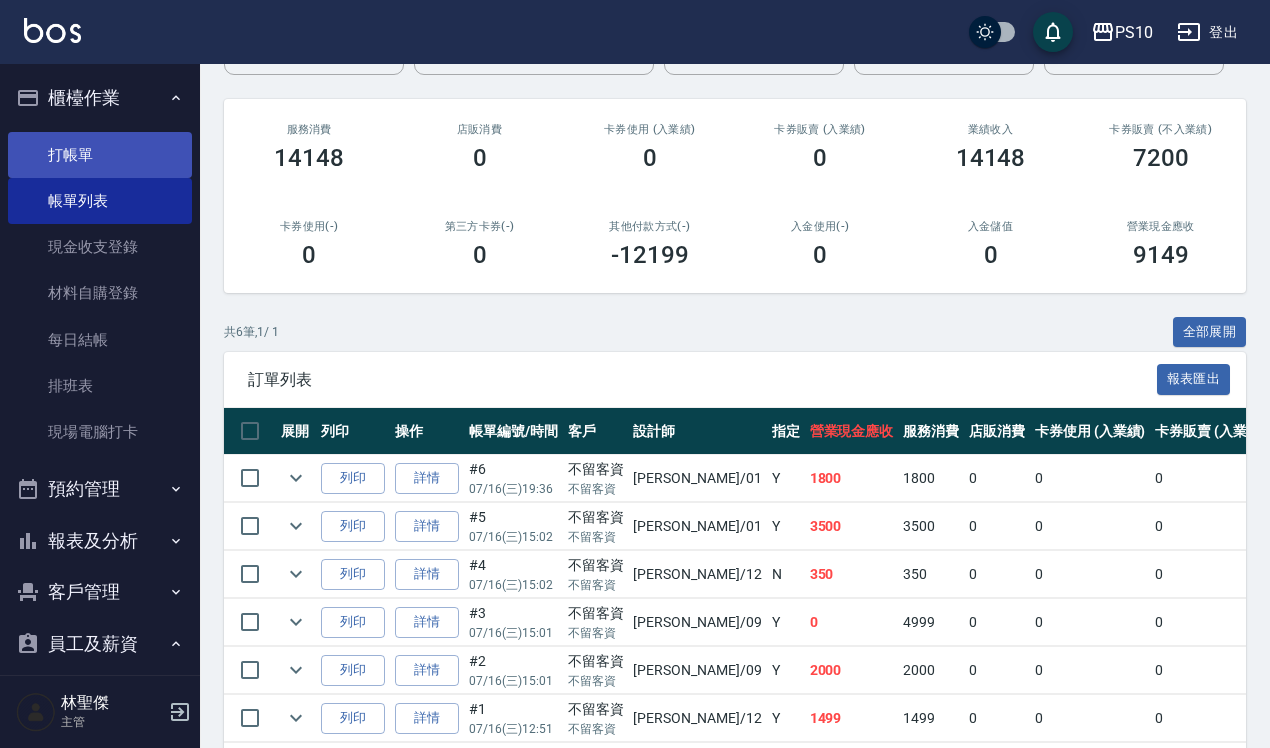 click on "打帳單" at bounding box center (100, 155) 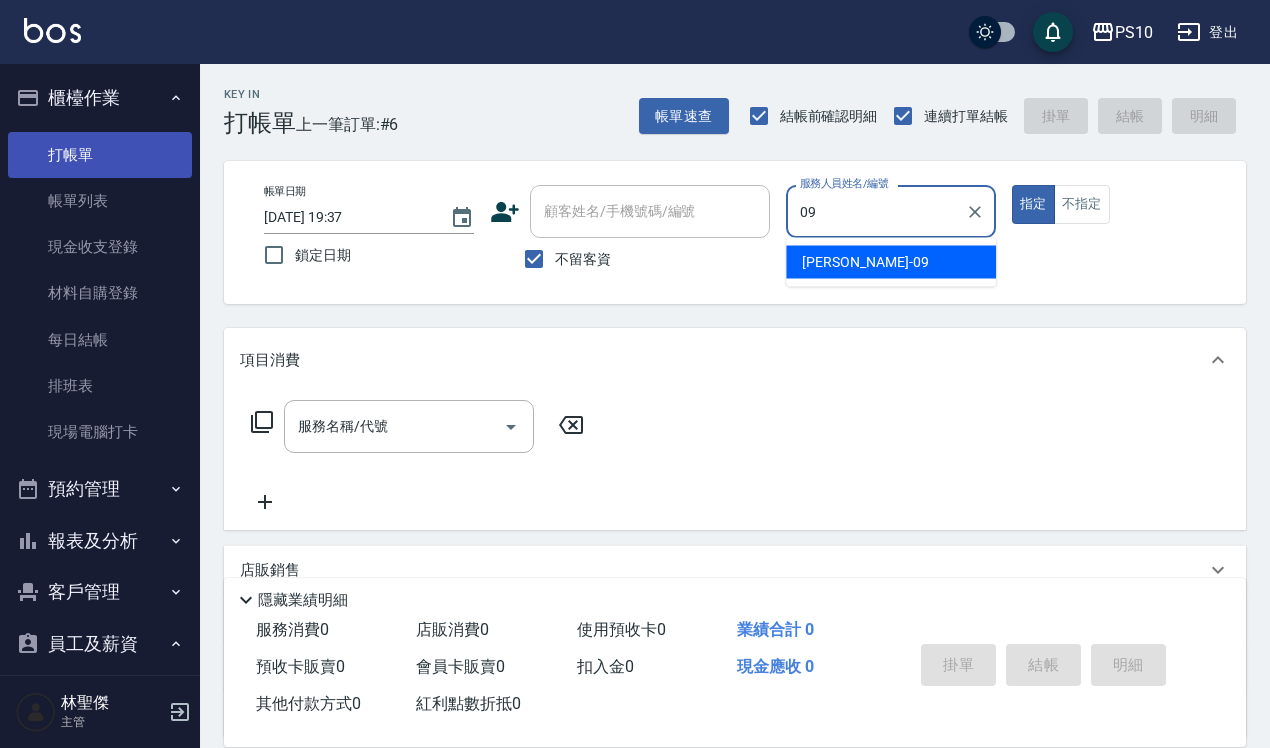 type on "[PERSON_NAME]-09" 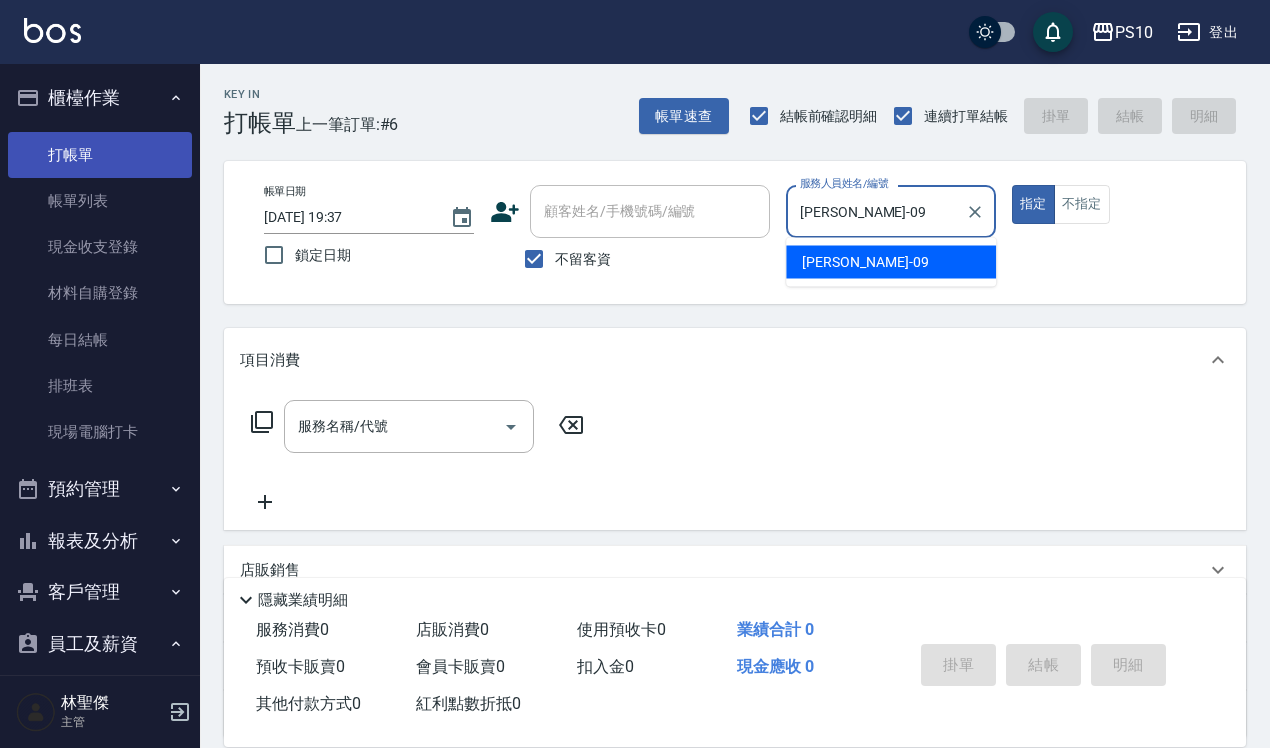 type on "true" 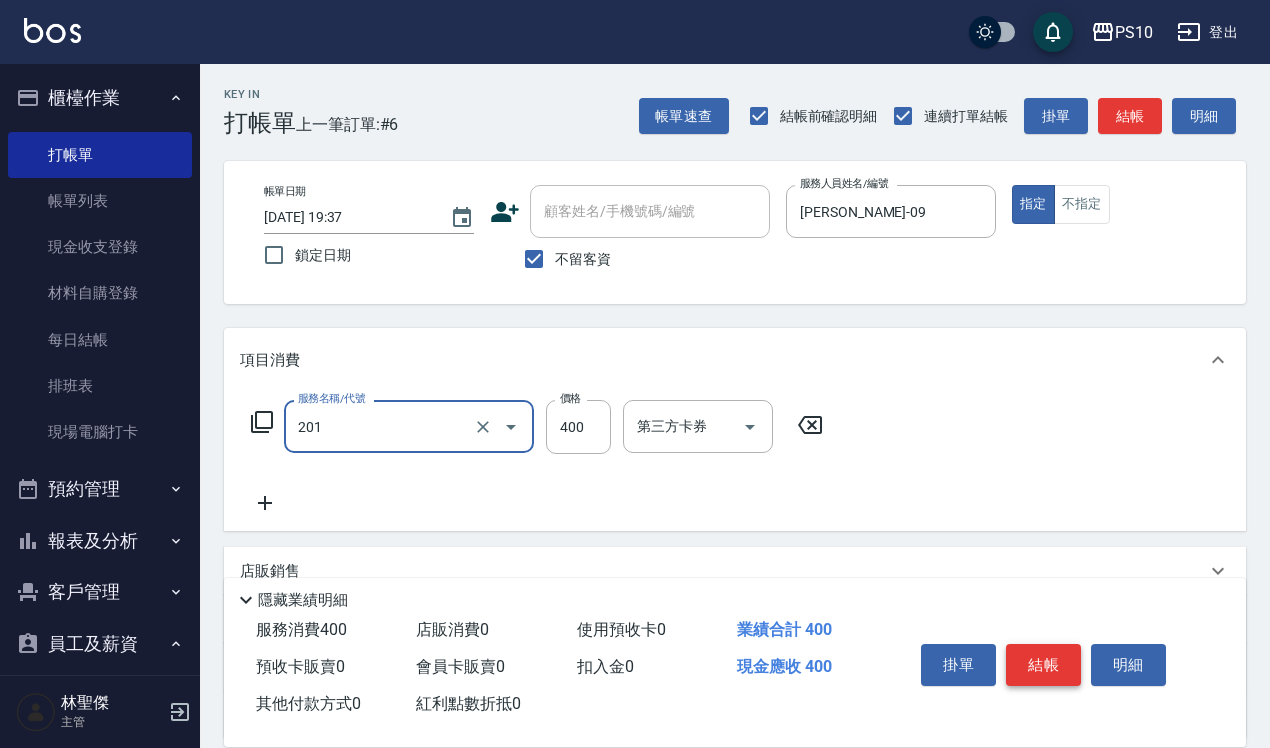 type on "剪髮(201)" 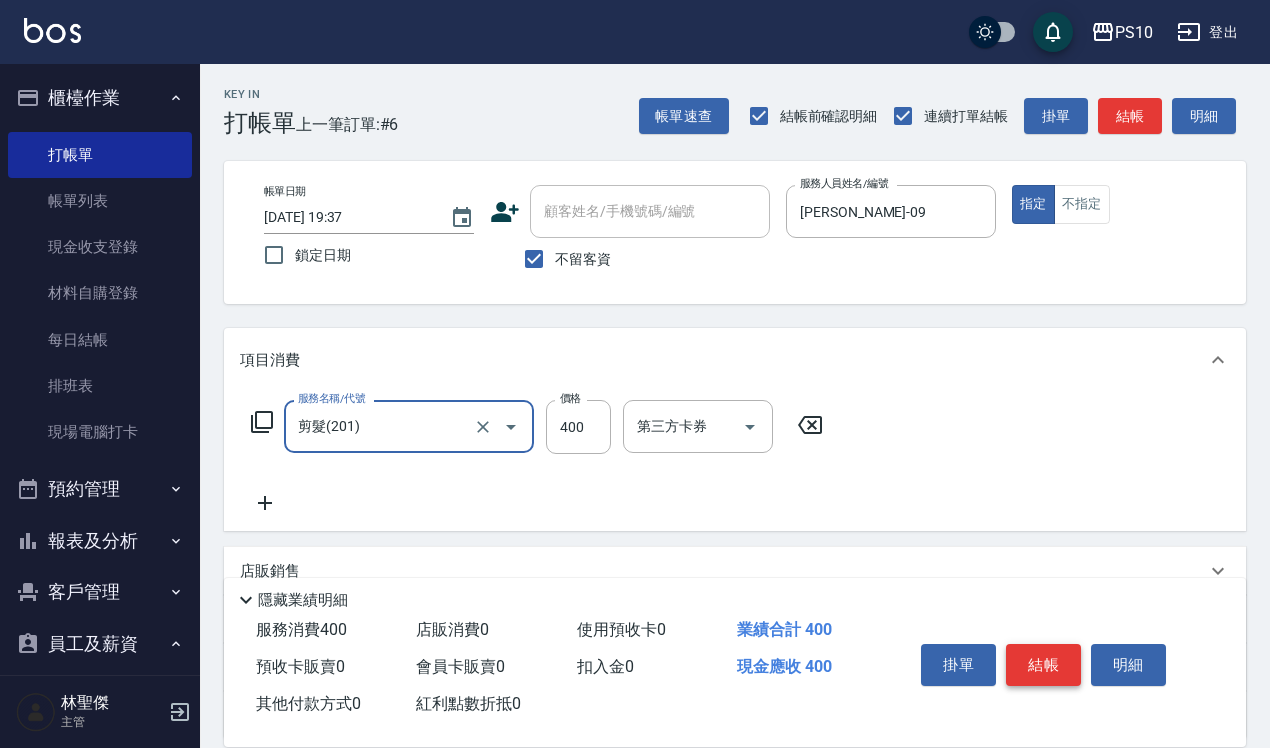 click on "結帳" at bounding box center (1043, 665) 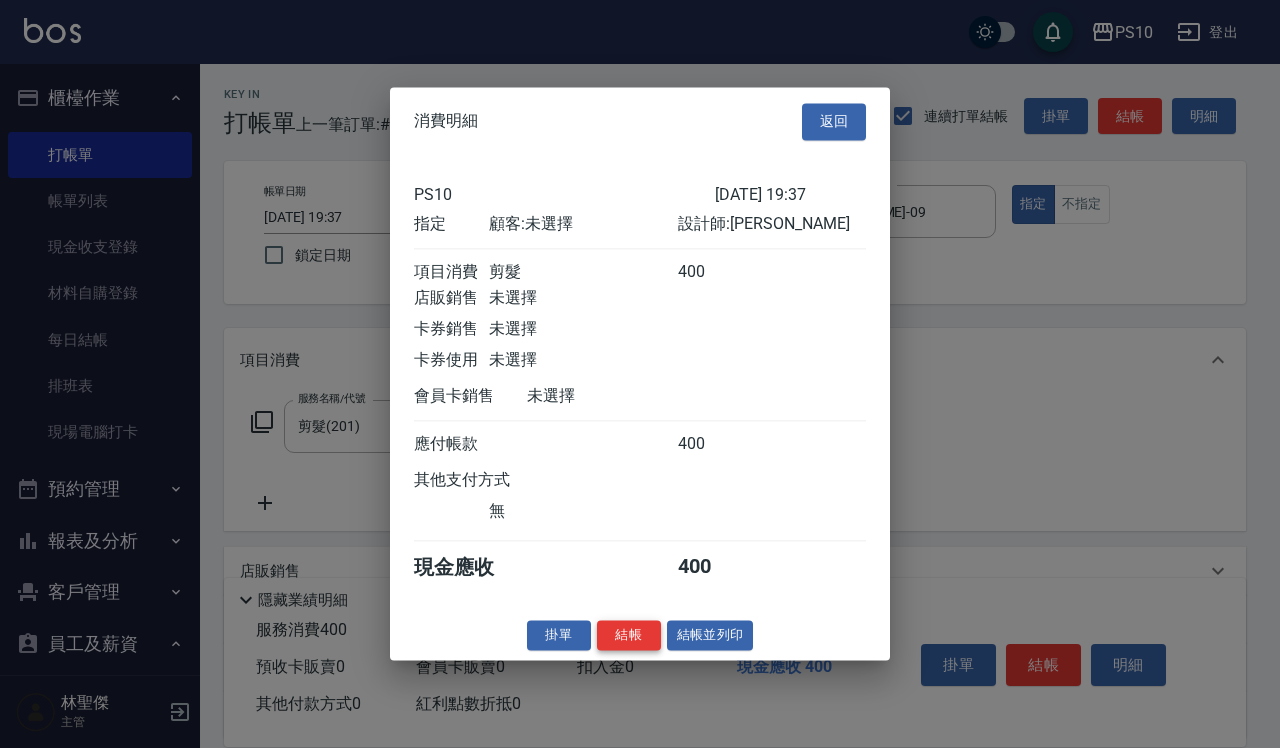 click on "結帳" at bounding box center (629, 635) 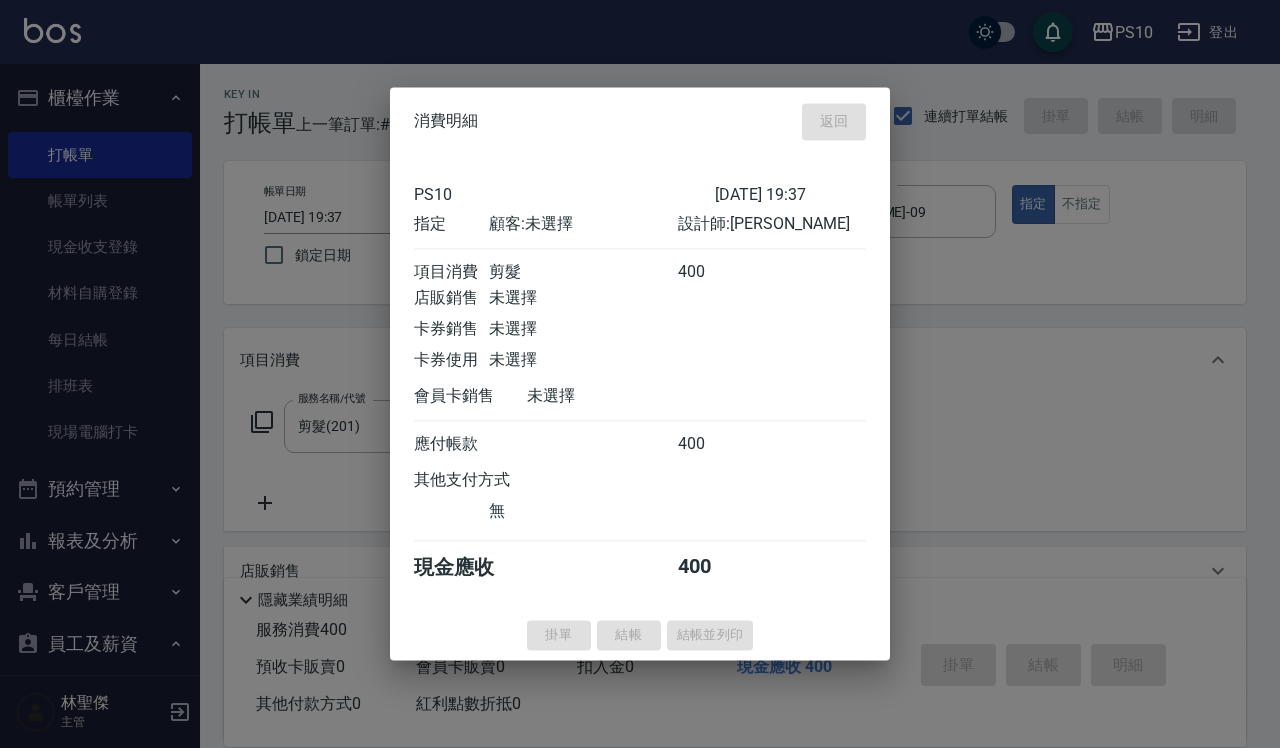 type 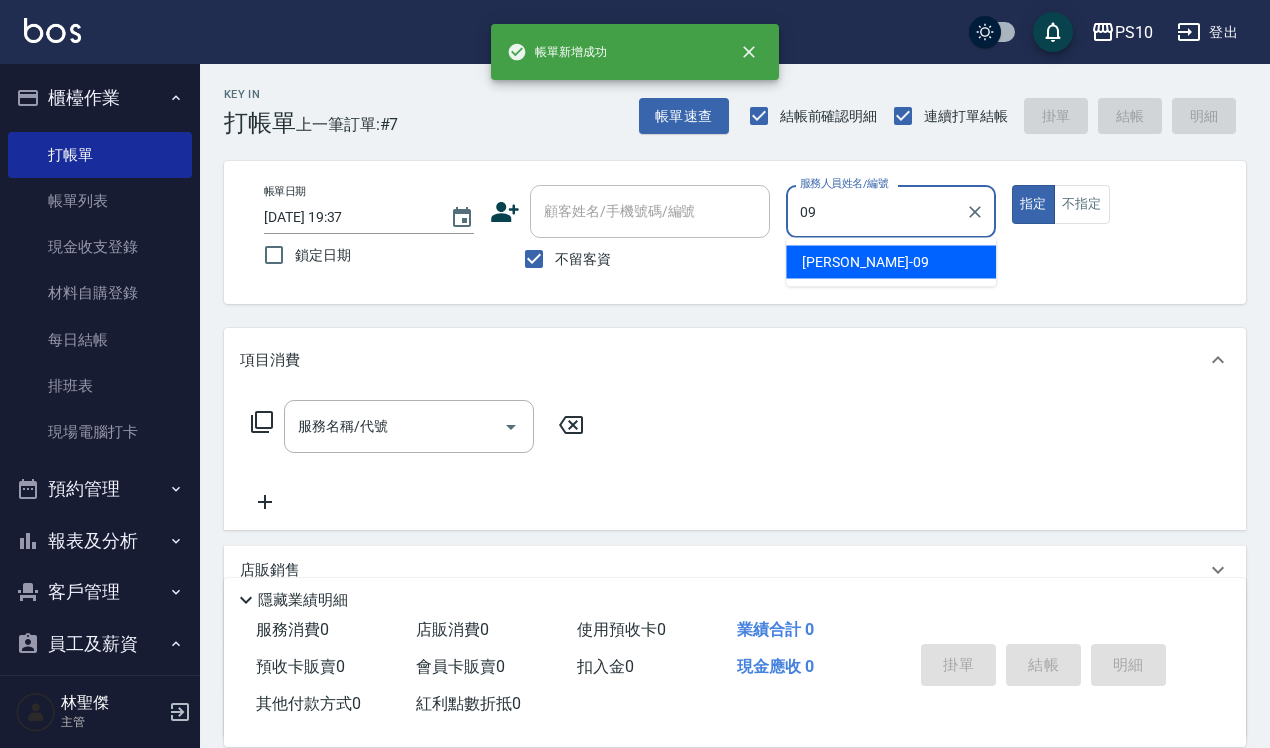 type on "[PERSON_NAME]-09" 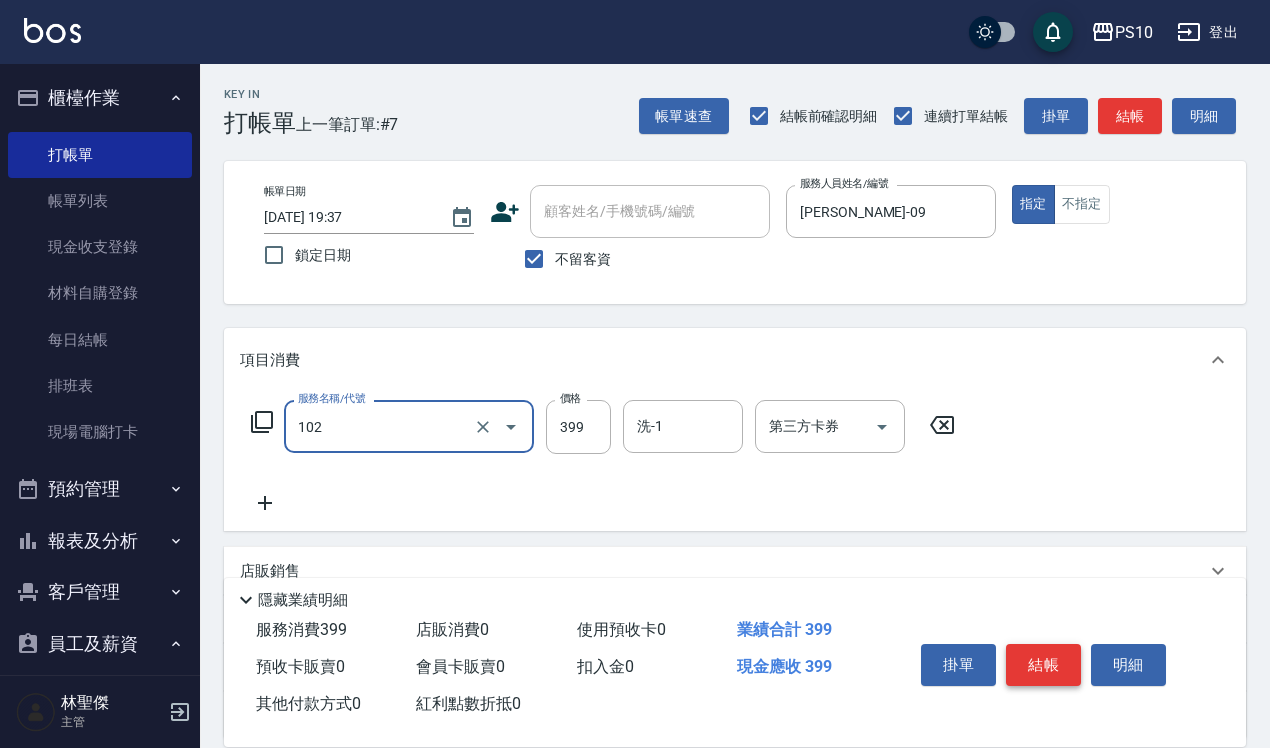 type on "SPA洗髮399(102)" 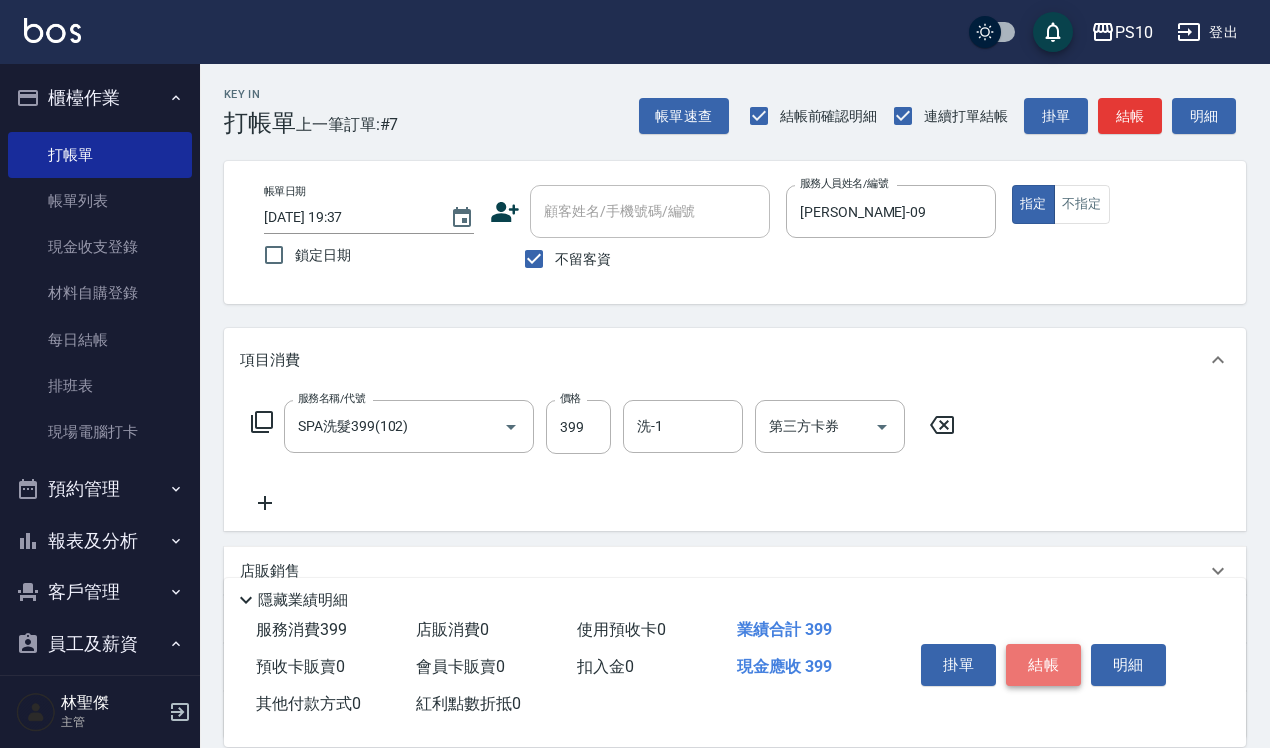 click on "結帳" at bounding box center [1043, 665] 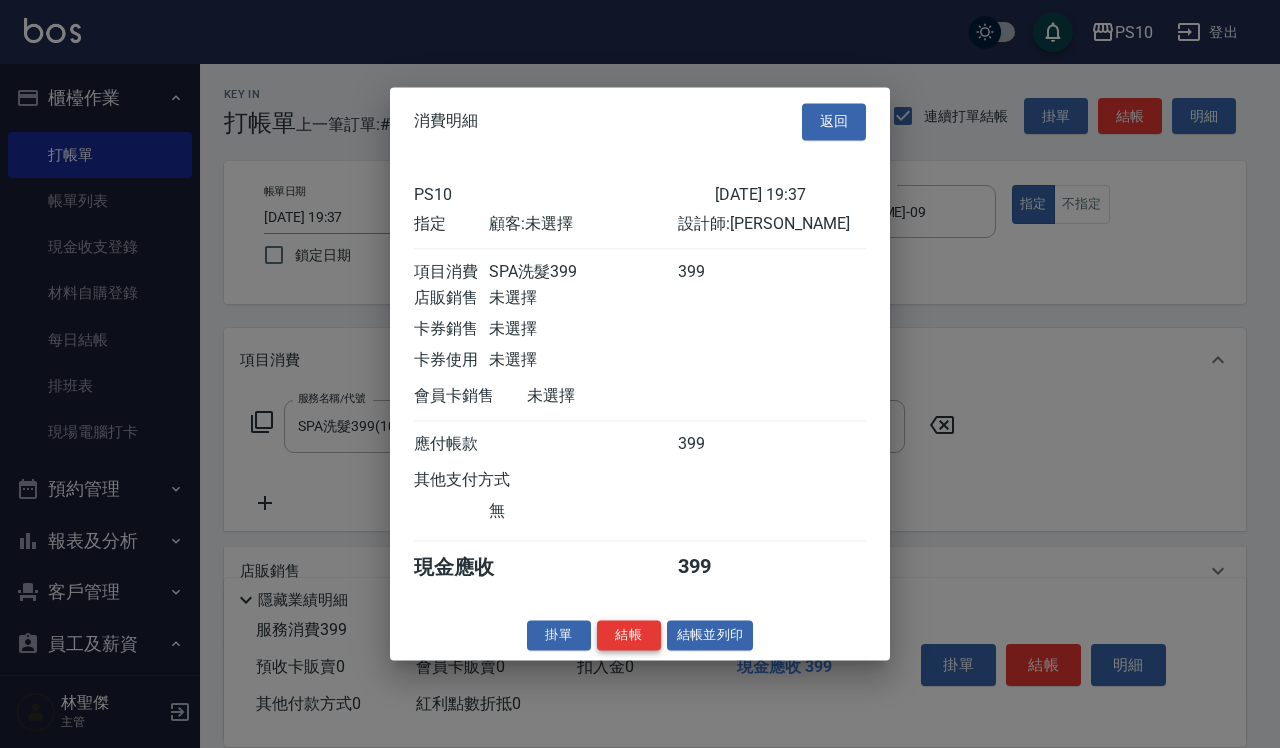 click on "結帳" at bounding box center [629, 635] 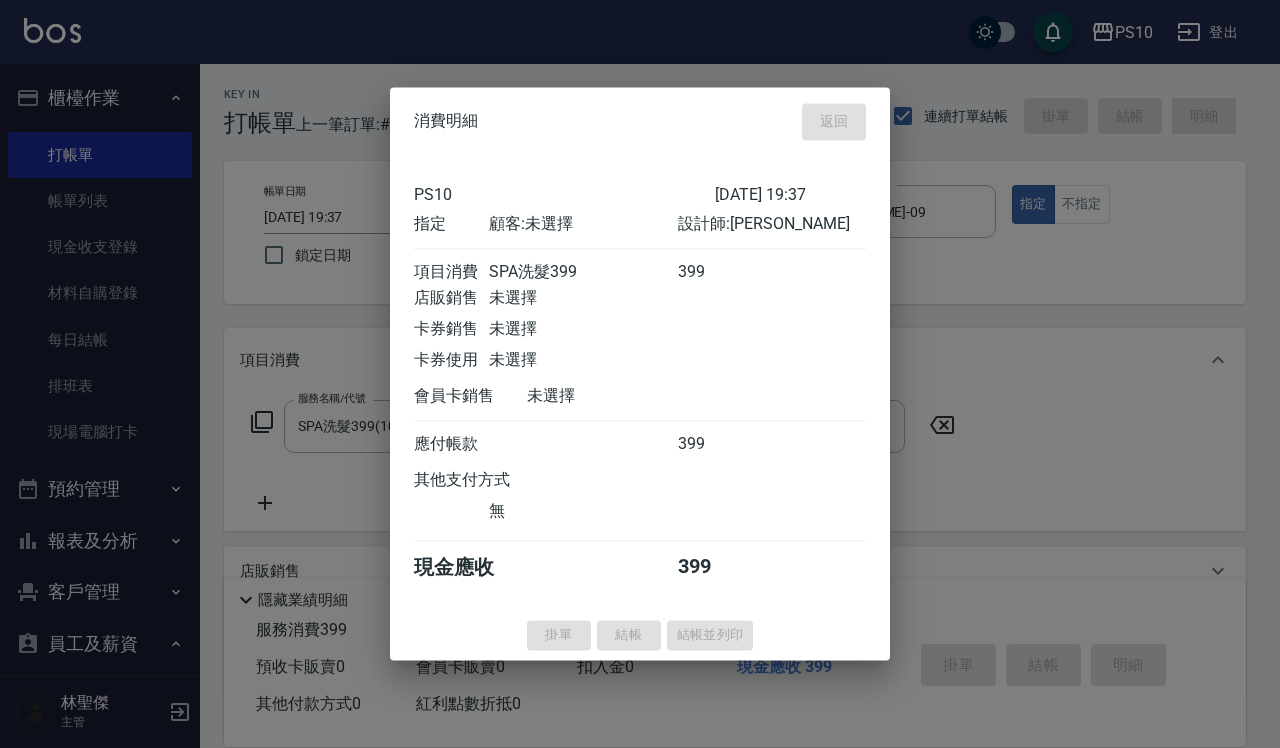type 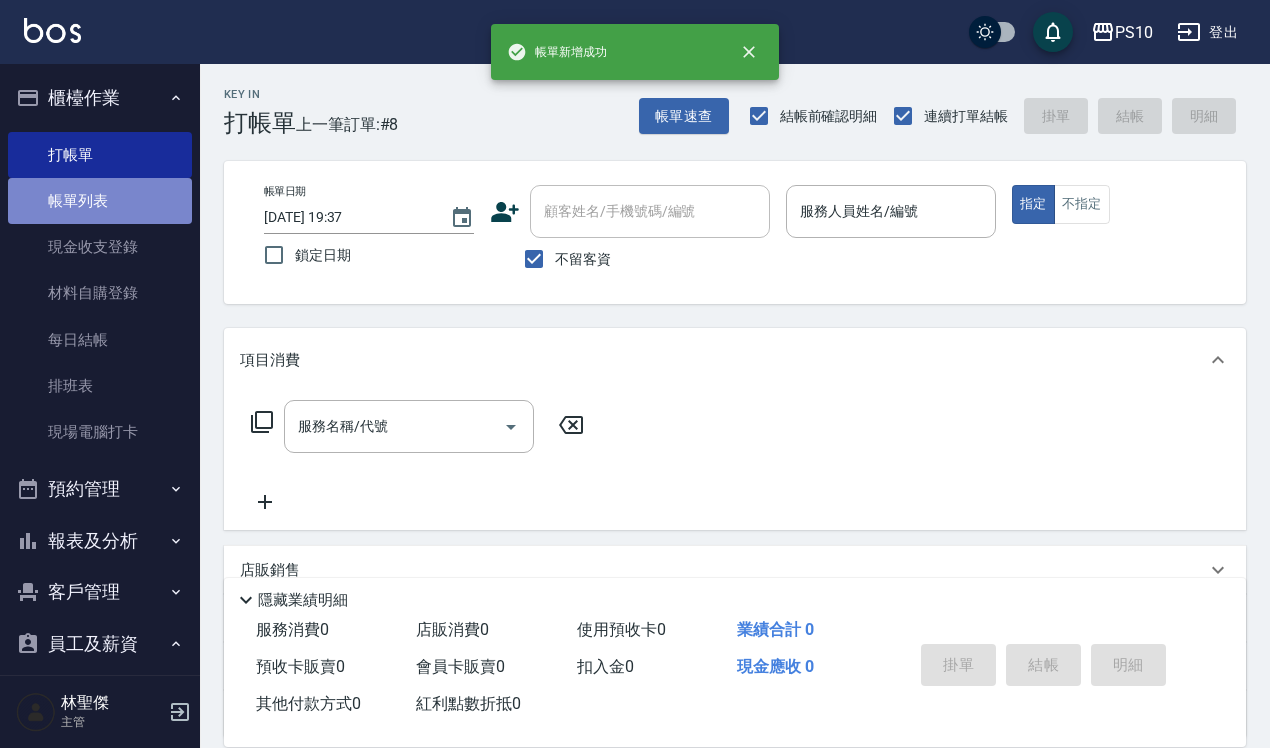 click on "帳單列表" at bounding box center (100, 201) 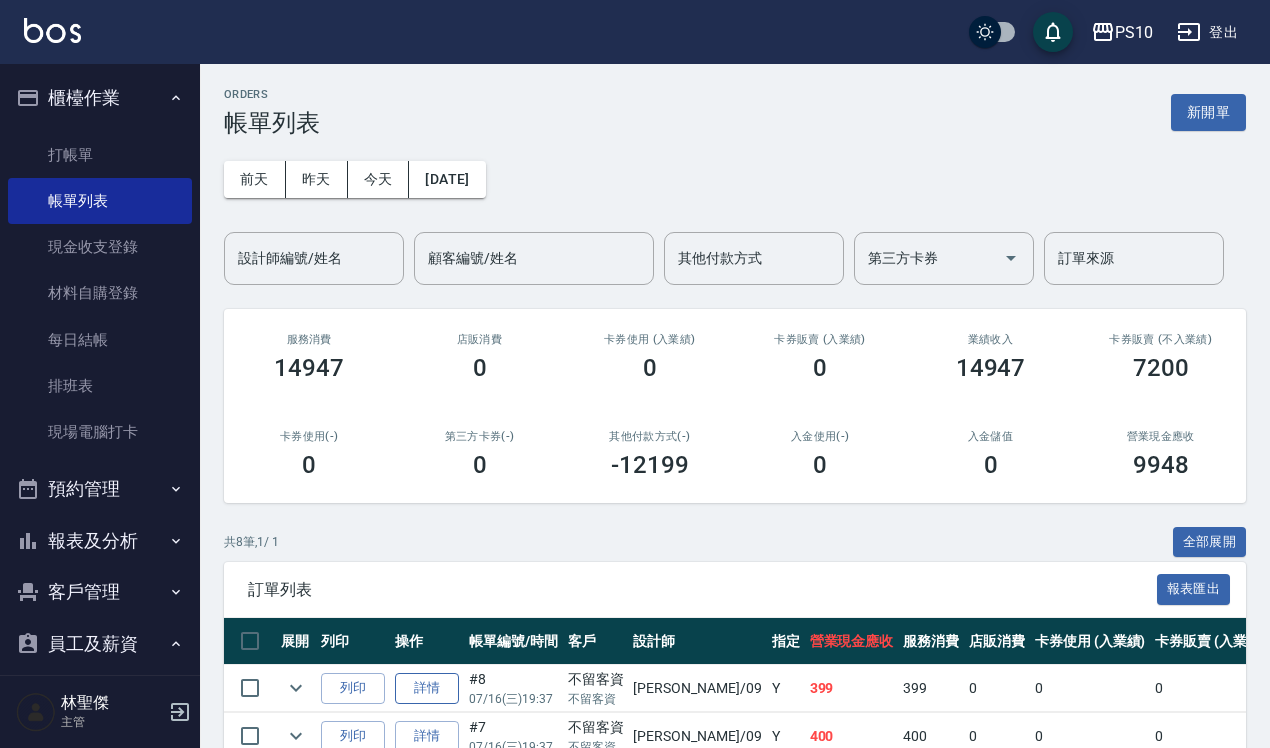 click on "詳情" at bounding box center [427, 688] 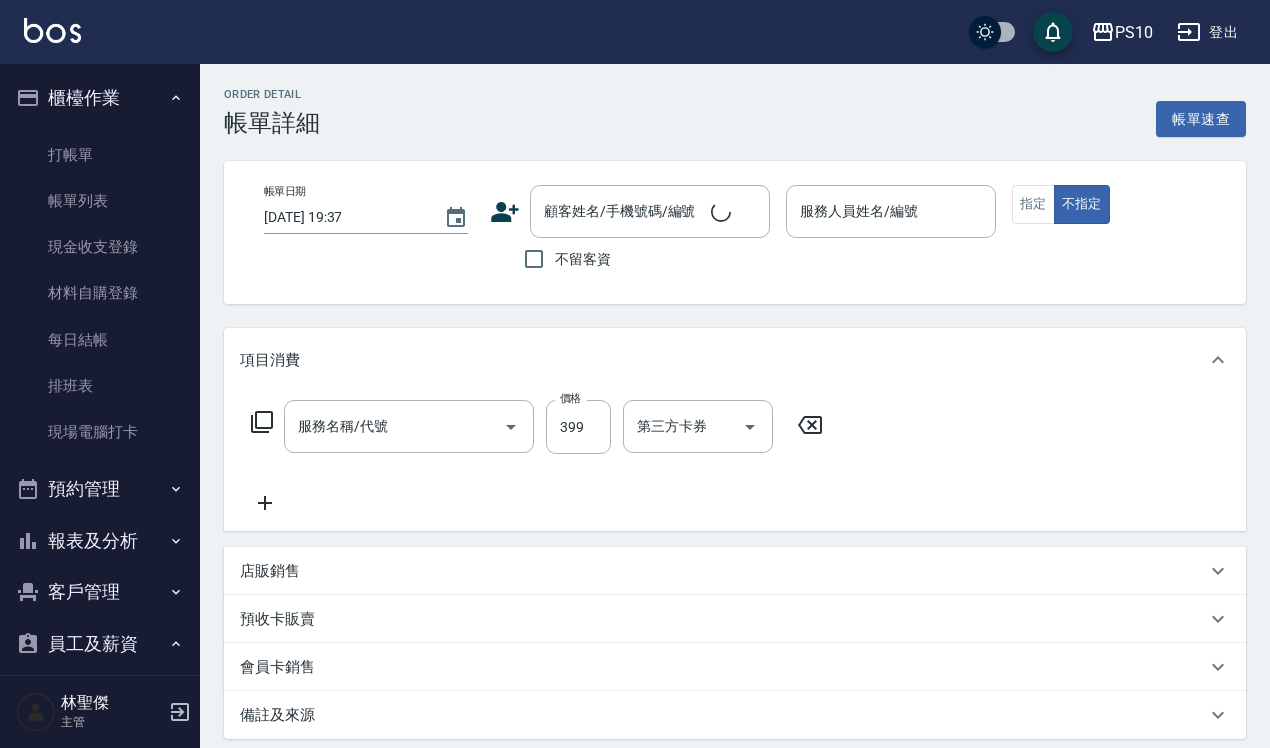 checkbox on "true" 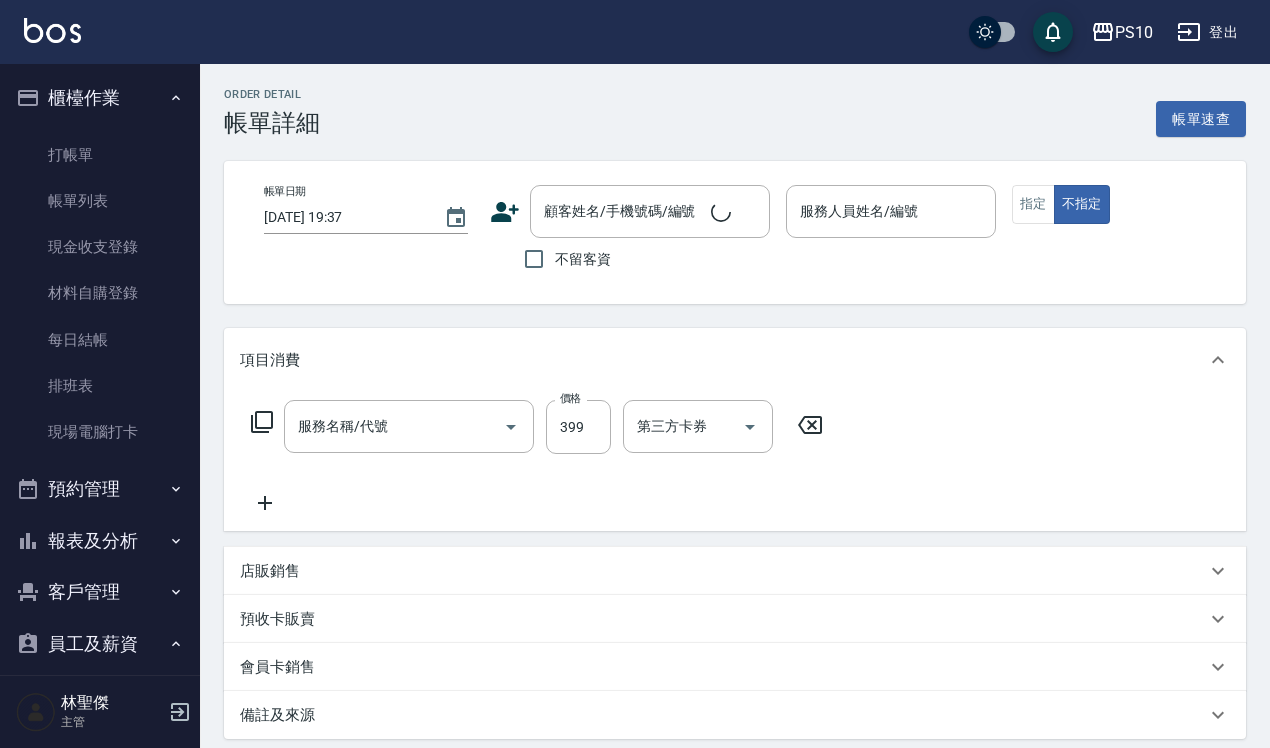 type on "[PERSON_NAME]-09" 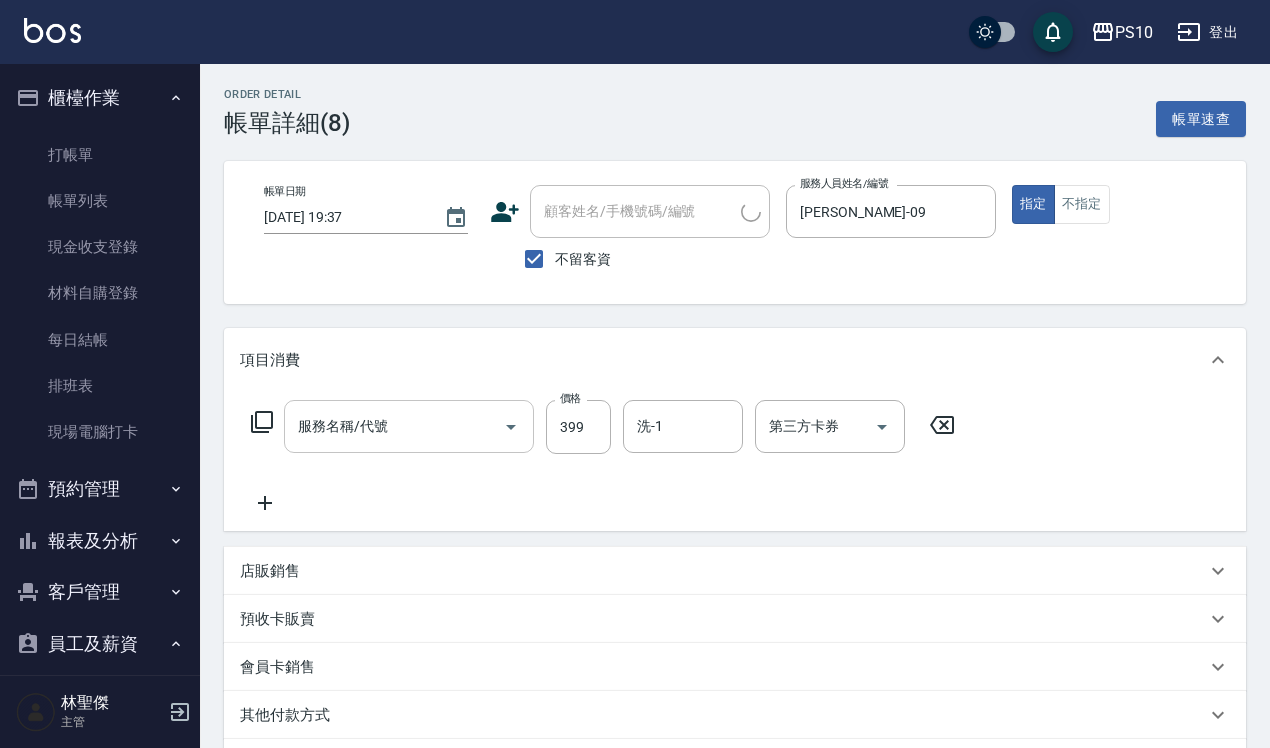 type on "SPA洗髮399(102)" 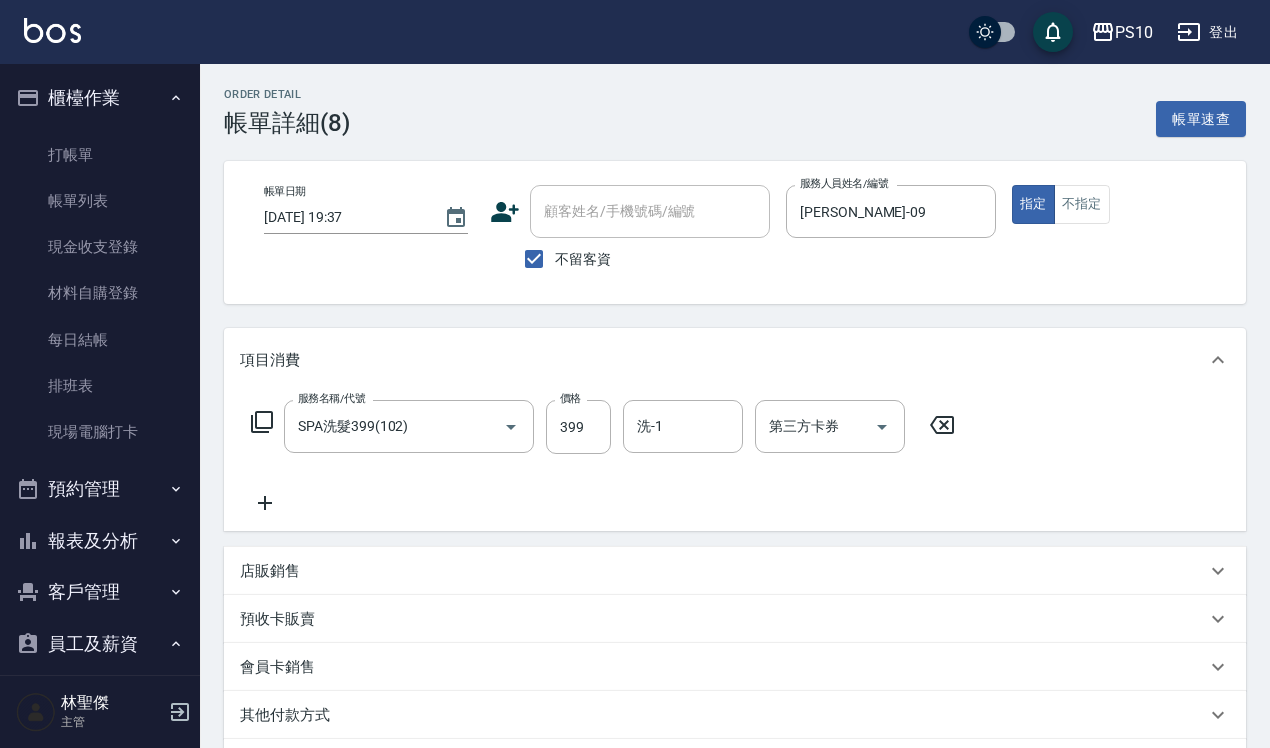 click on "價格" at bounding box center [570, 398] 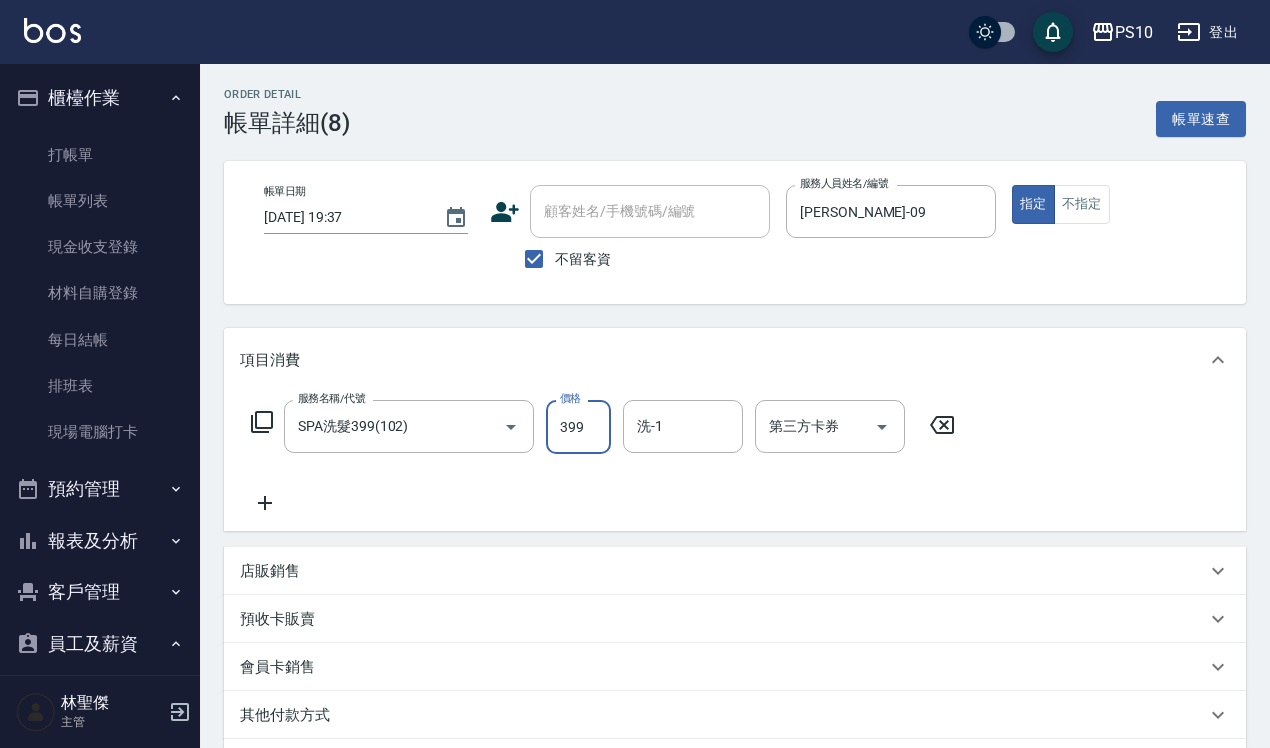 click on "399" at bounding box center (578, 427) 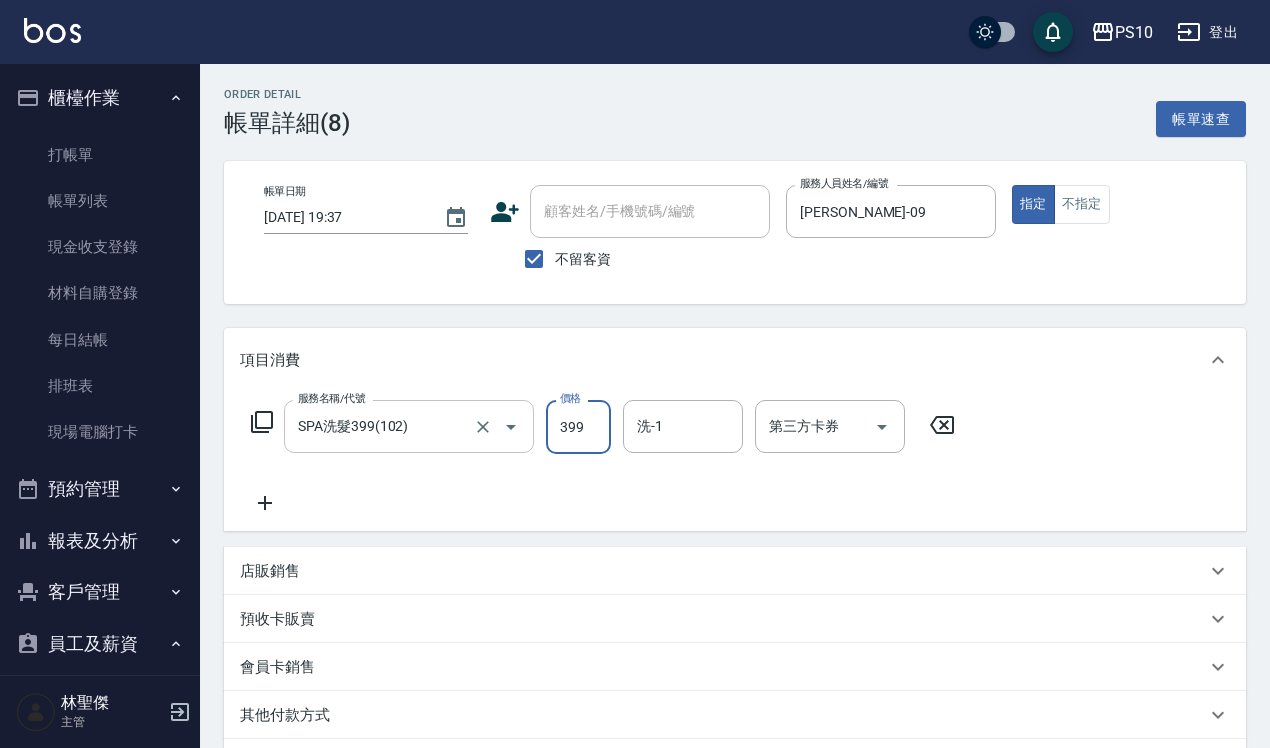 click on "SPA洗髮399(102)" at bounding box center (381, 426) 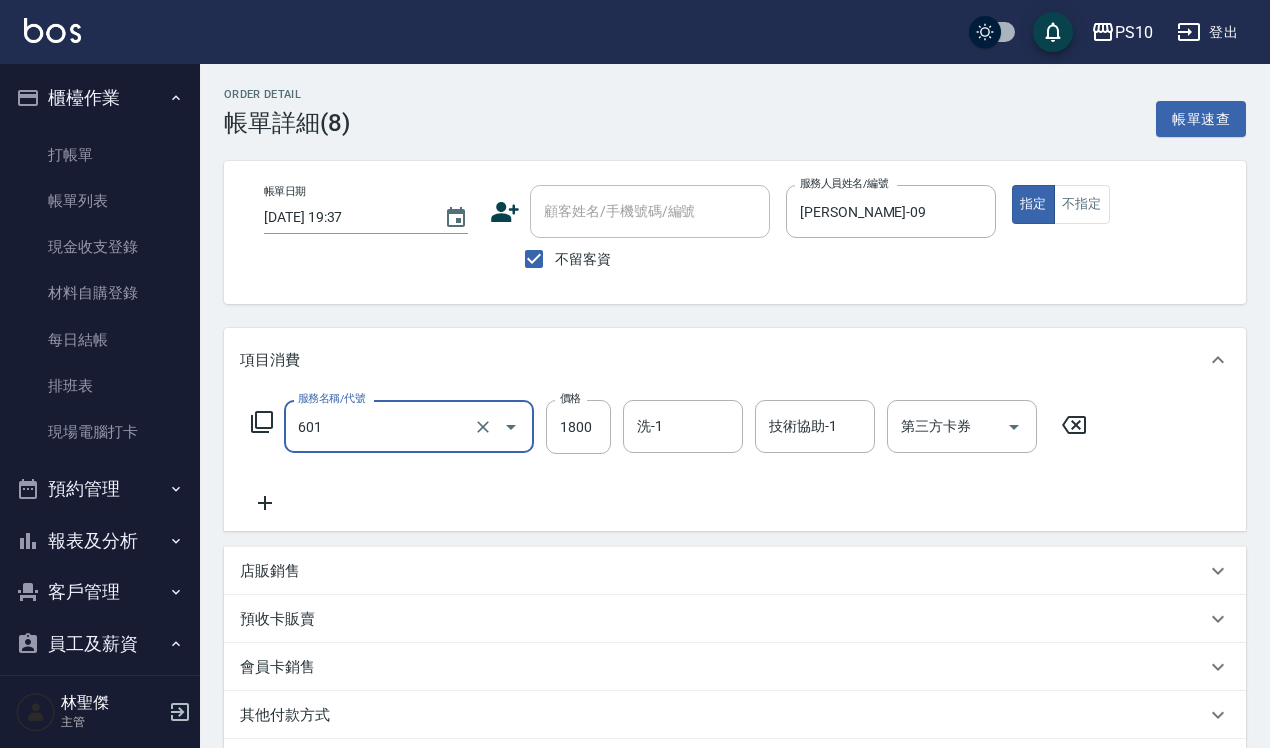 type on "醫學頭皮(601)" 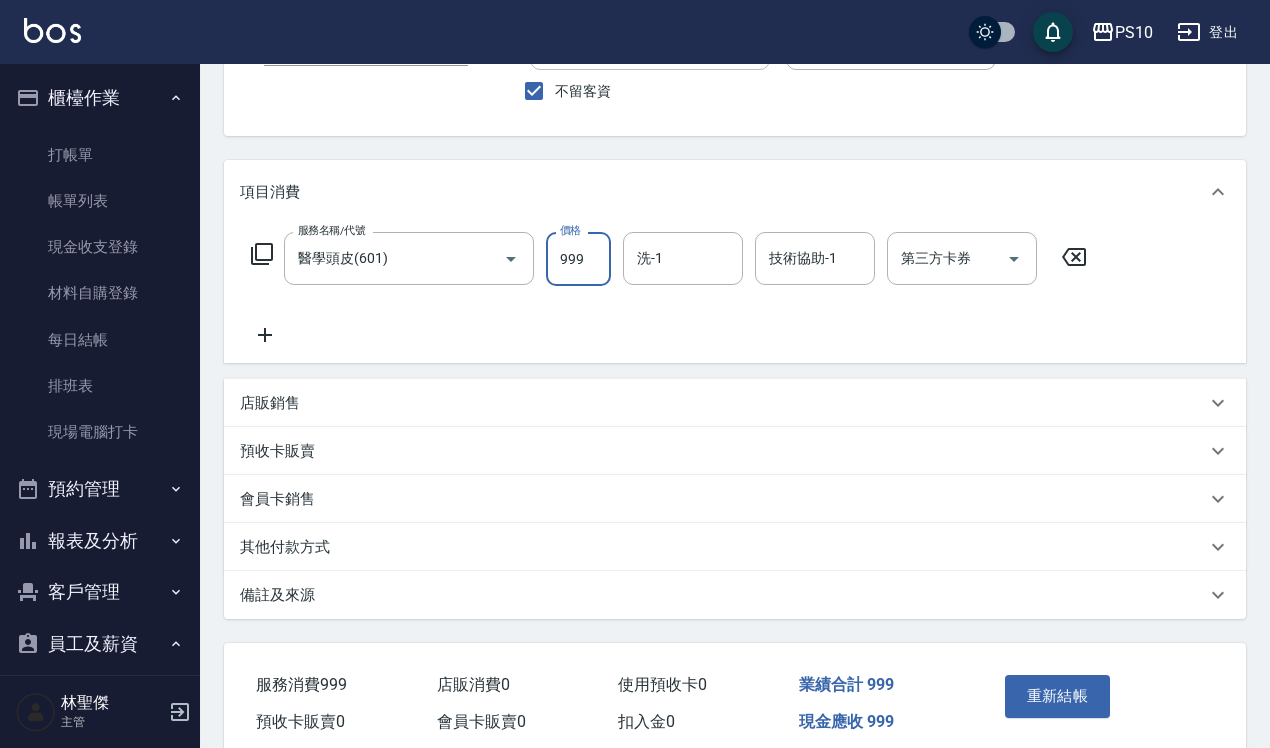 scroll, scrollTop: 253, scrollLeft: 0, axis: vertical 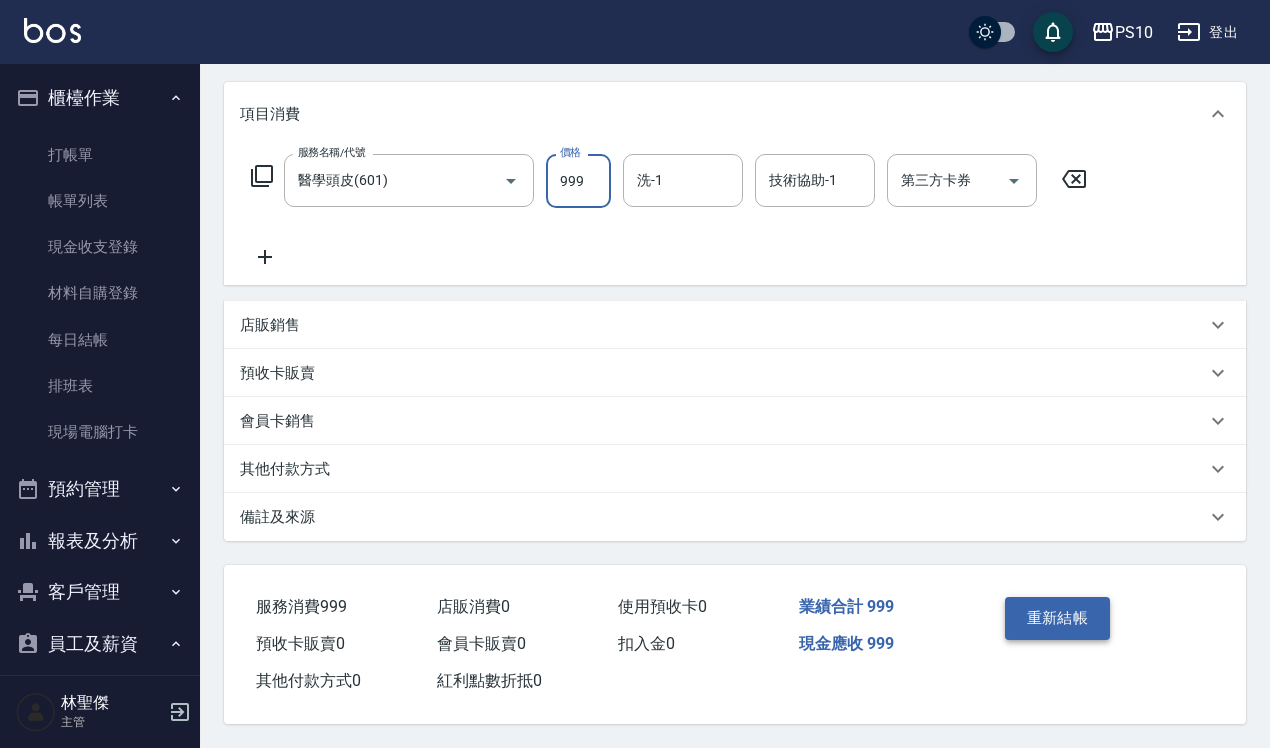 type on "999" 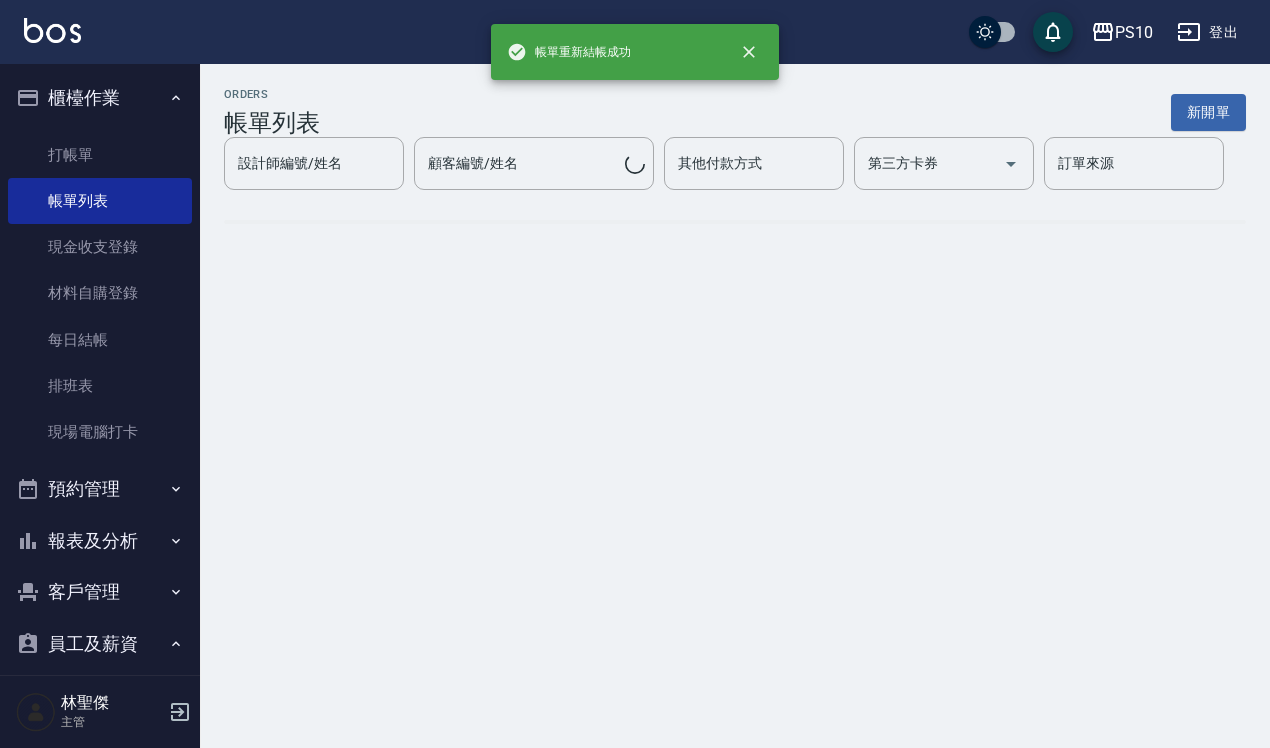 scroll, scrollTop: 0, scrollLeft: 0, axis: both 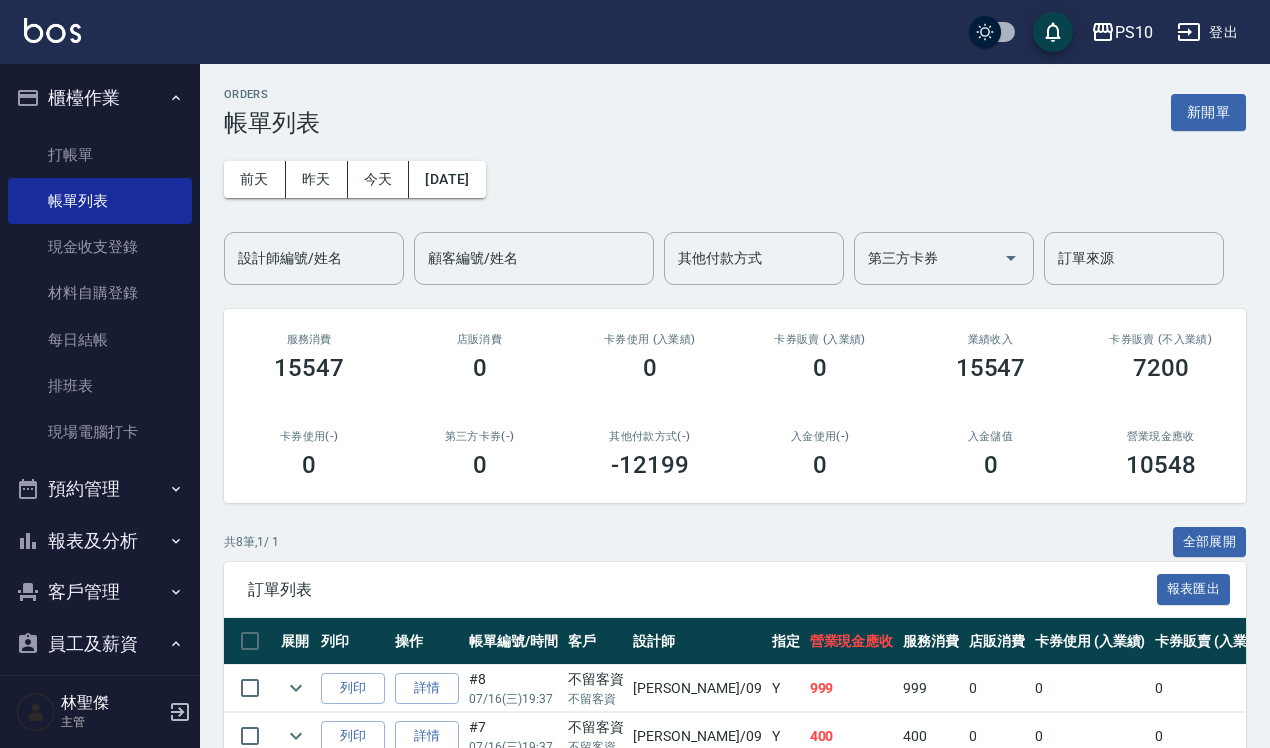 click on "PS10 登出" at bounding box center [635, 32] 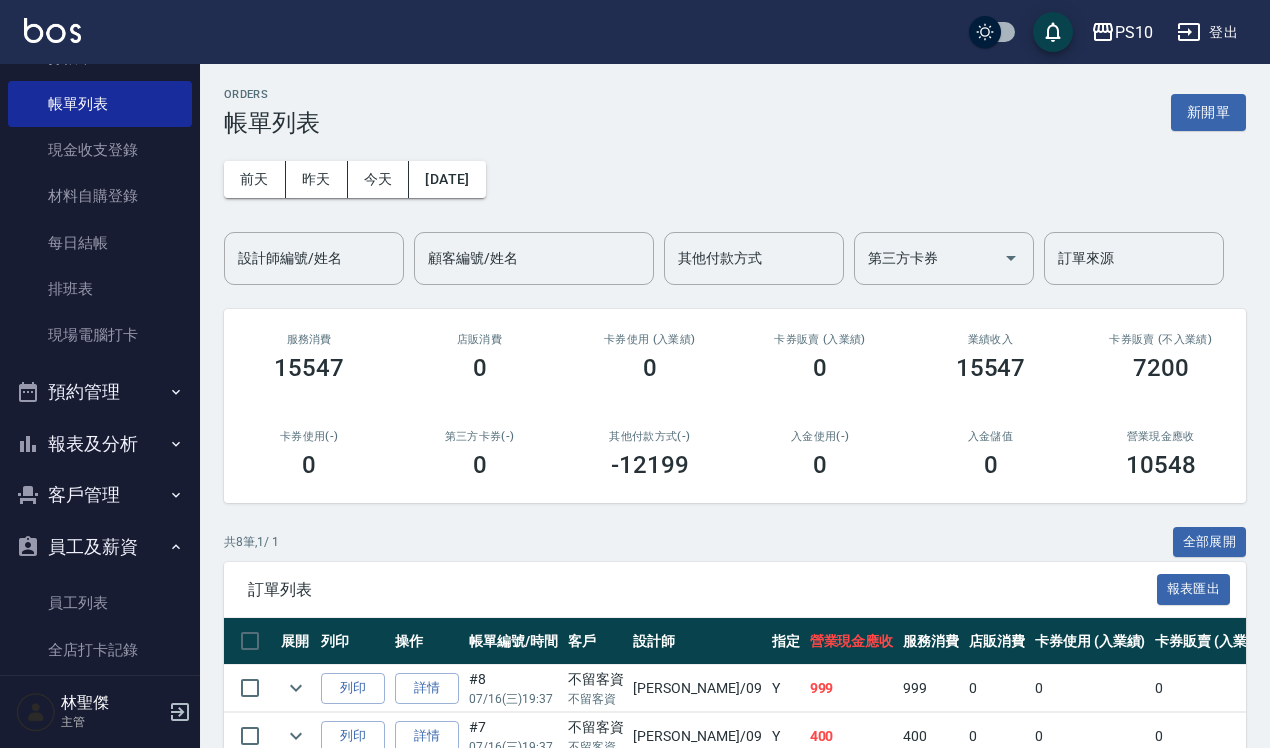 scroll, scrollTop: 250, scrollLeft: 0, axis: vertical 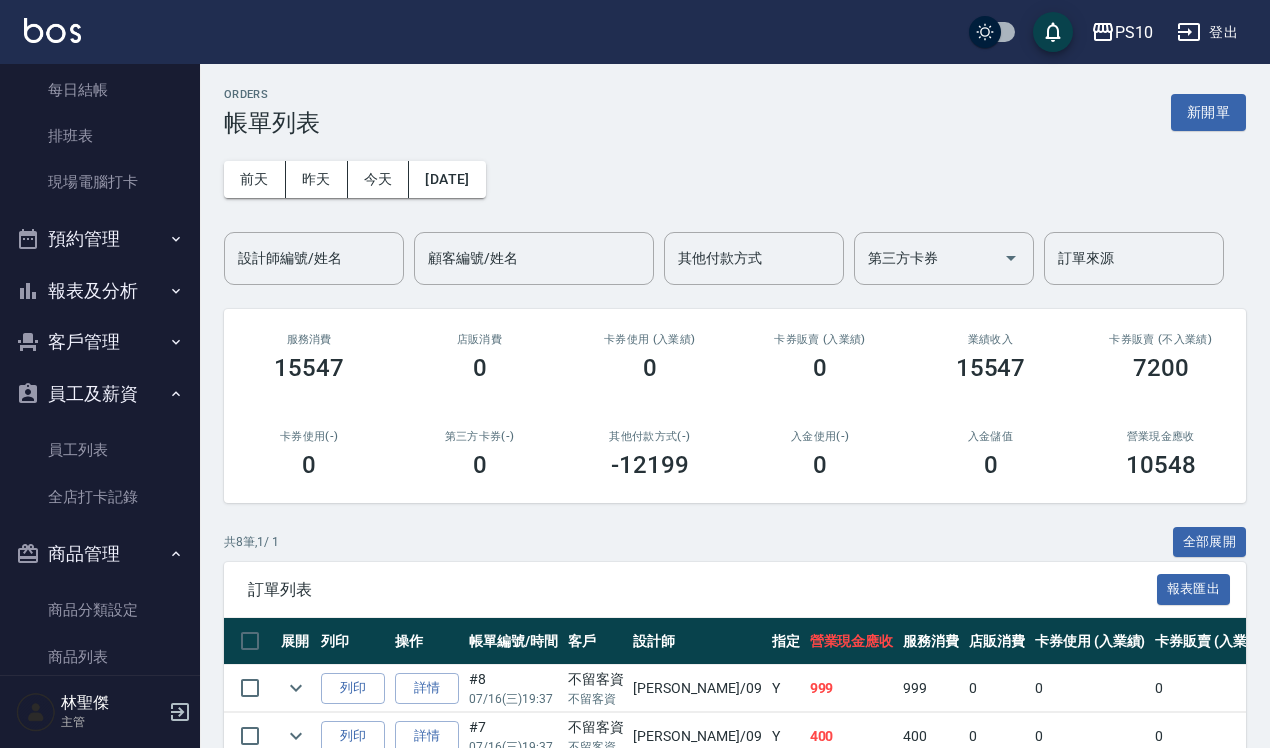 click on "報表及分析" at bounding box center [100, 291] 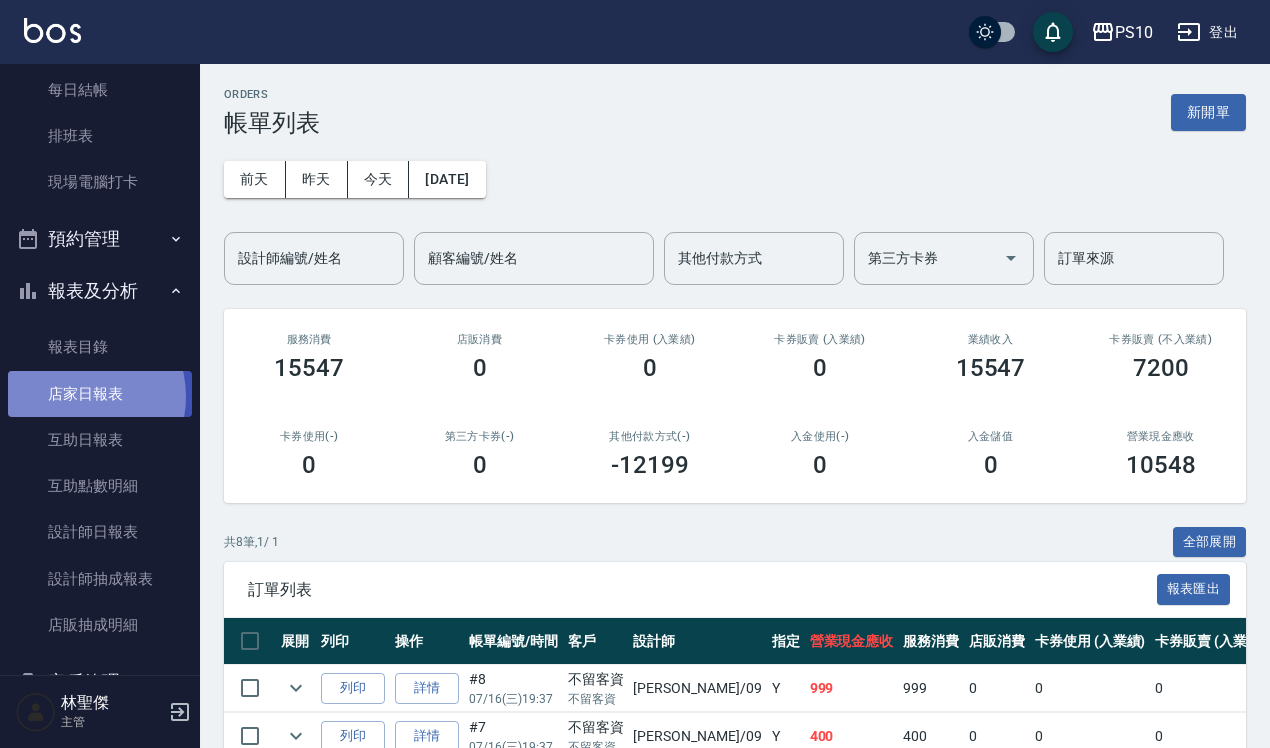 click on "店家日報表" at bounding box center [100, 394] 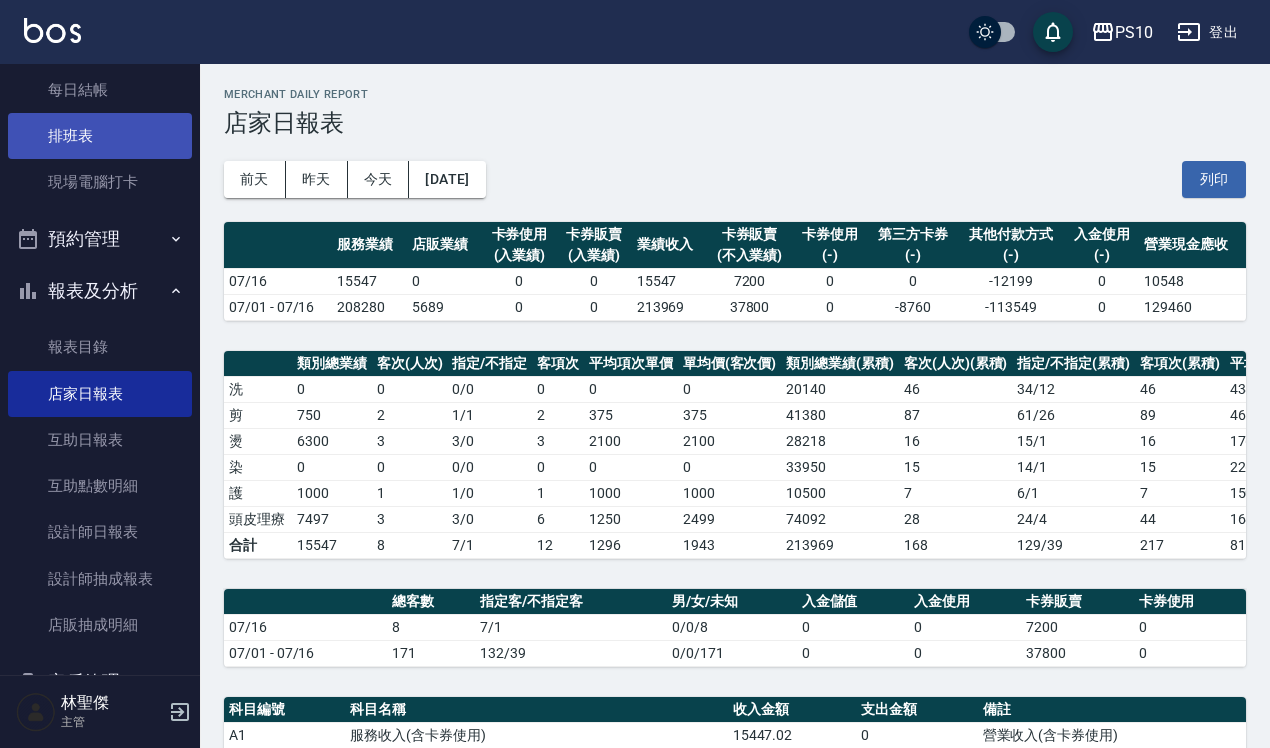 scroll, scrollTop: 0, scrollLeft: 0, axis: both 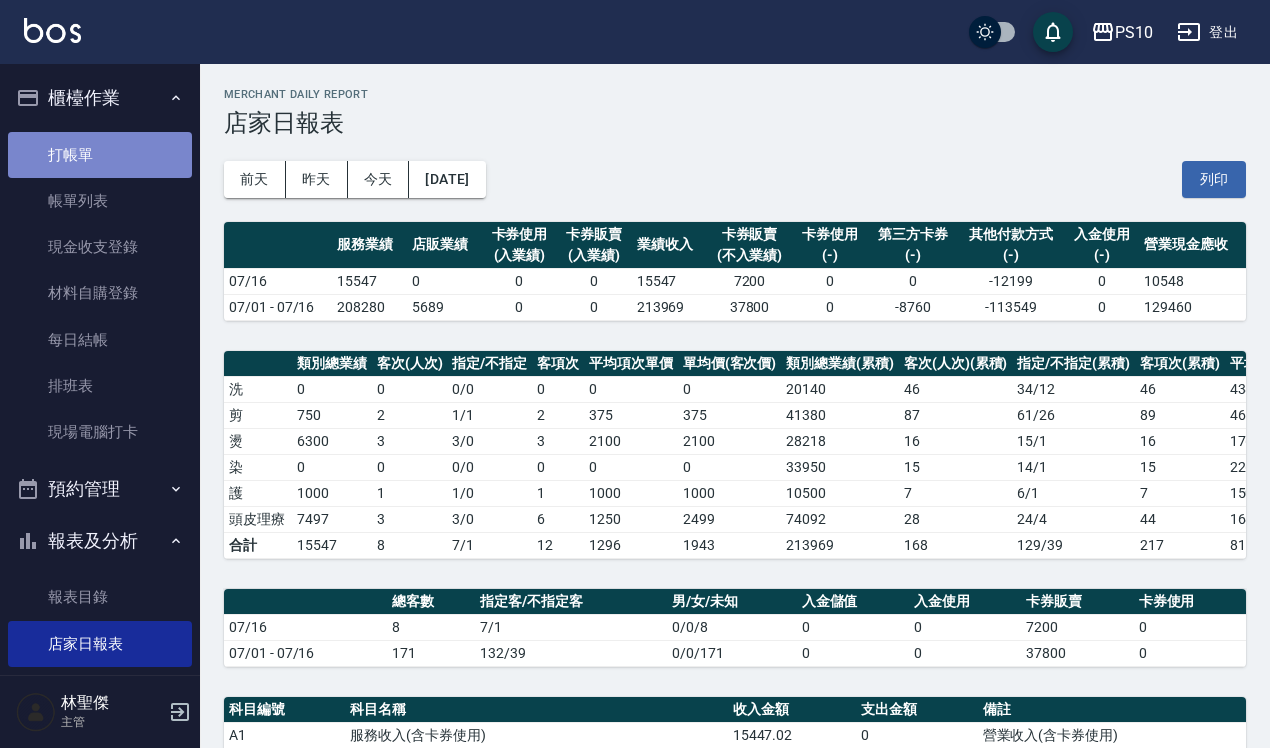click on "打帳單" at bounding box center (100, 155) 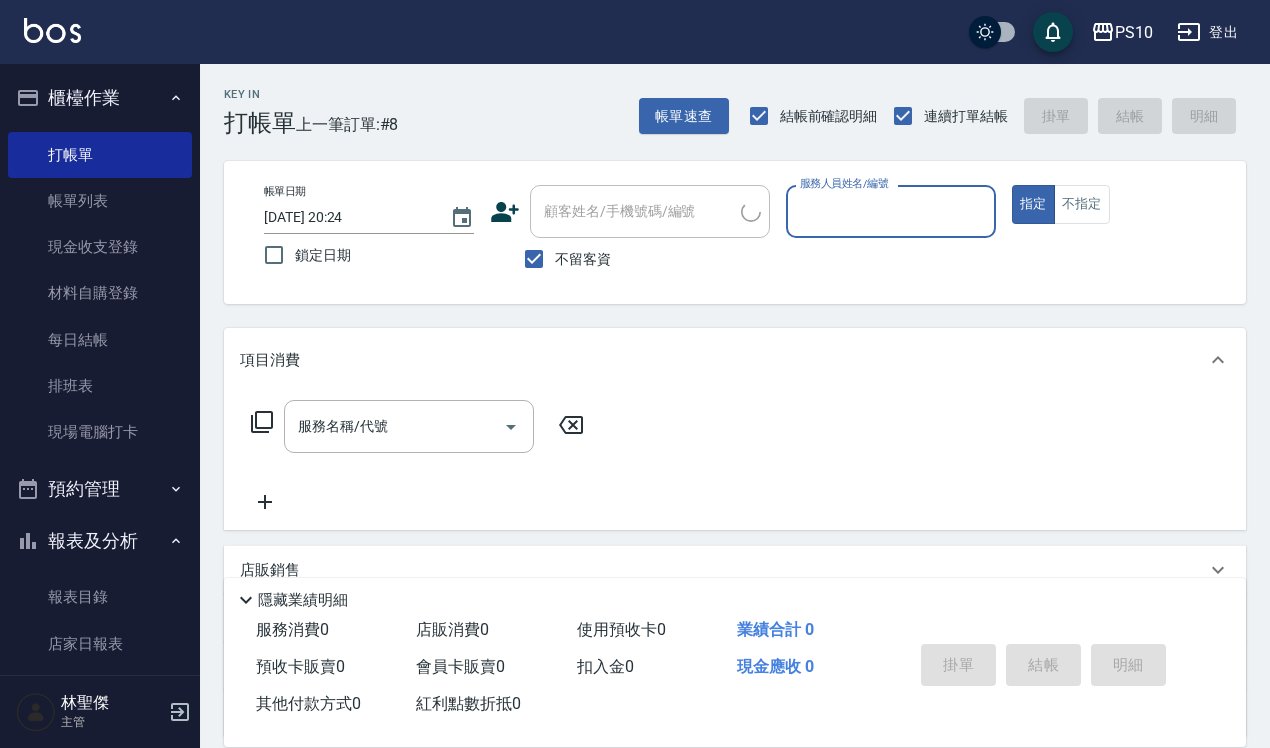 click on "服務人員姓名/編號" at bounding box center (891, 211) 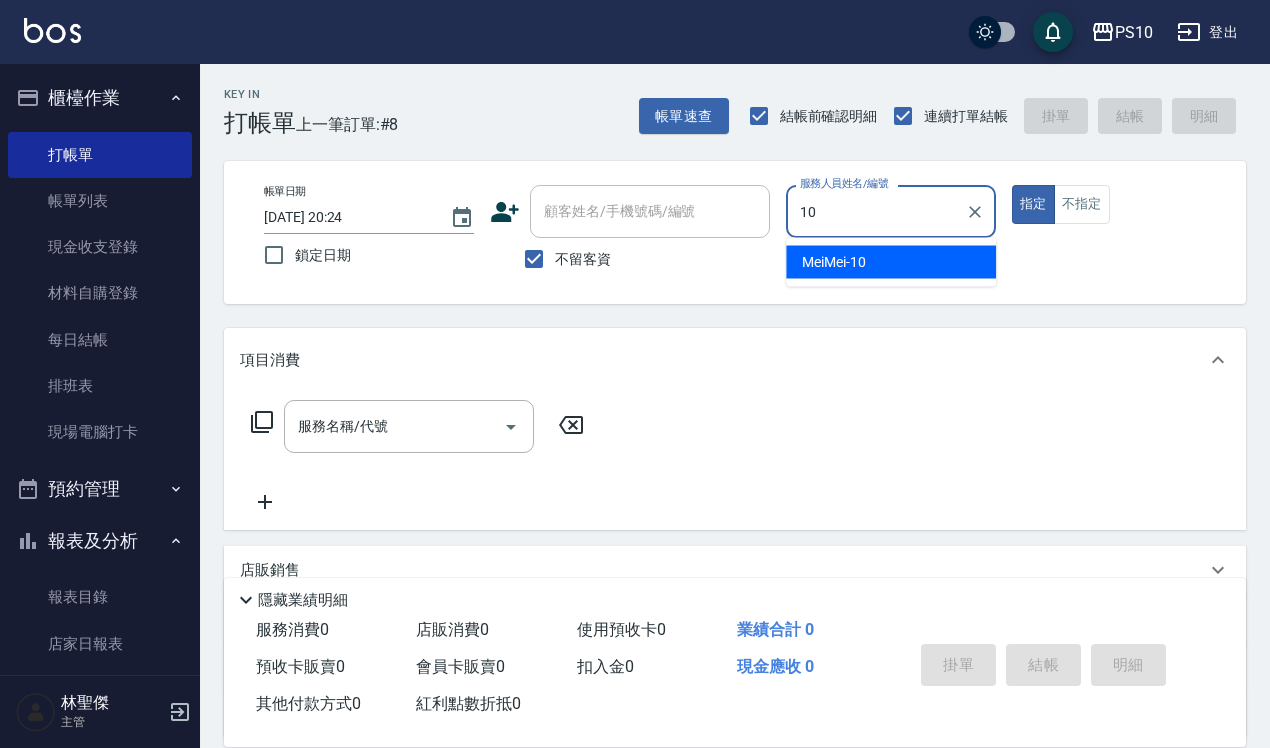 type on "MeiMei-10" 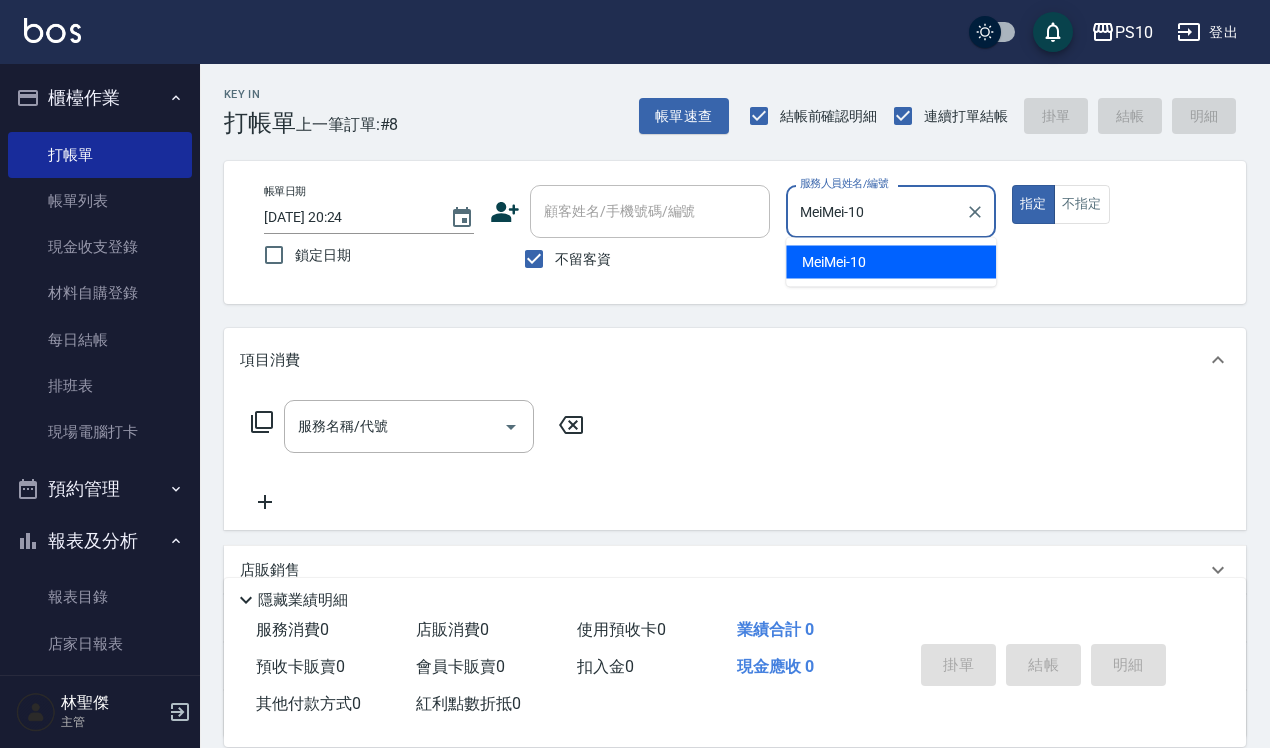 type on "true" 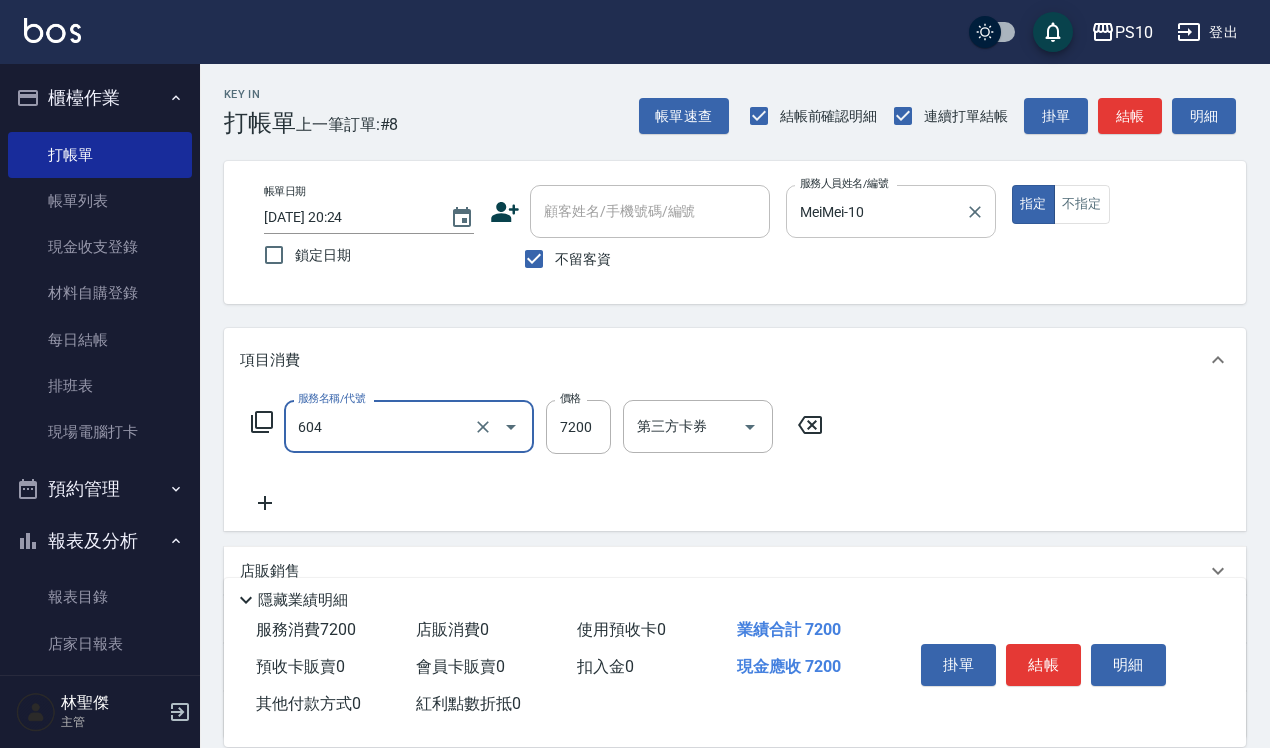 type on "蘆薈髮膜5次(604)" 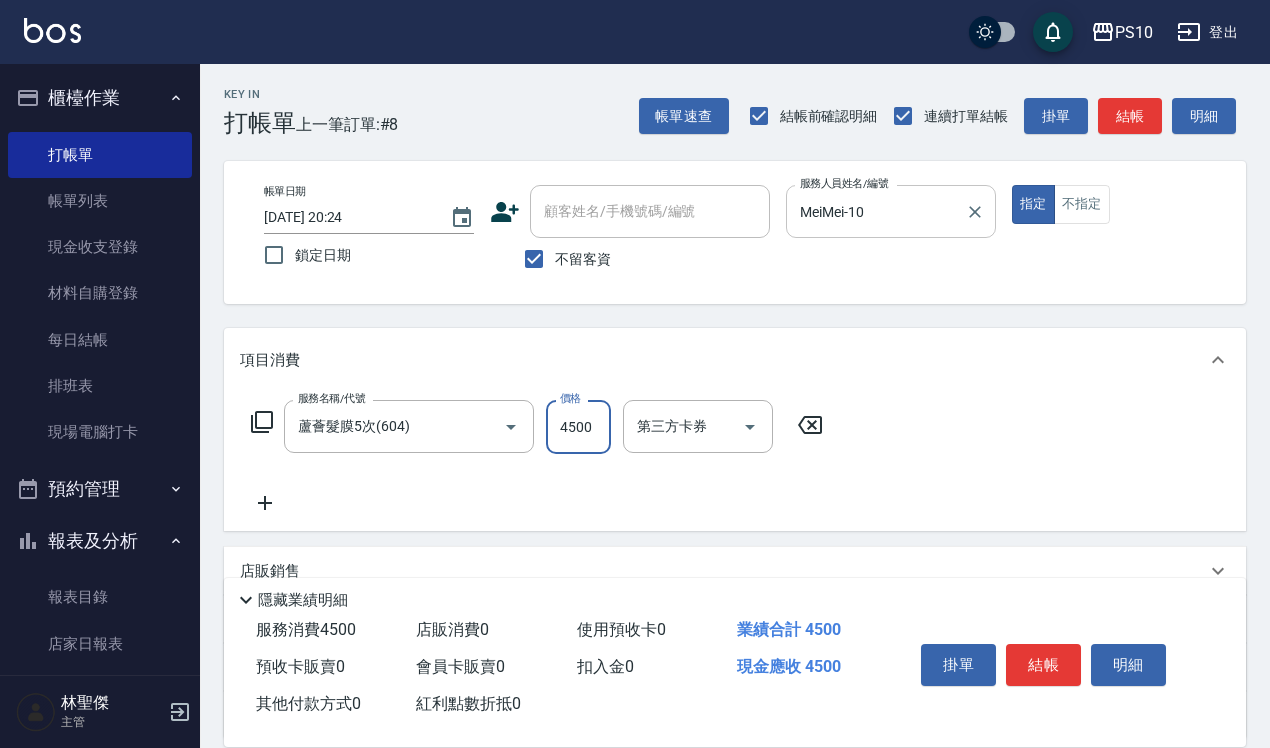 type on "4500" 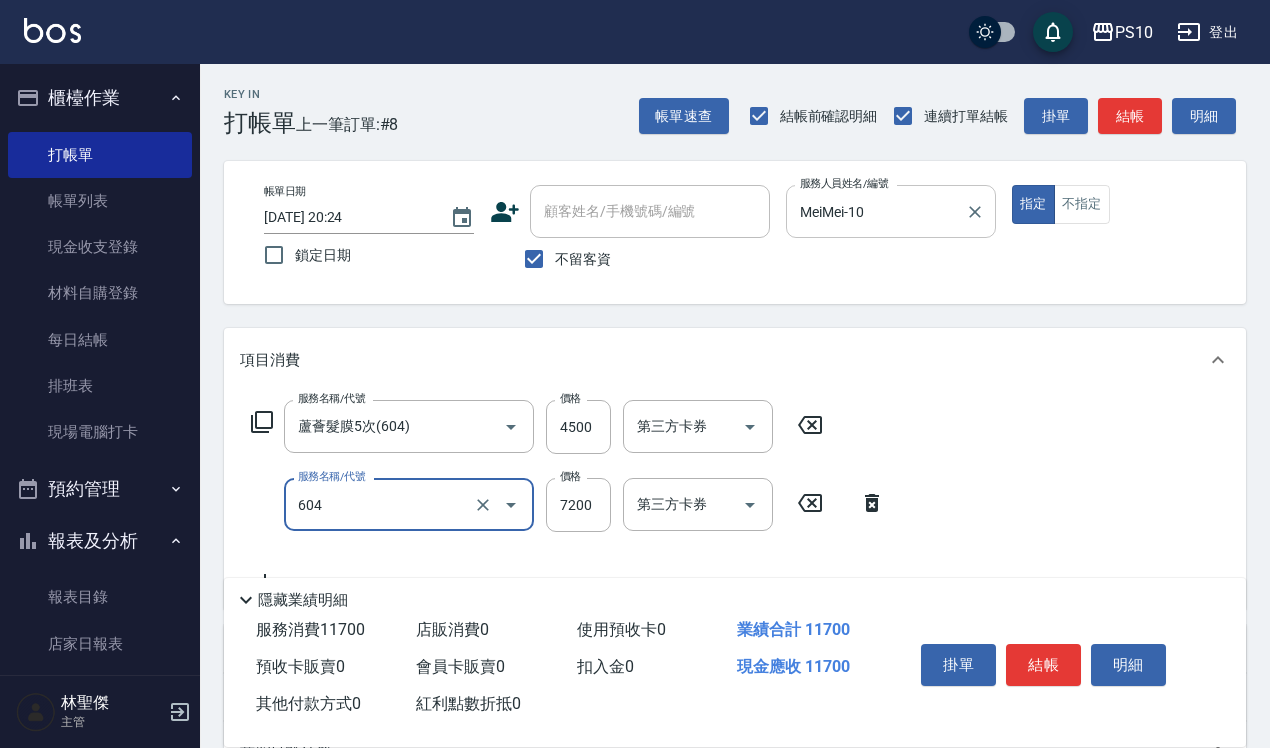 type on "蘆薈髮膜5次(604)" 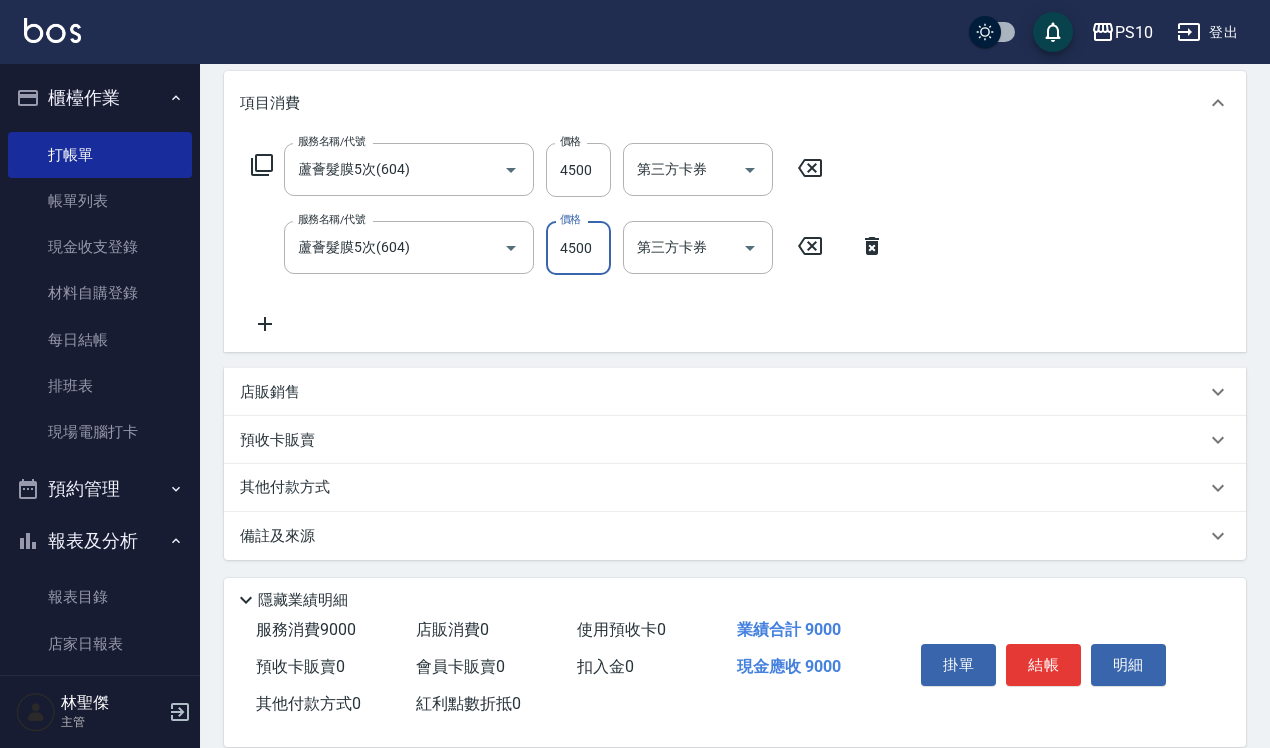 scroll, scrollTop: 258, scrollLeft: 0, axis: vertical 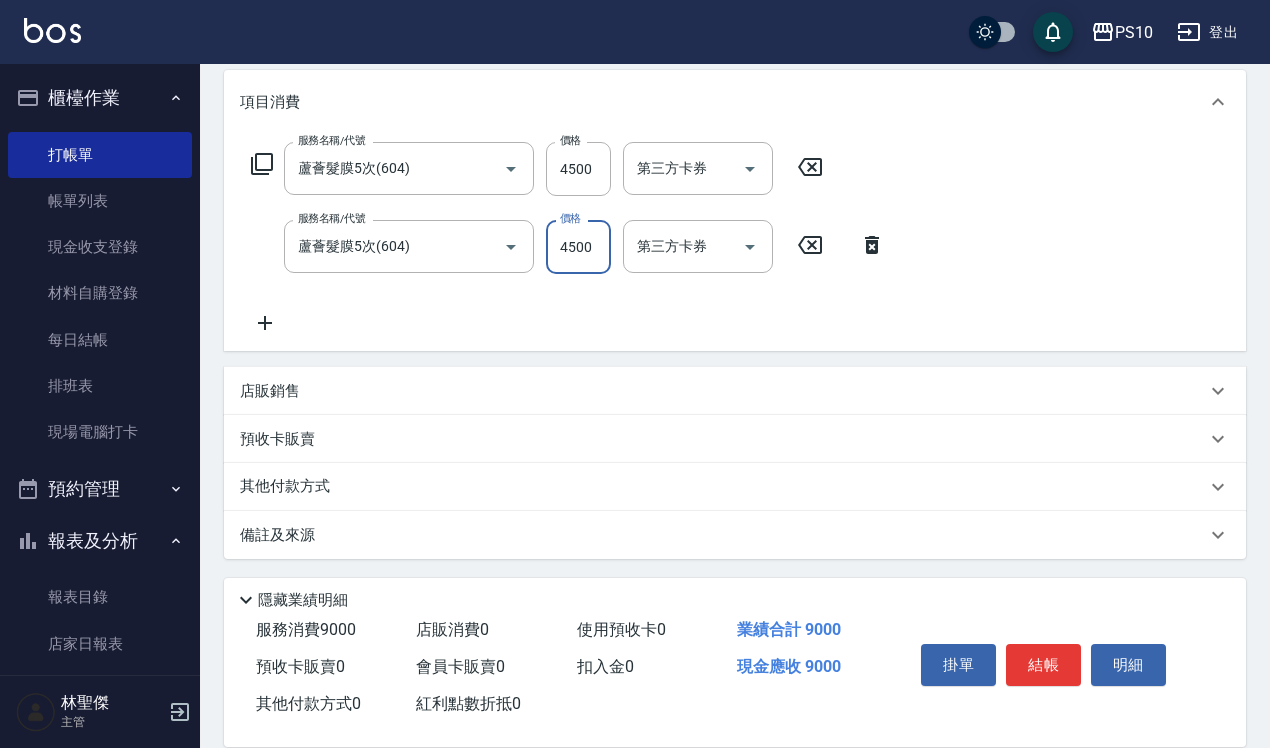 type on "4500" 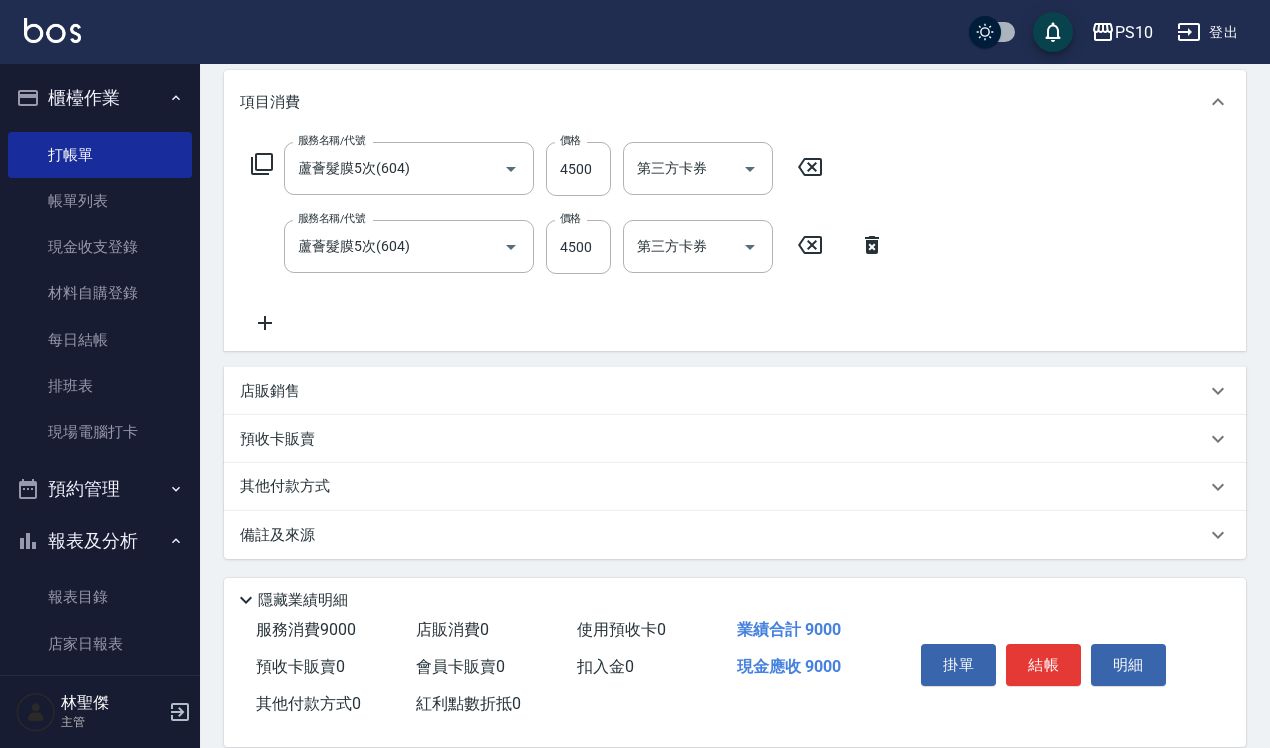 click on "其他付款方式" at bounding box center [735, 487] 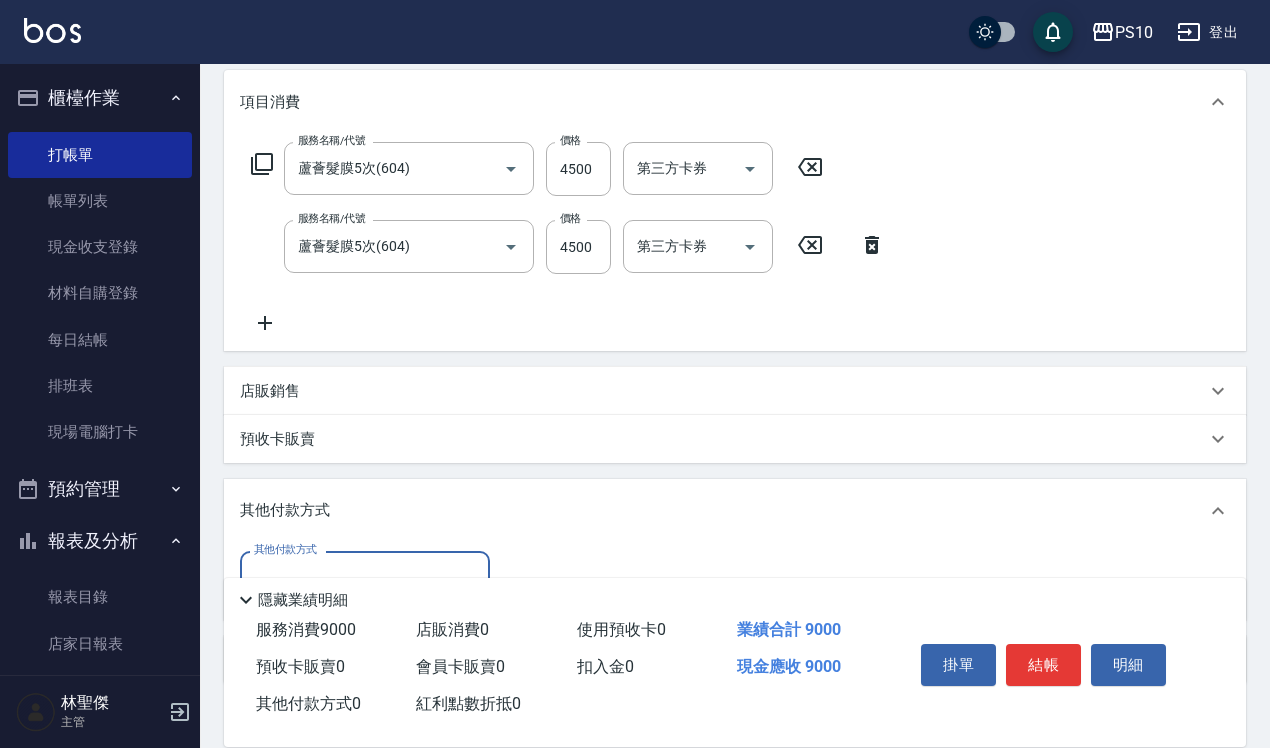 scroll, scrollTop: 0, scrollLeft: 0, axis: both 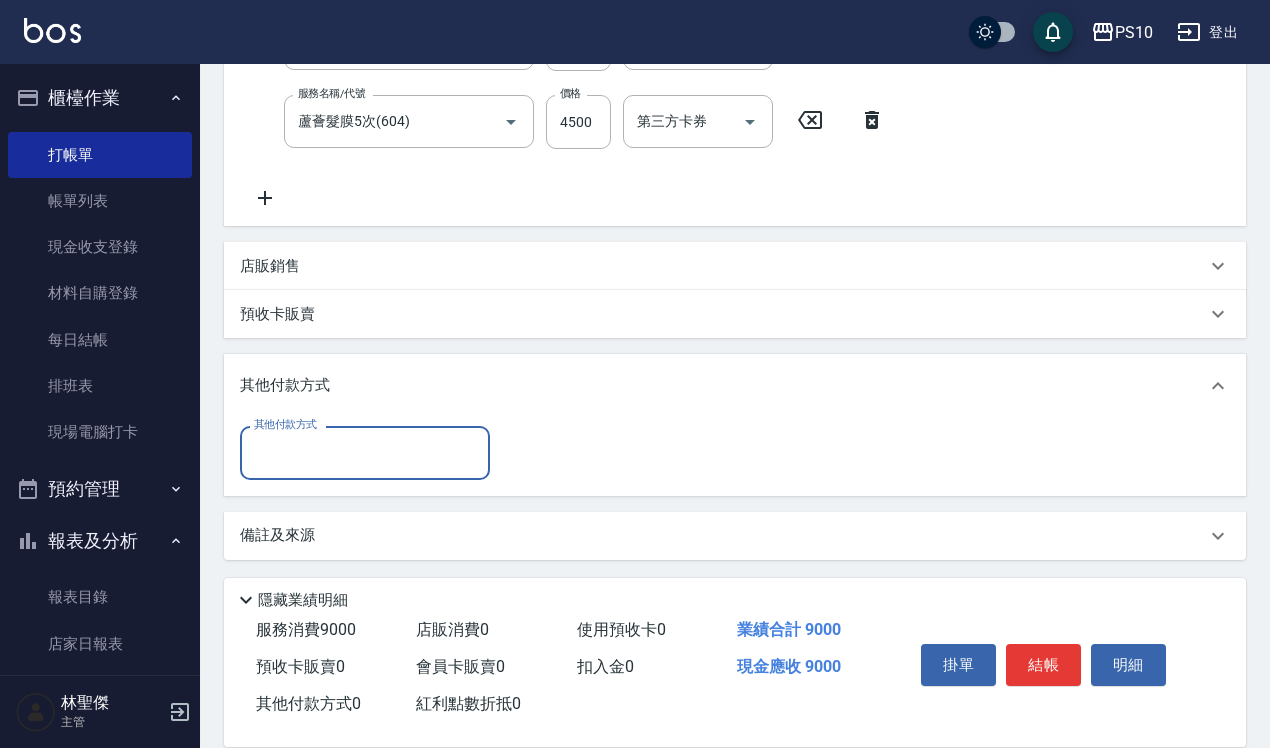 click on "其他付款方式" at bounding box center (365, 452) 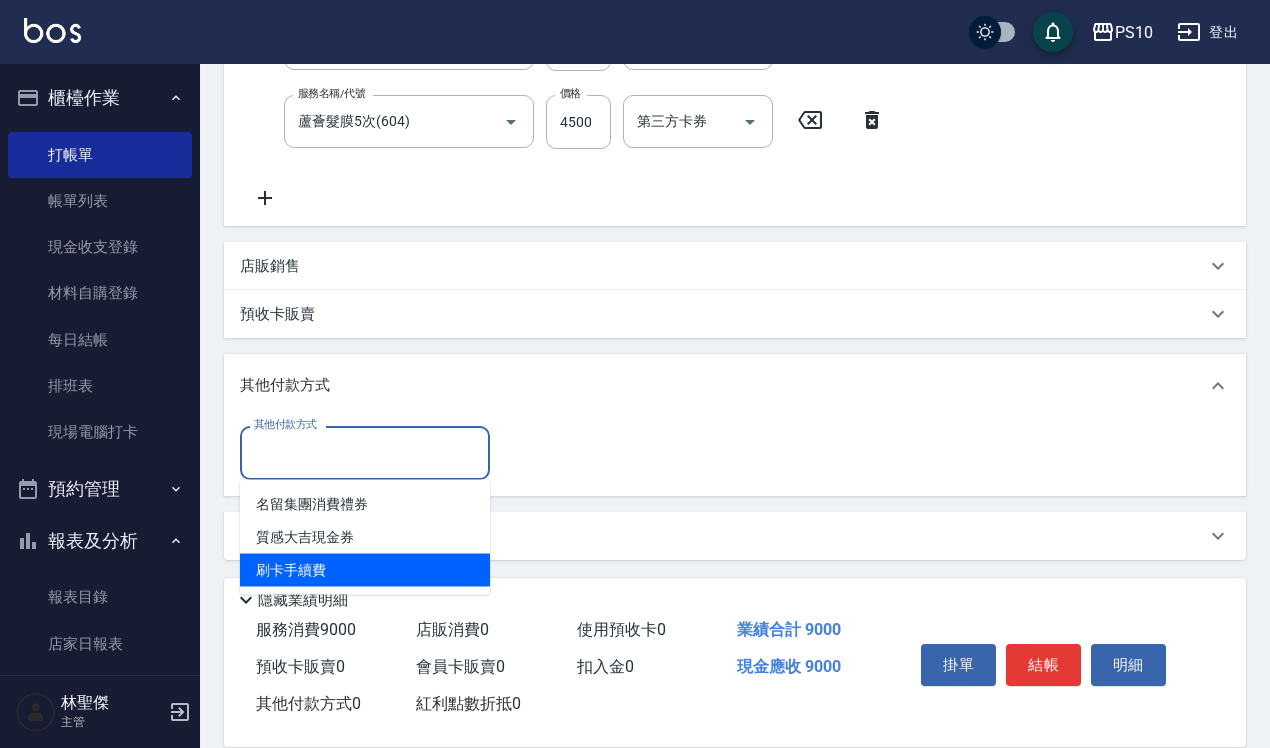 click on "刷卡手續費" at bounding box center [365, 570] 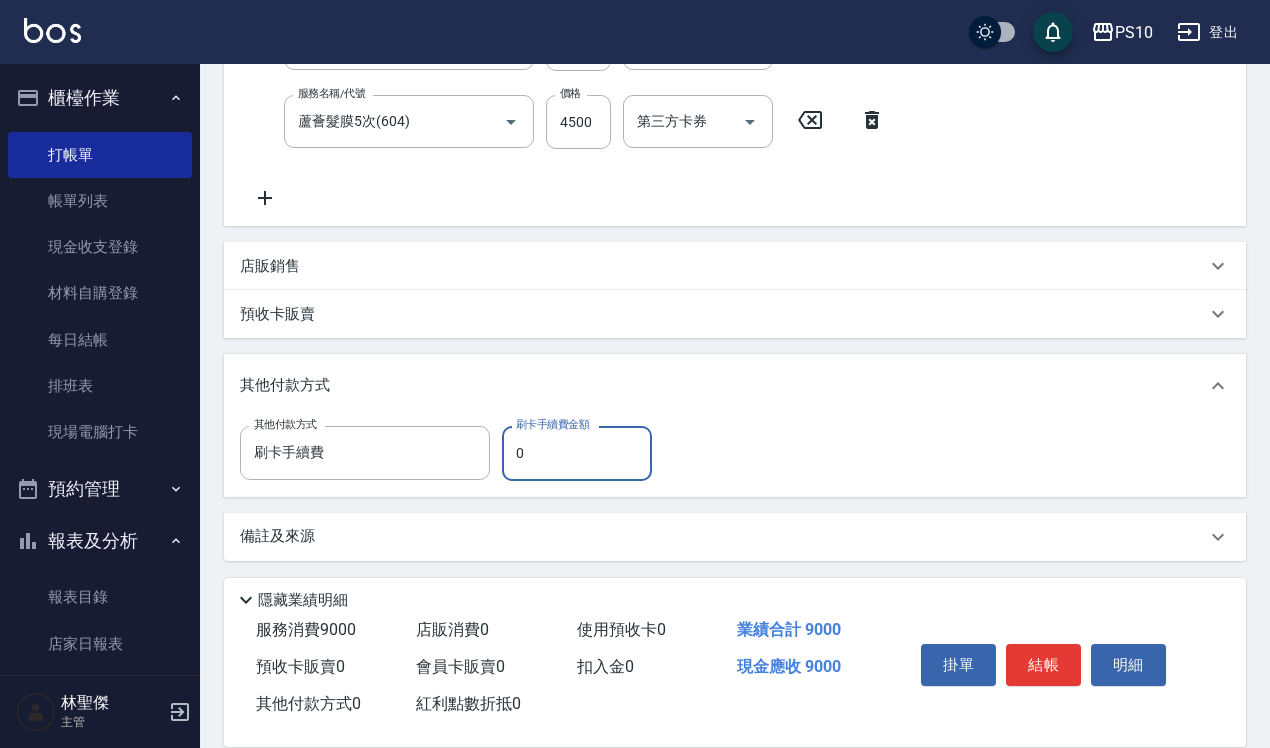drag, startPoint x: 512, startPoint y: 440, endPoint x: 695, endPoint y: 426, distance: 183.53474 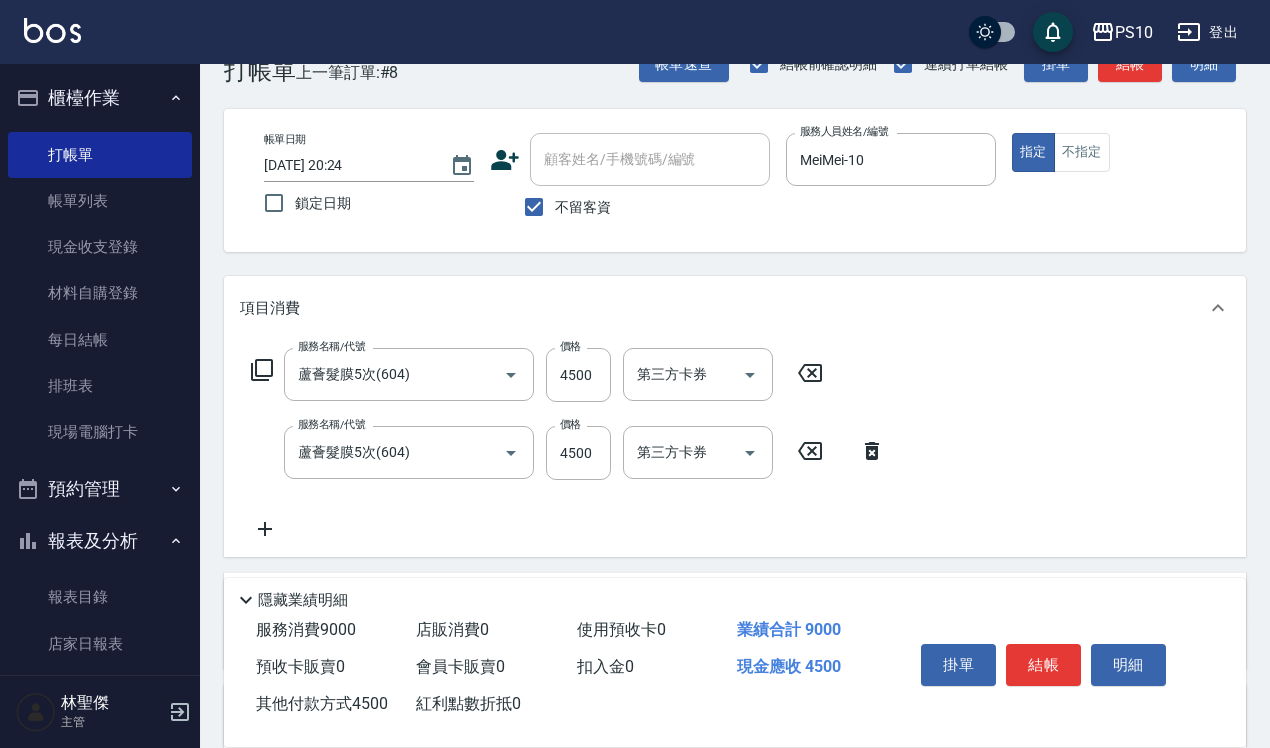 scroll, scrollTop: 0, scrollLeft: 0, axis: both 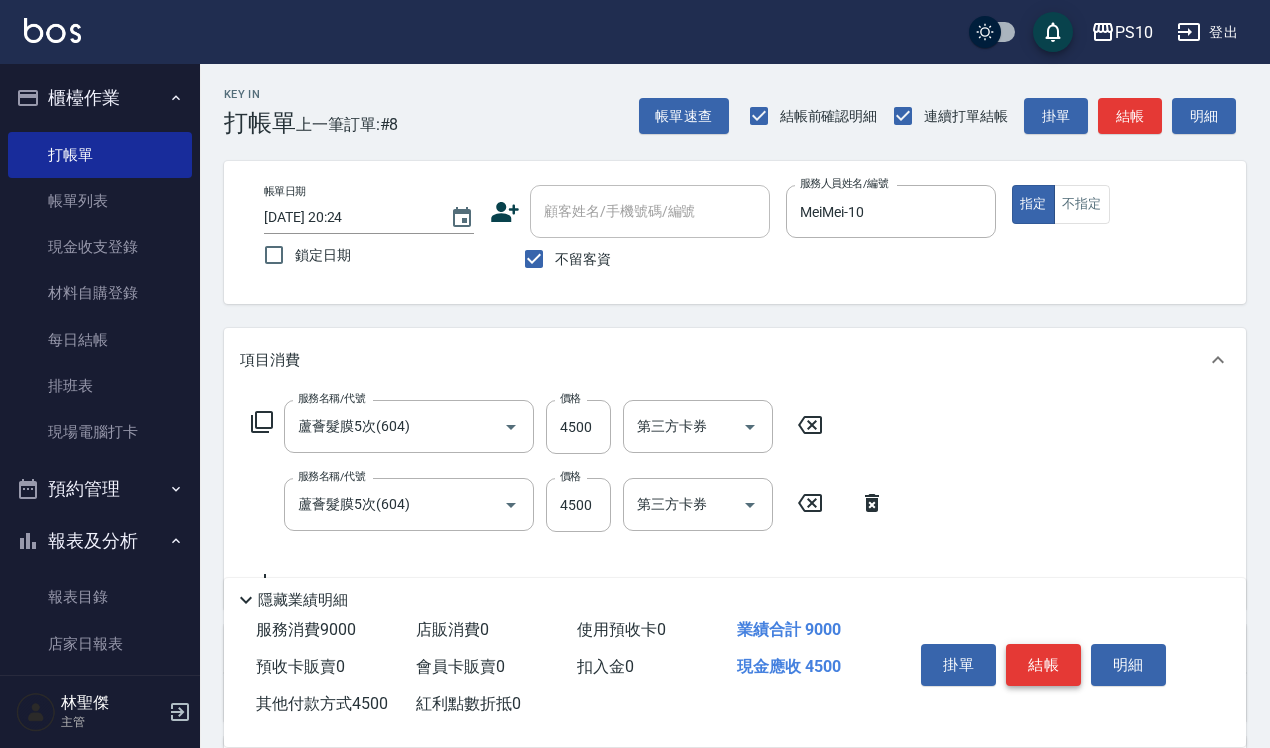 type on "4500" 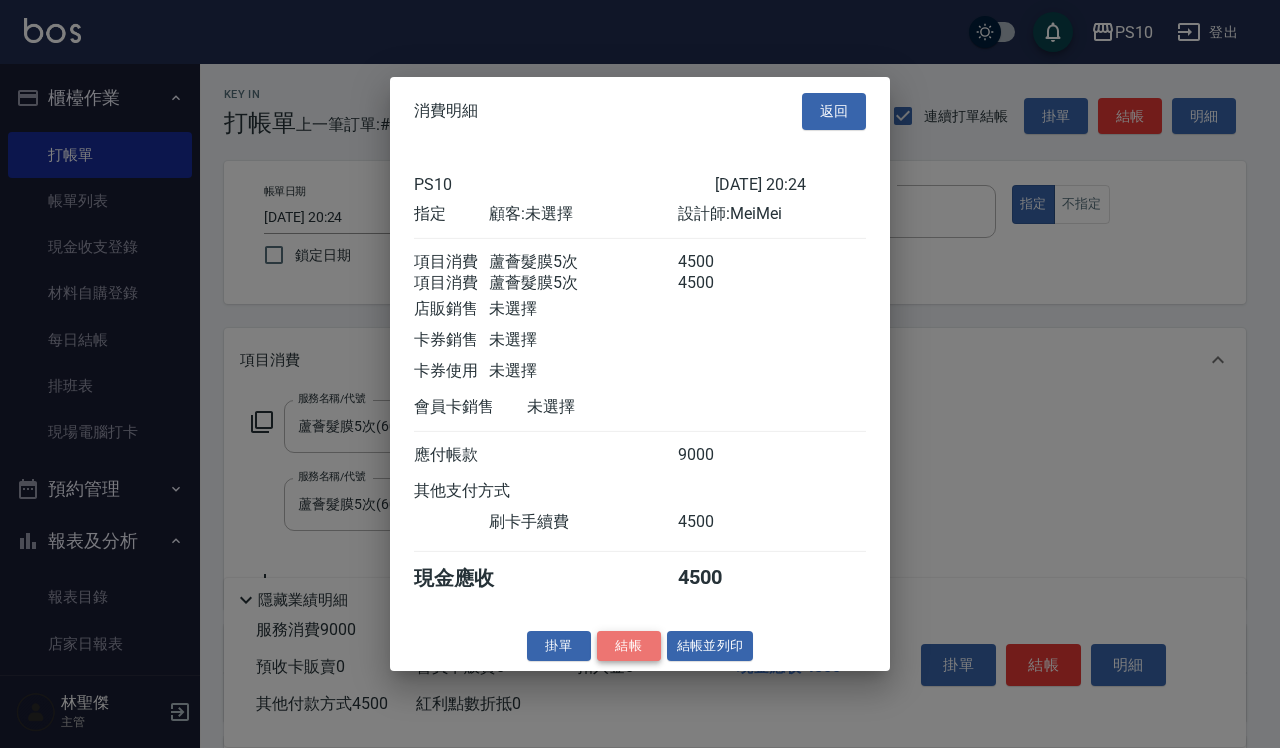 click on "結帳" at bounding box center [629, 645] 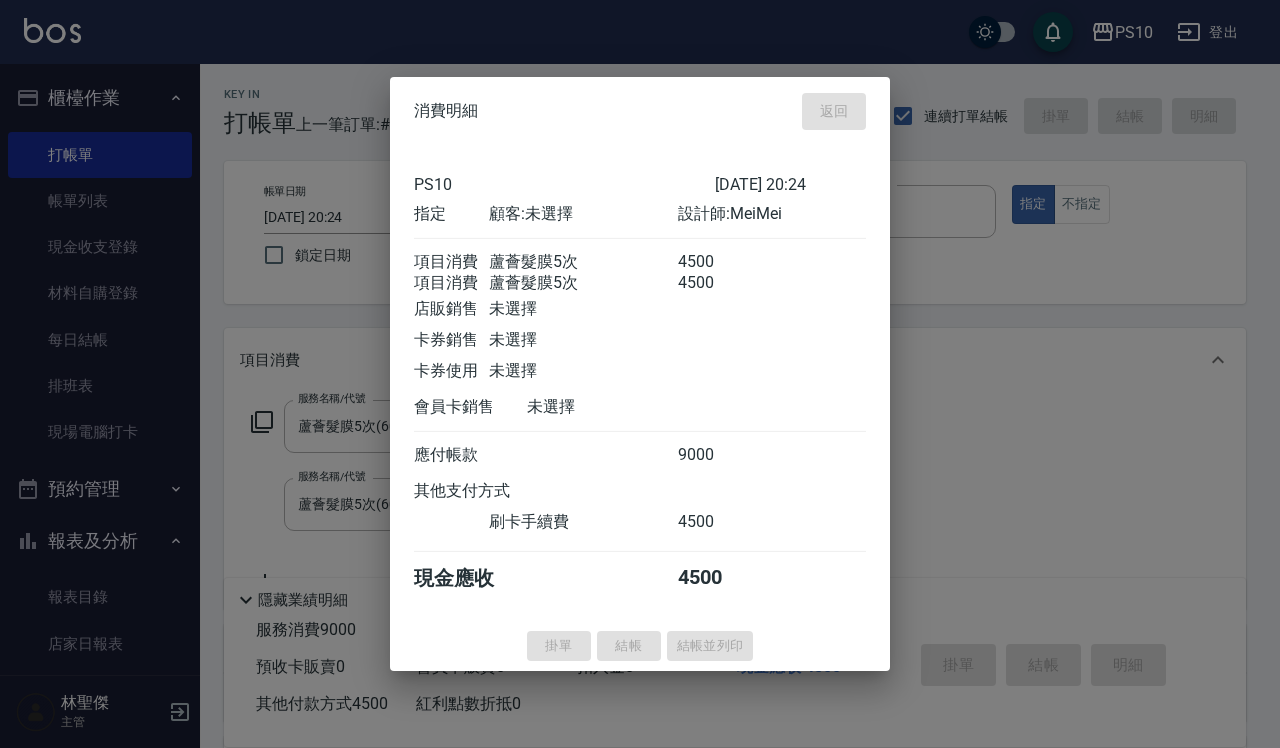 type 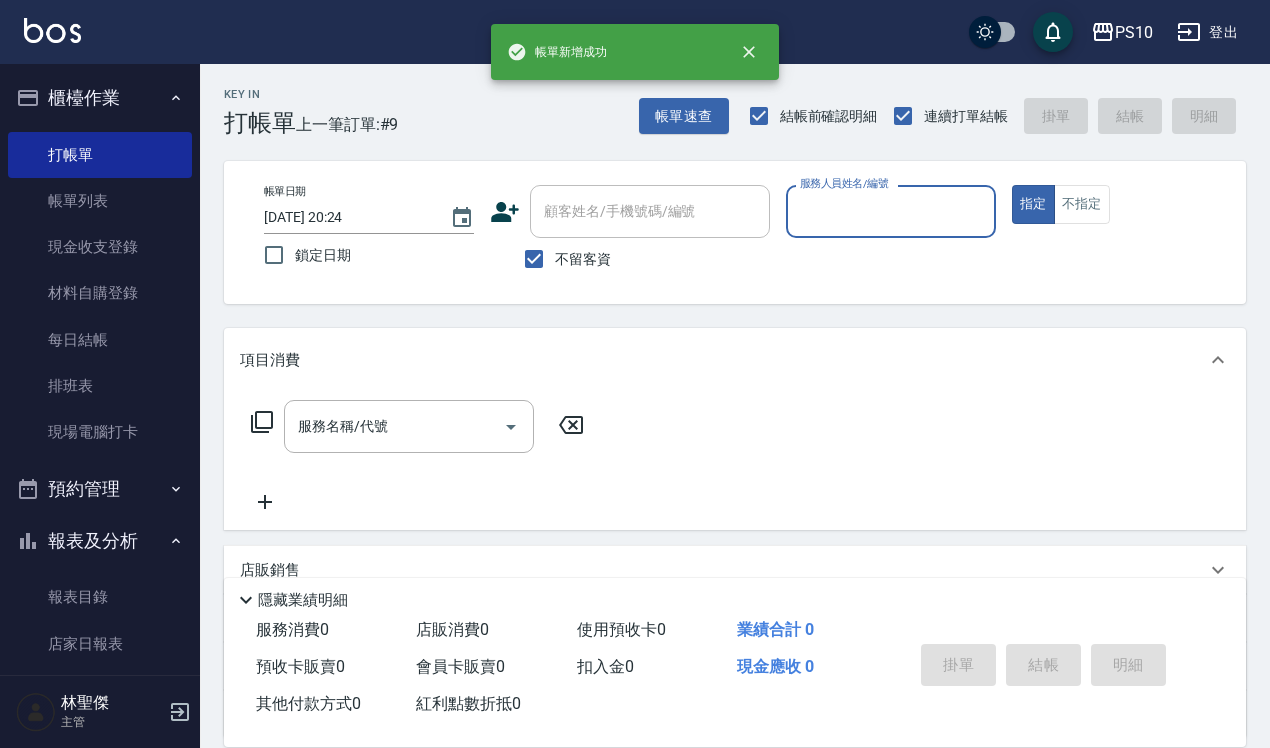 click on "服務人員姓名/編號" at bounding box center (891, 211) 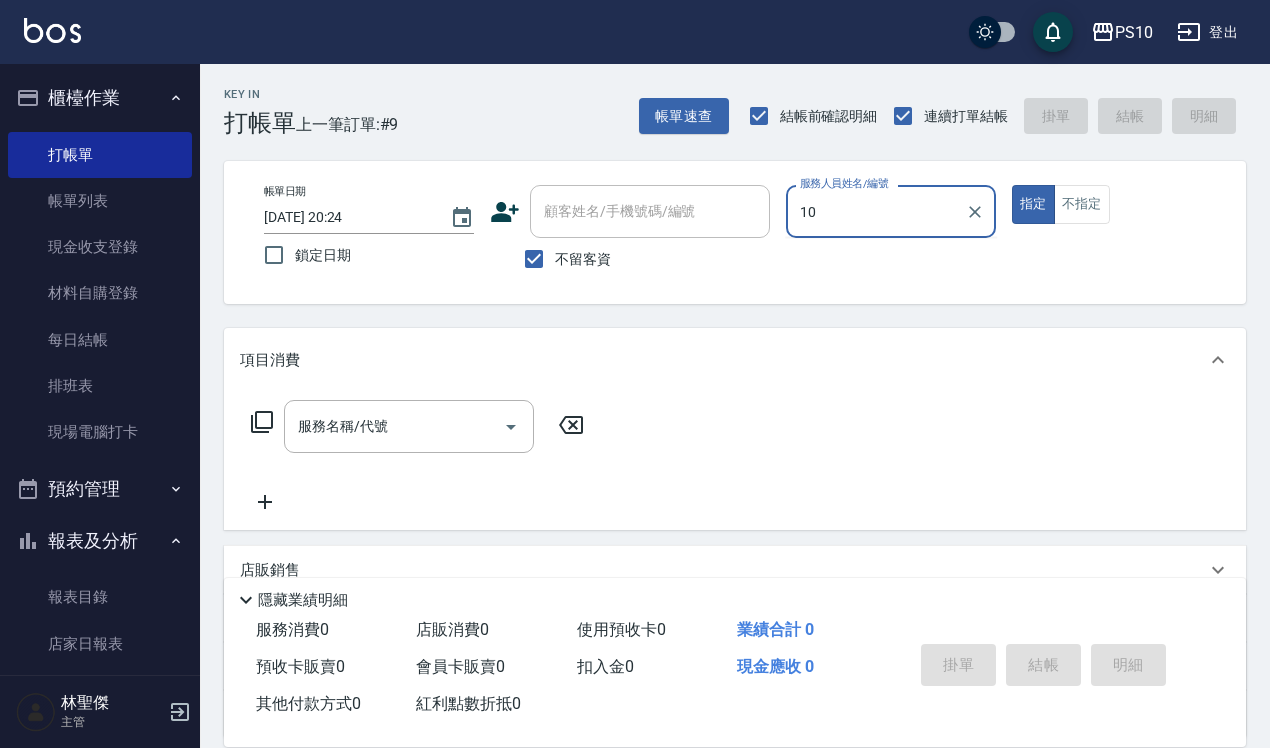 type on "MeiMei-10" 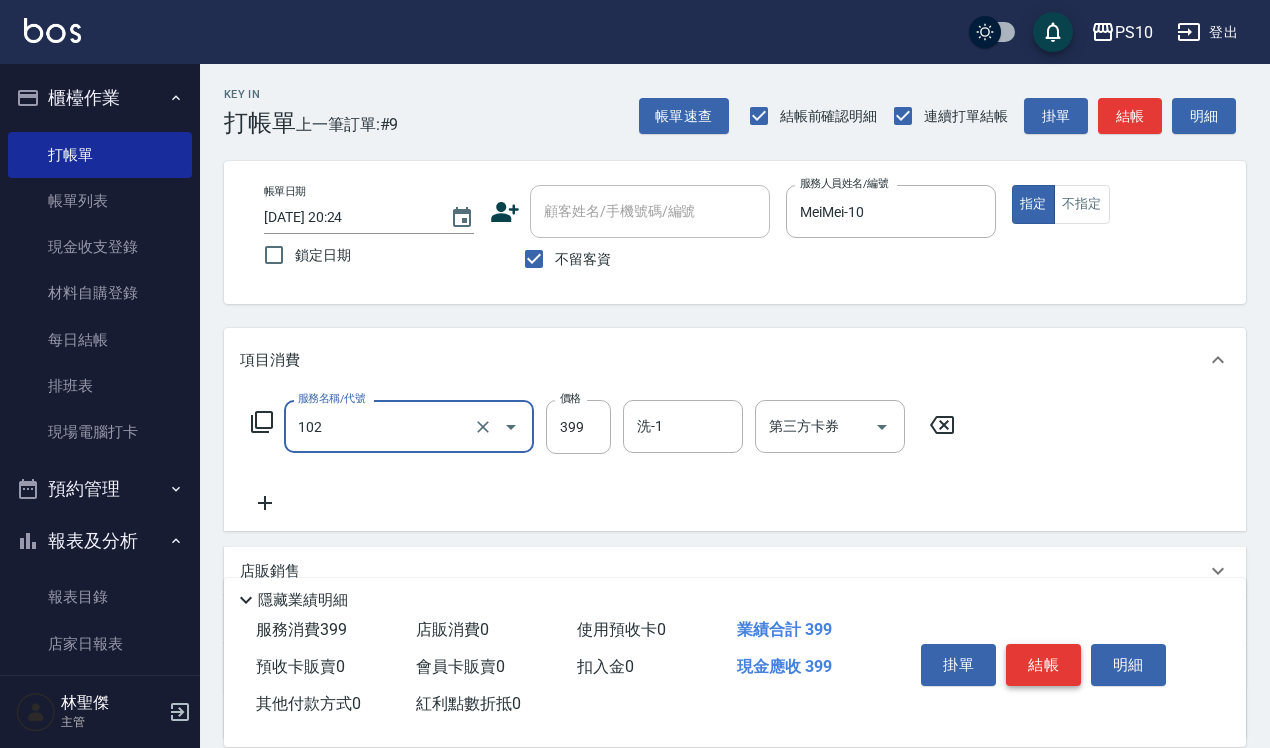 type on "SPA洗髮399(102)" 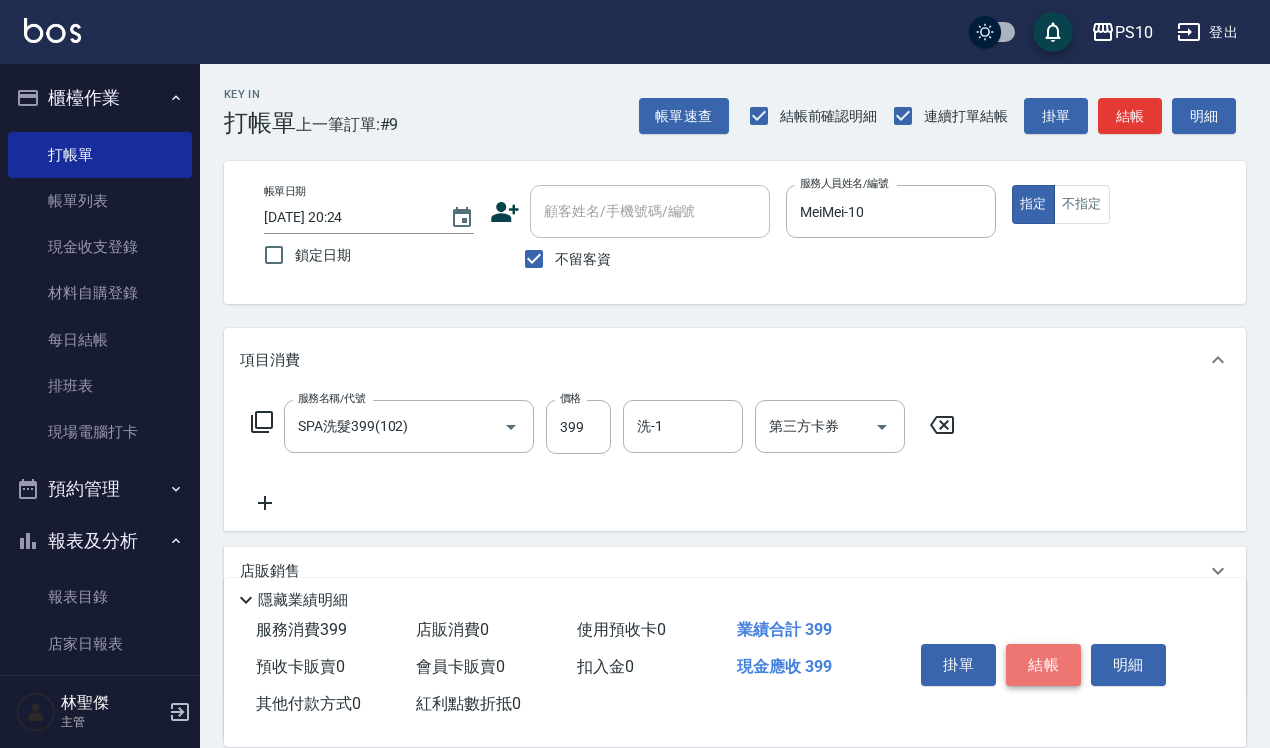 click on "結帳" at bounding box center (1043, 665) 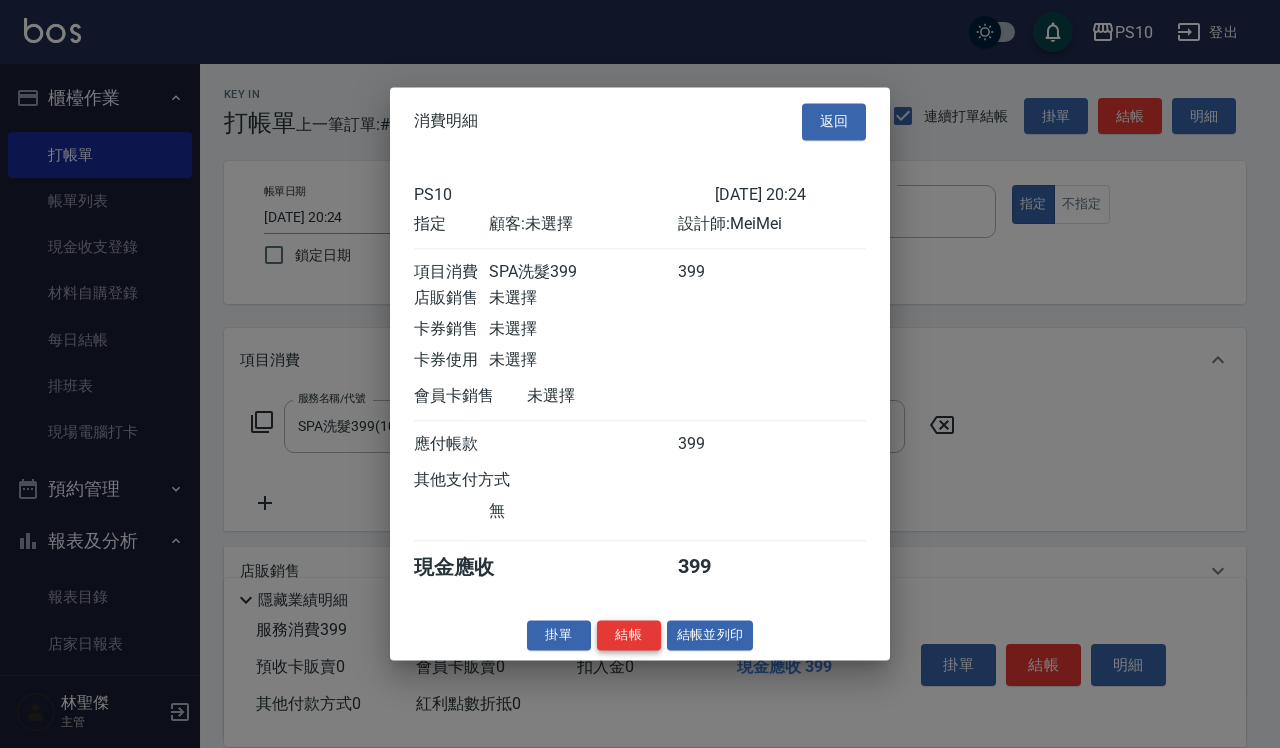 click on "結帳" at bounding box center (629, 635) 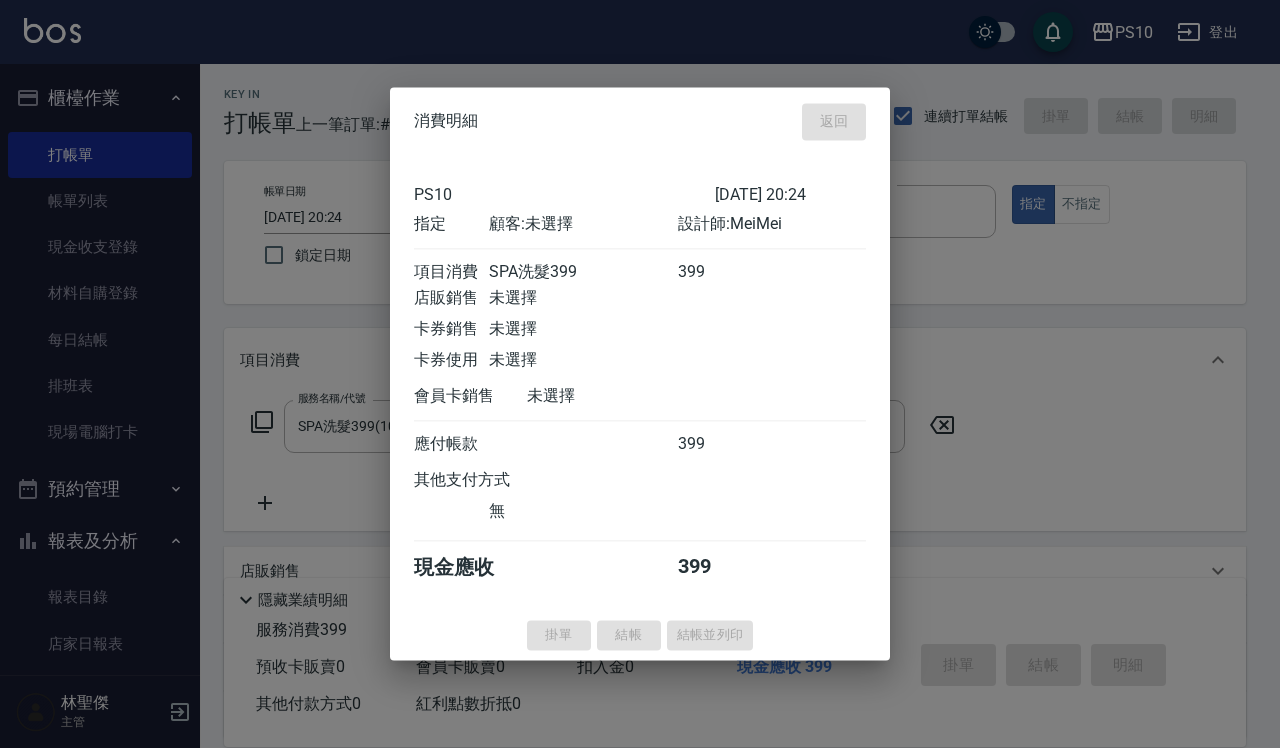 type 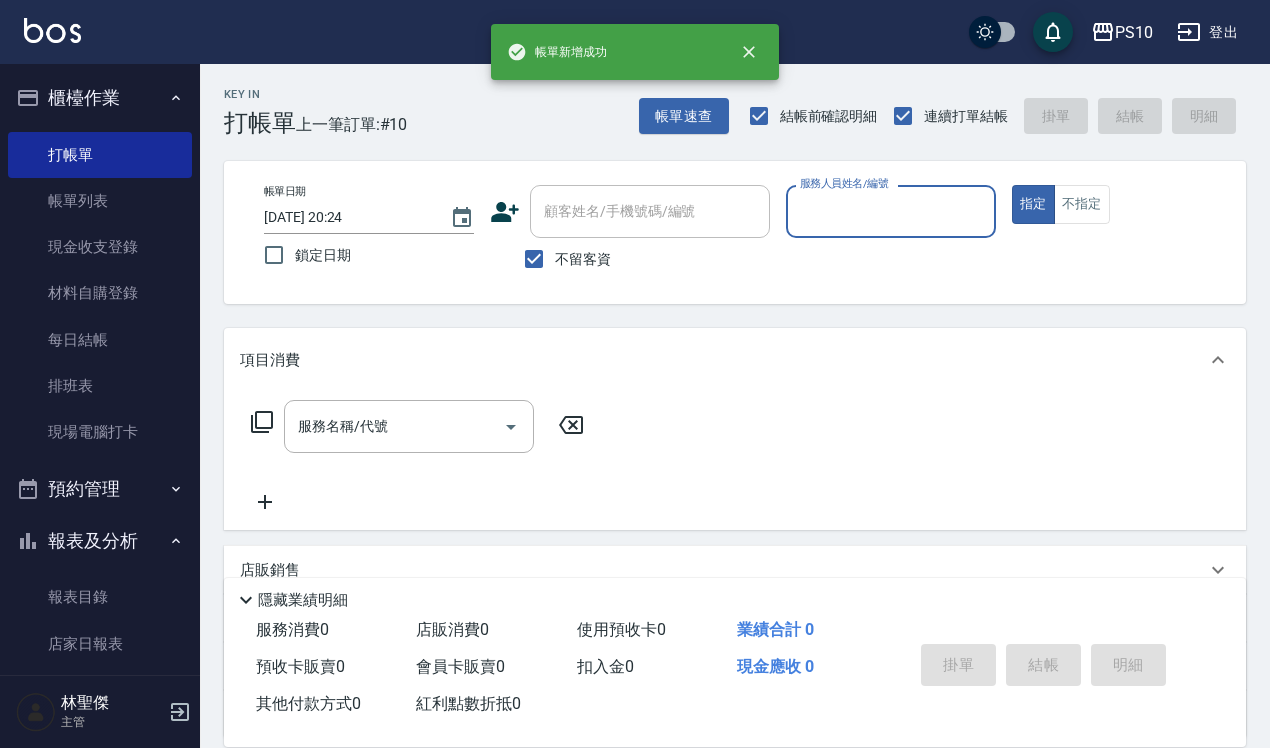 click on "服務人員姓名/編號" at bounding box center [891, 211] 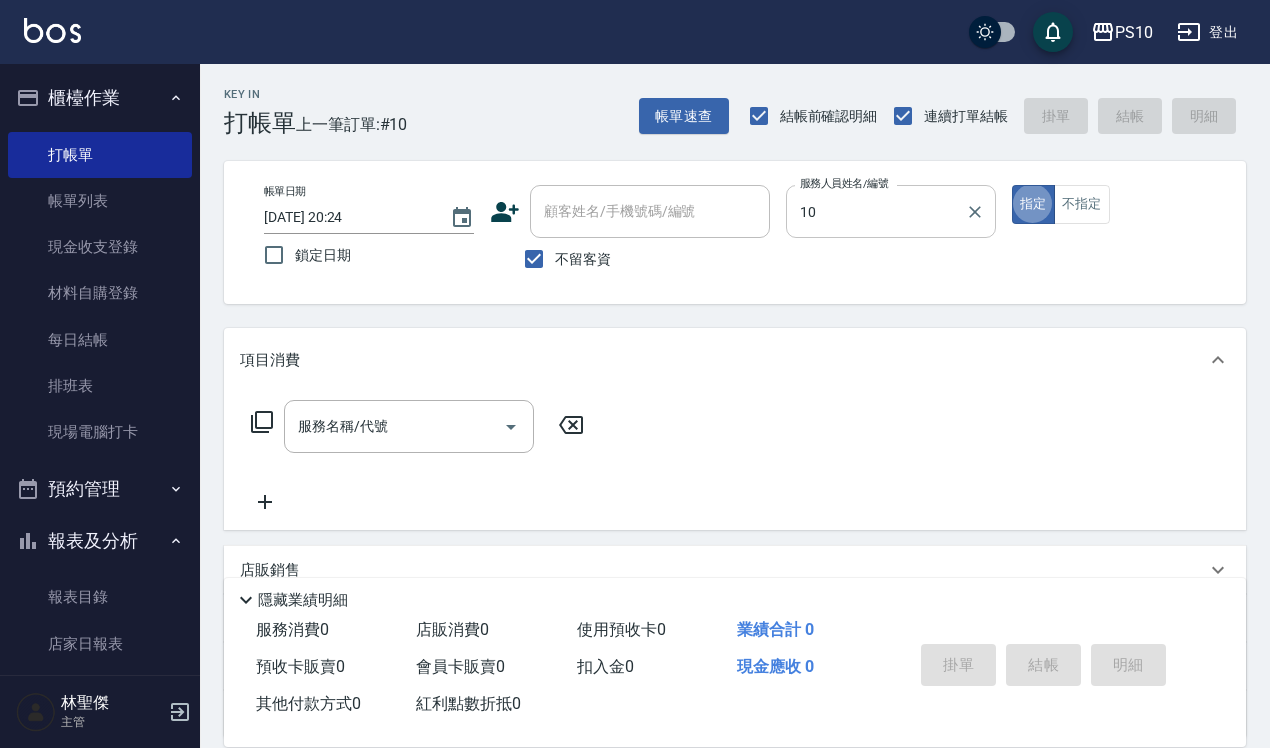 type on "MeiMei-10" 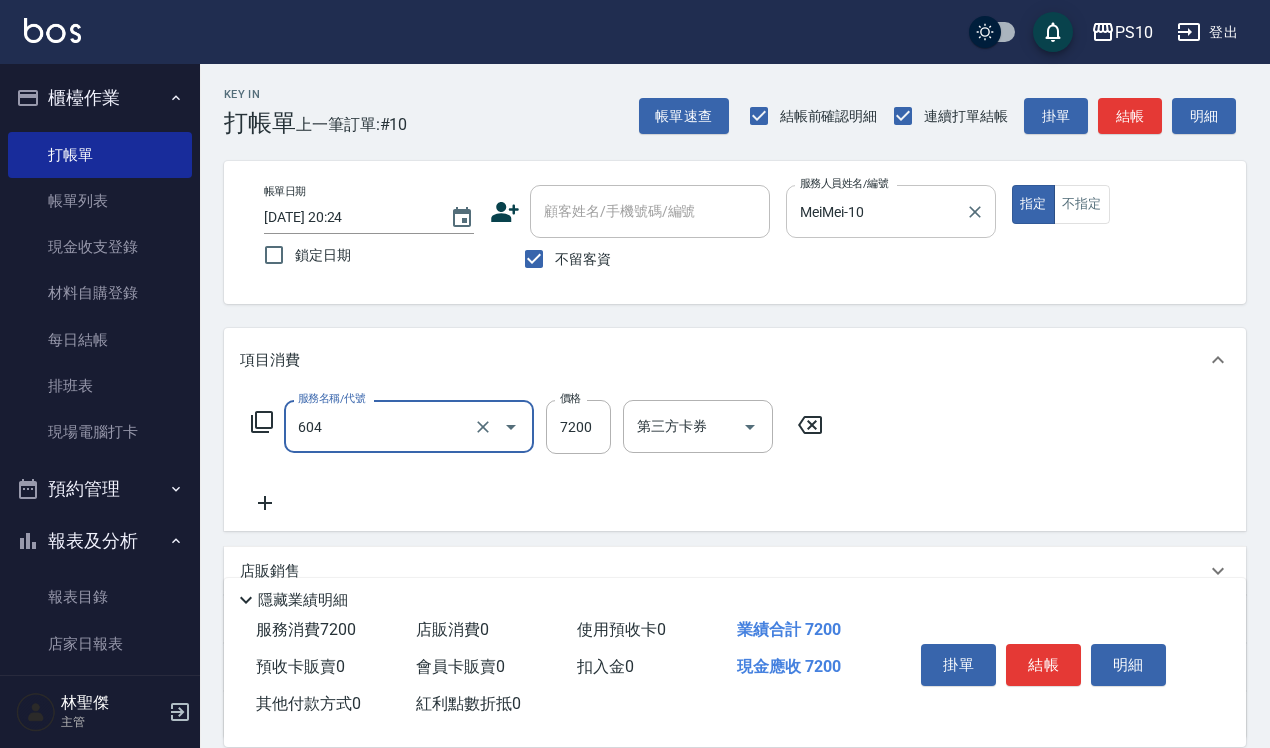type on "蘆薈髮膜5次(604)" 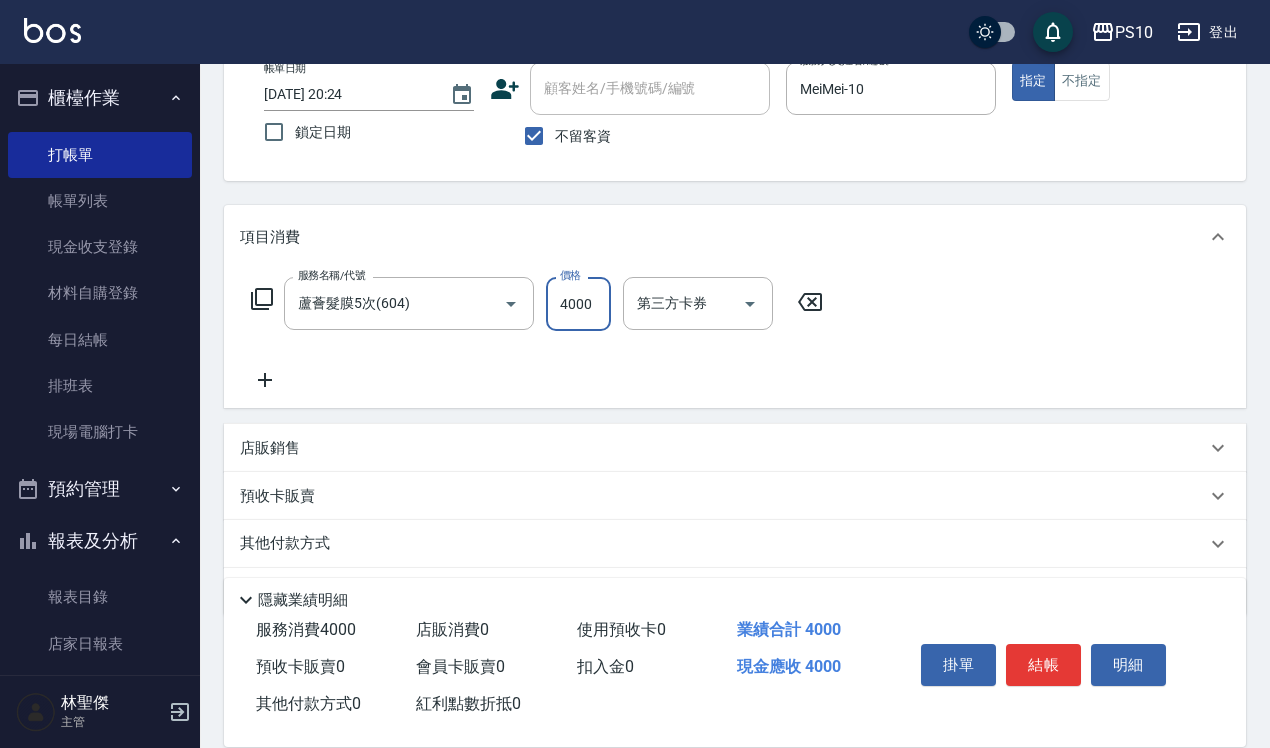scroll, scrollTop: 181, scrollLeft: 0, axis: vertical 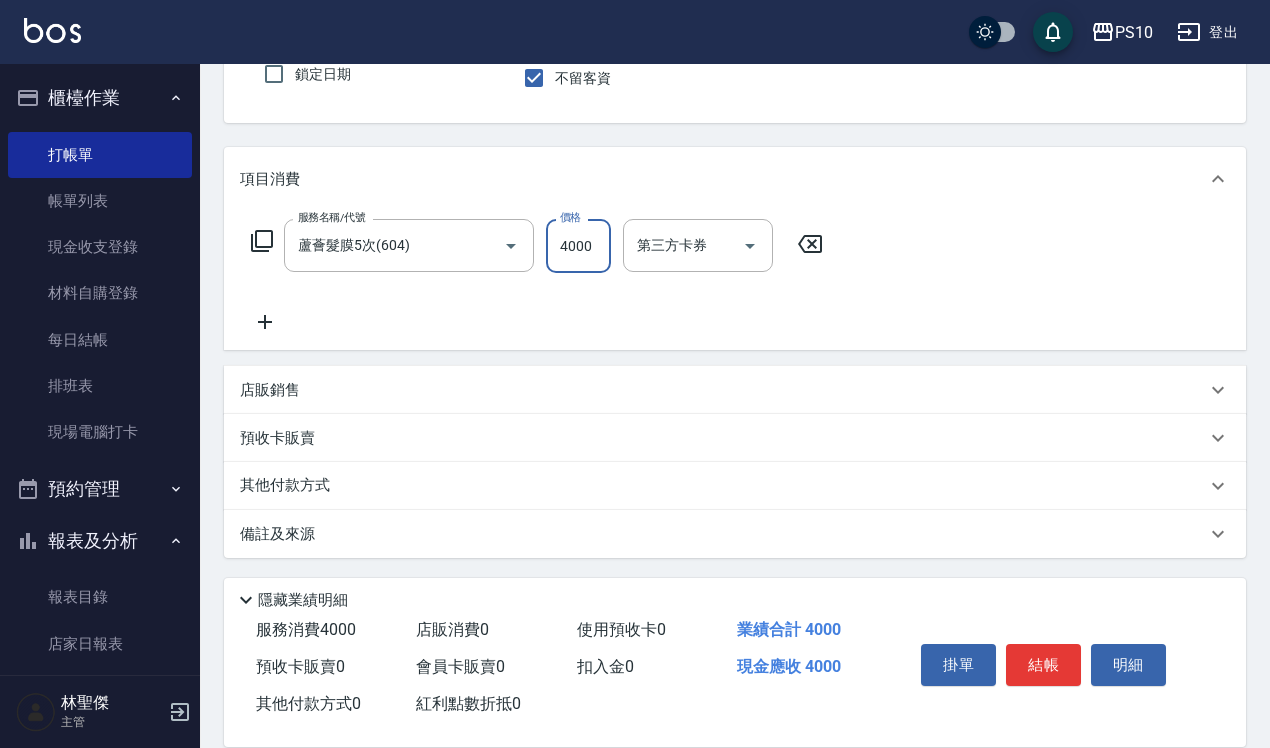 type on "4000" 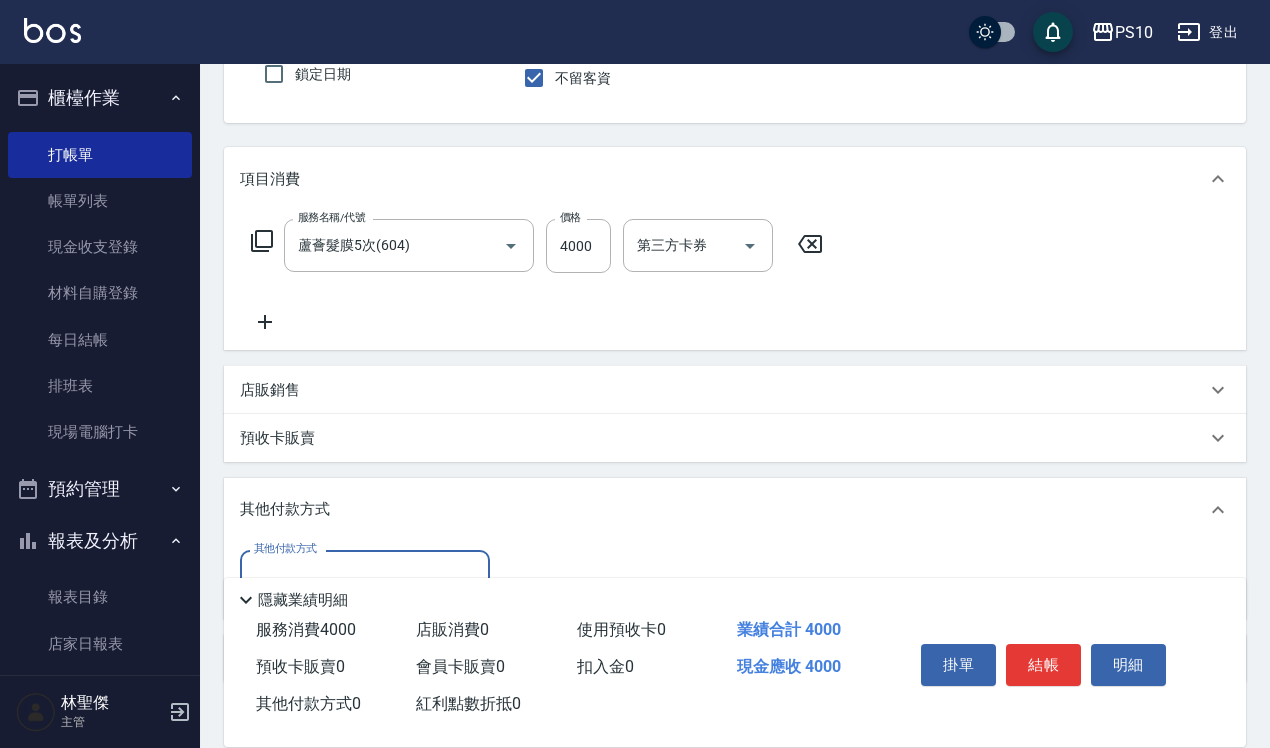 scroll, scrollTop: 0, scrollLeft: 0, axis: both 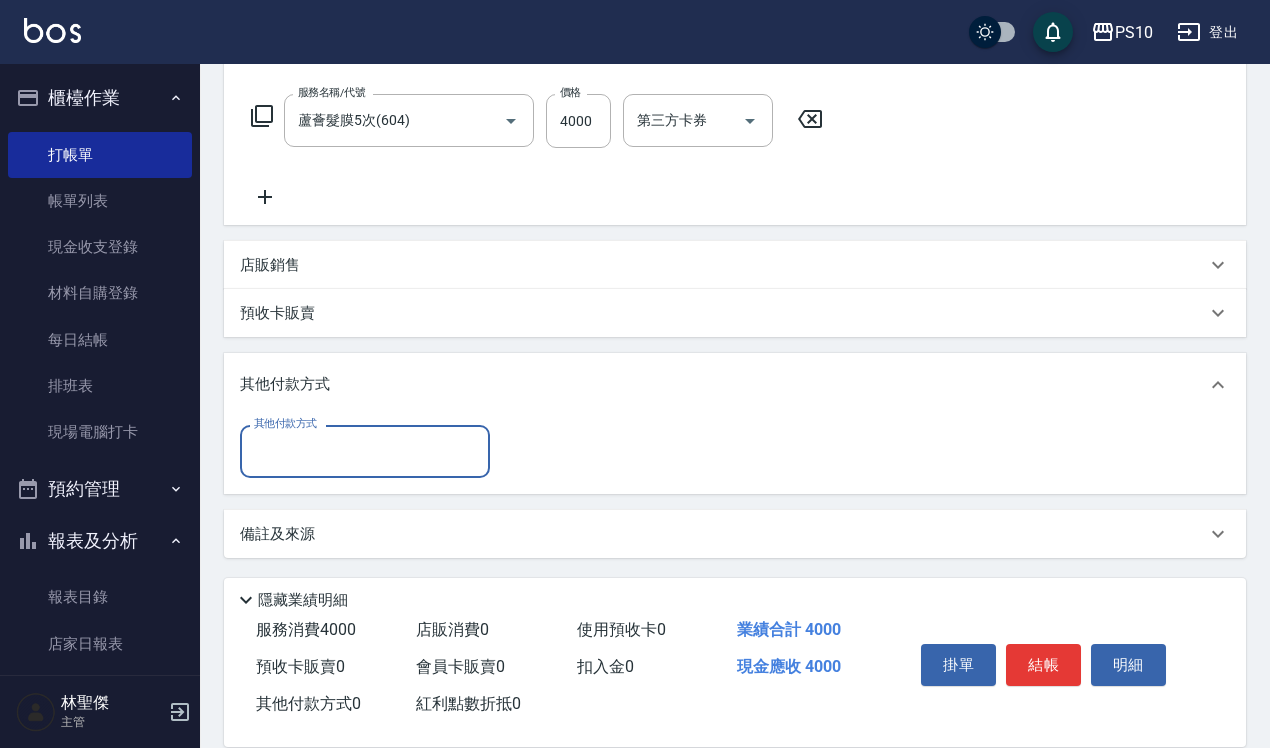 click on "其他付款方式" at bounding box center (365, 451) 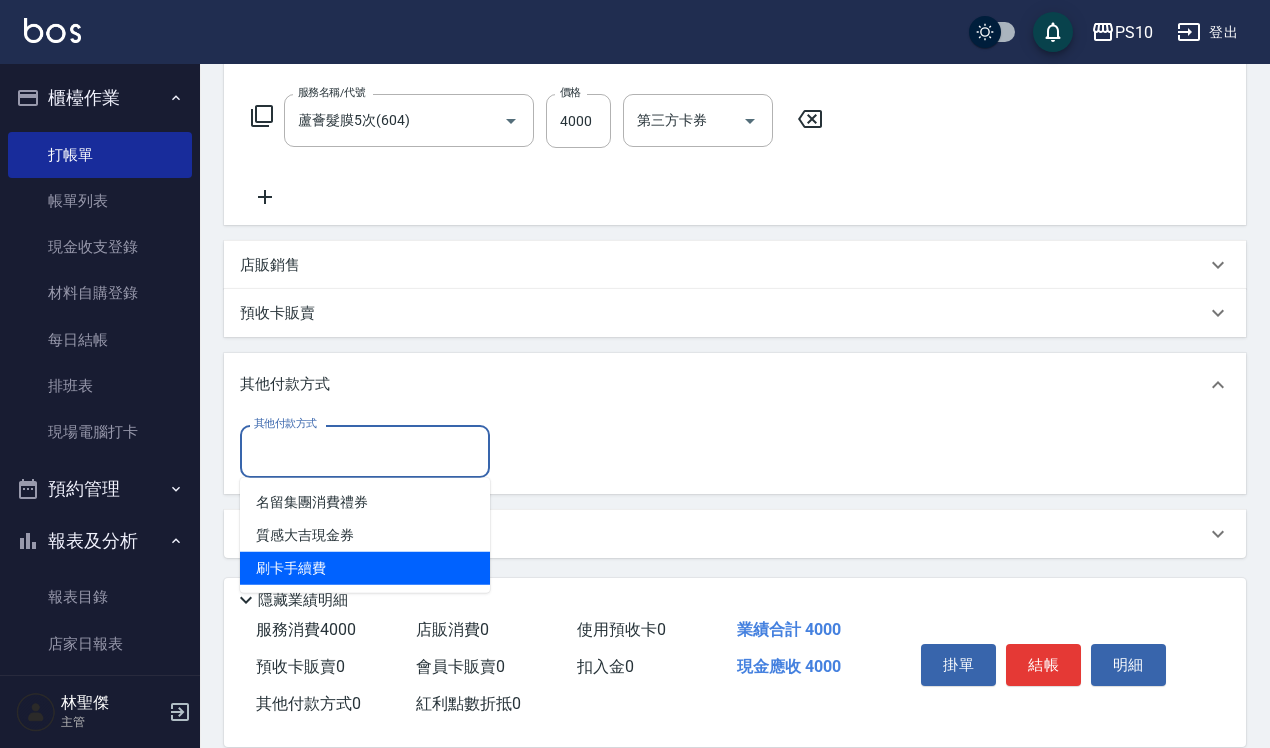 click on "刷卡手續費" at bounding box center [365, 568] 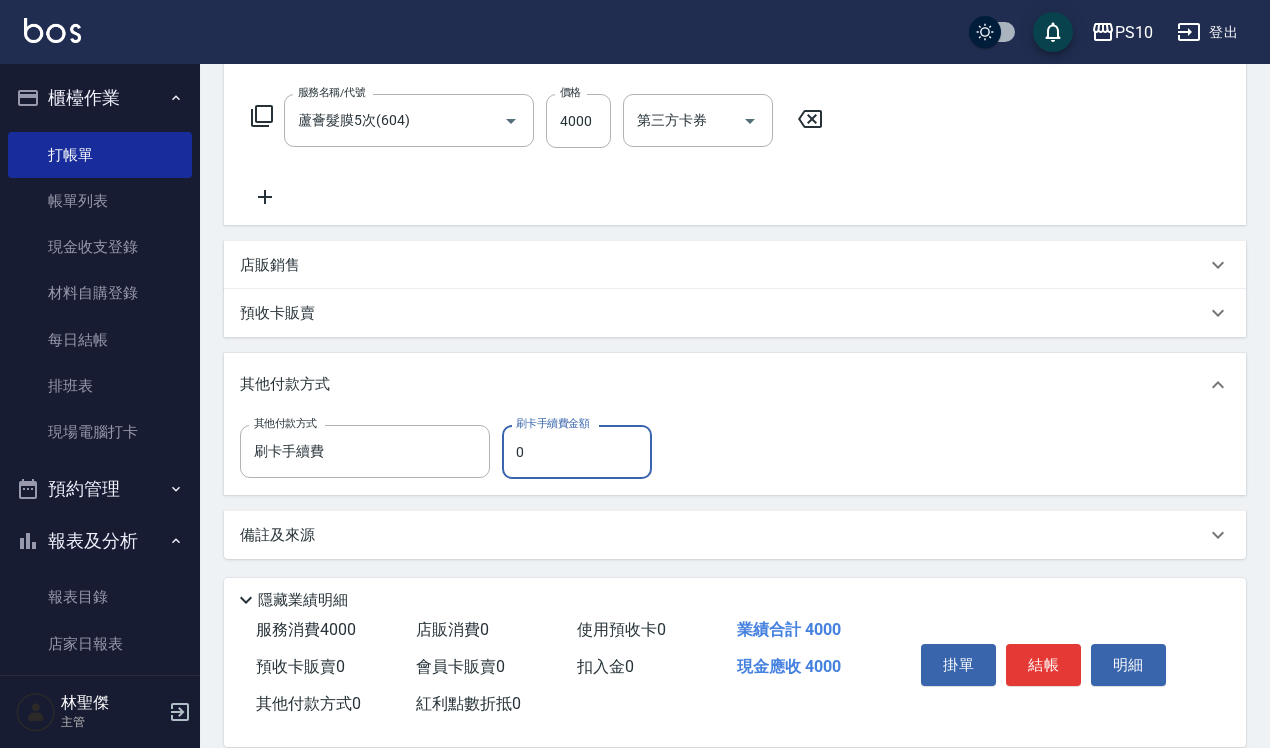 click on "0" at bounding box center [577, 452] 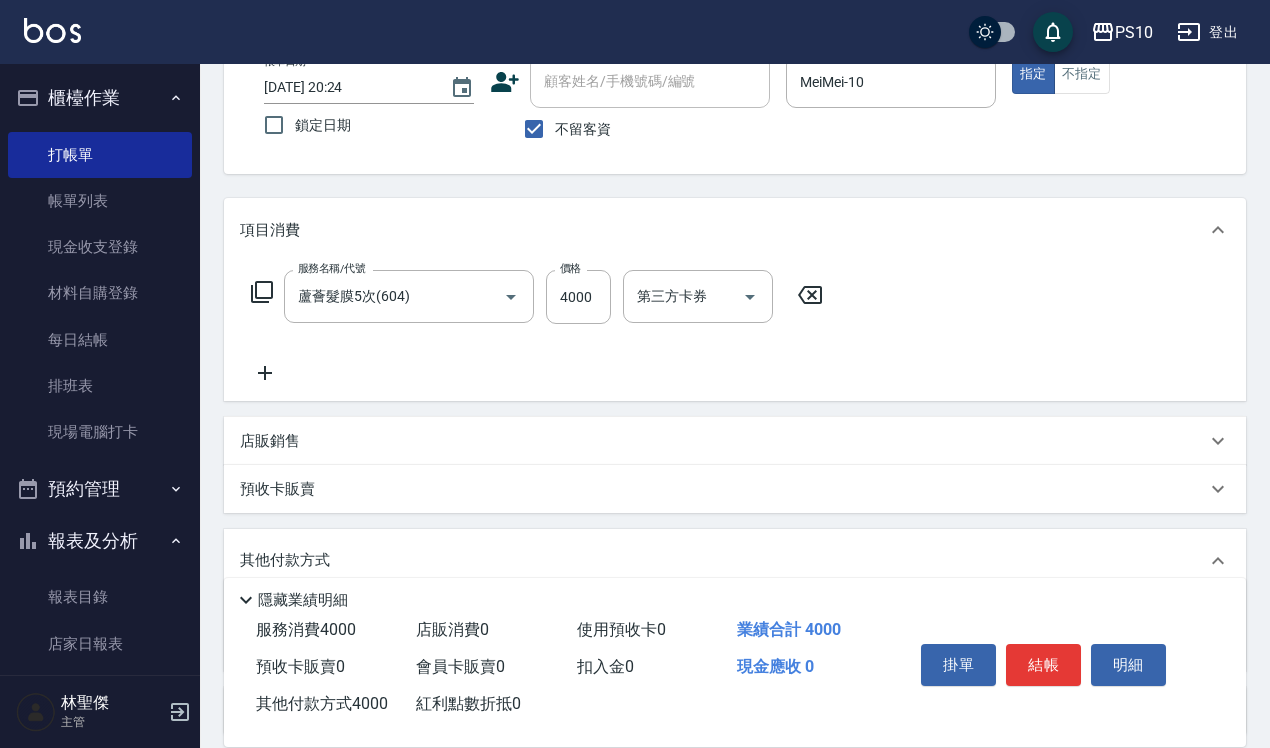 scroll, scrollTop: 0, scrollLeft: 0, axis: both 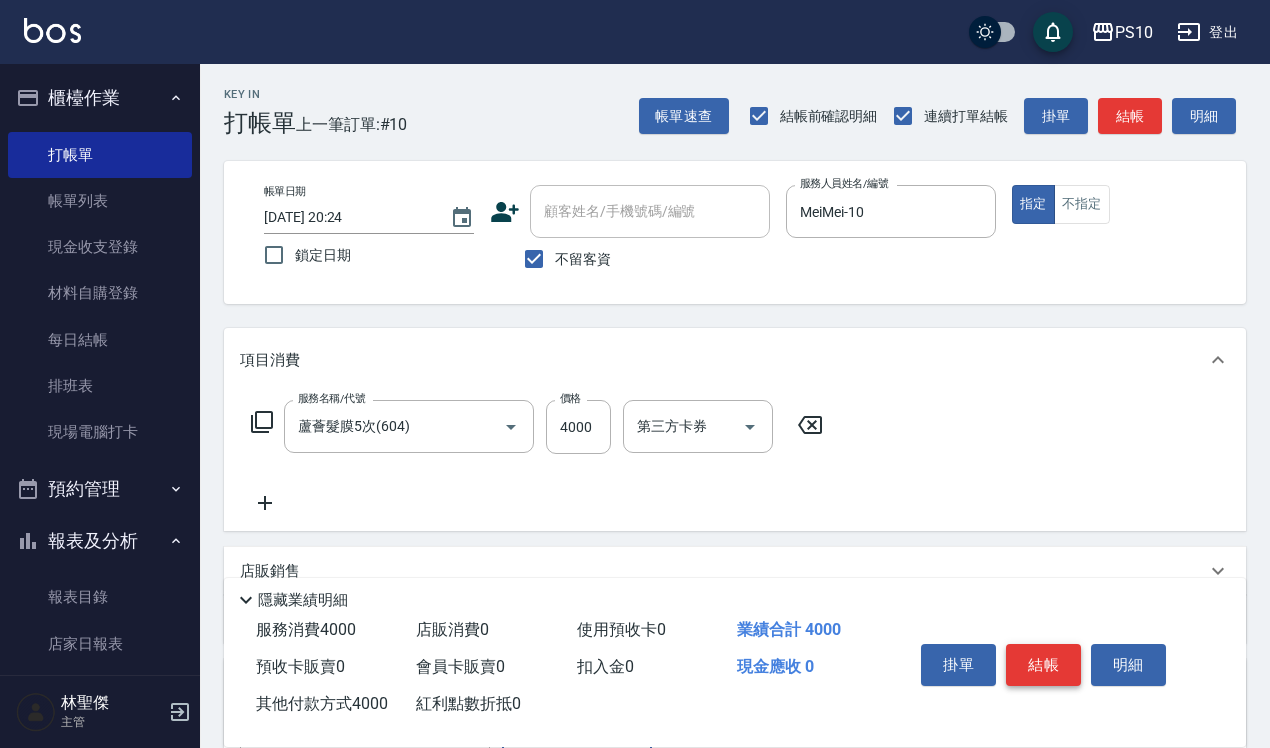 type on "4000" 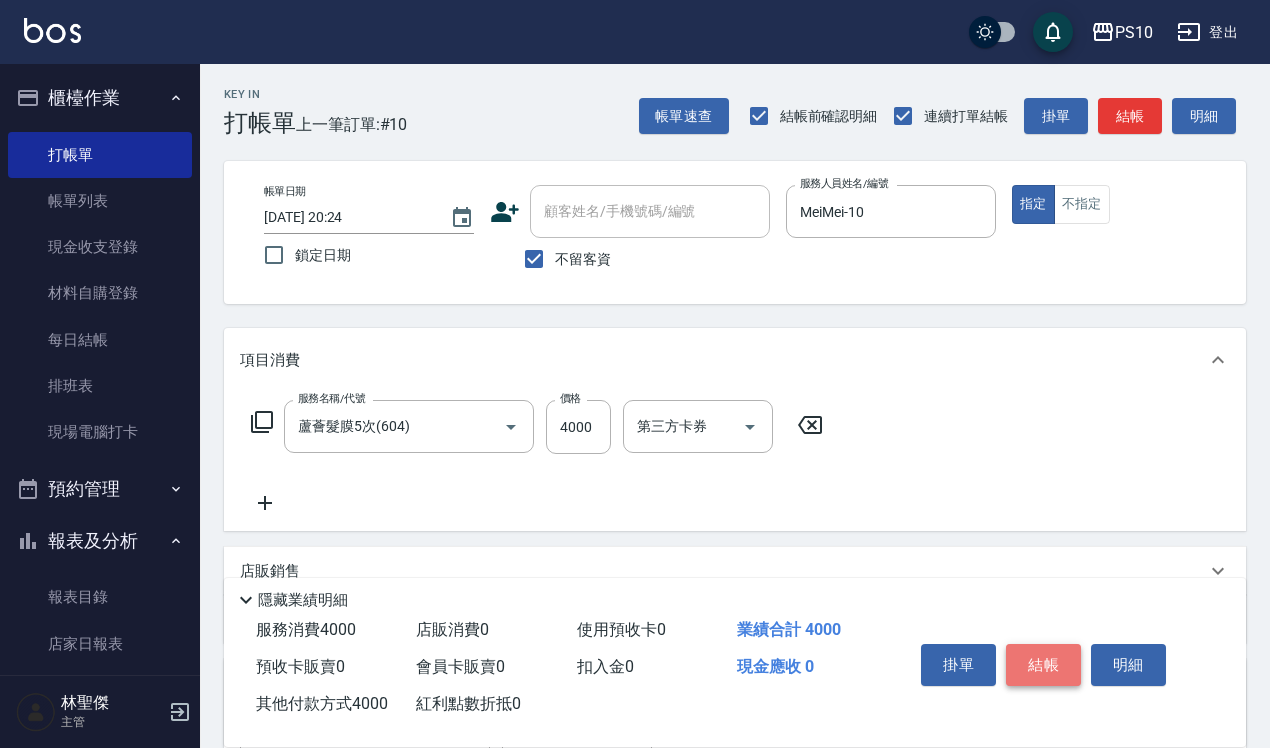 click on "結帳" at bounding box center [1043, 665] 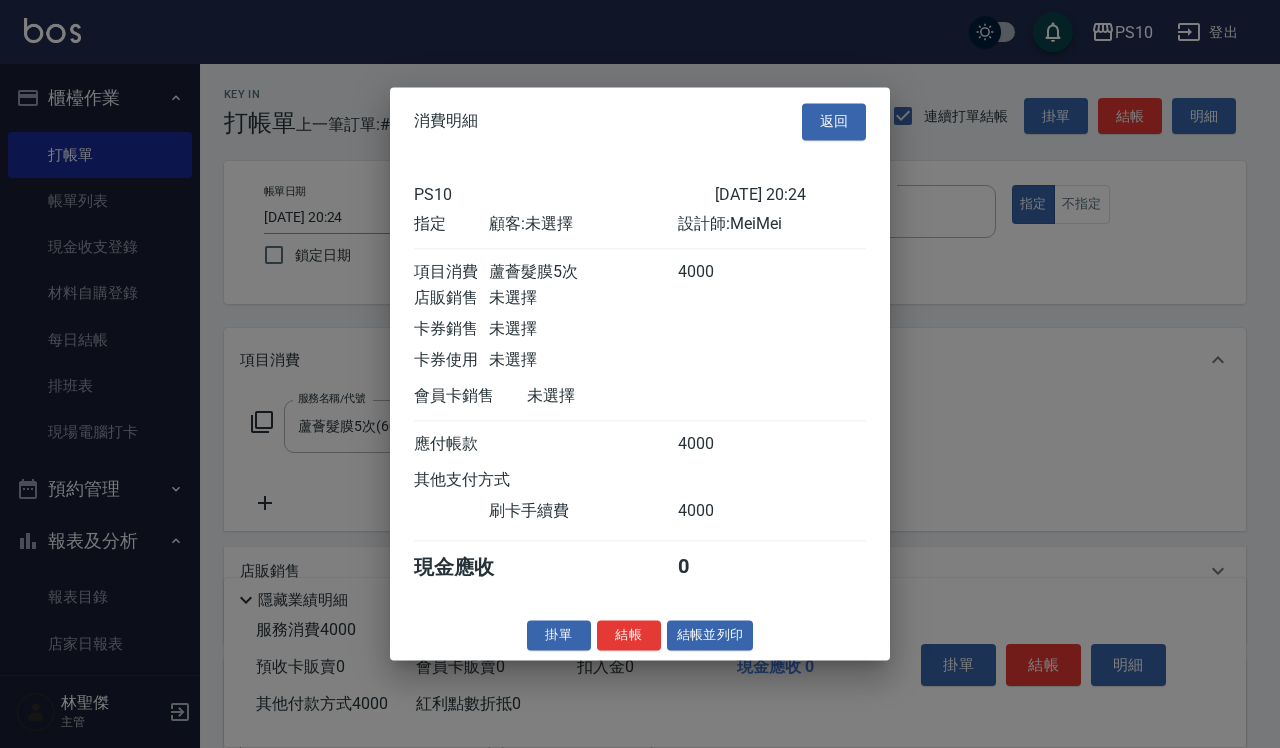 click on "結帳" at bounding box center [629, 635] 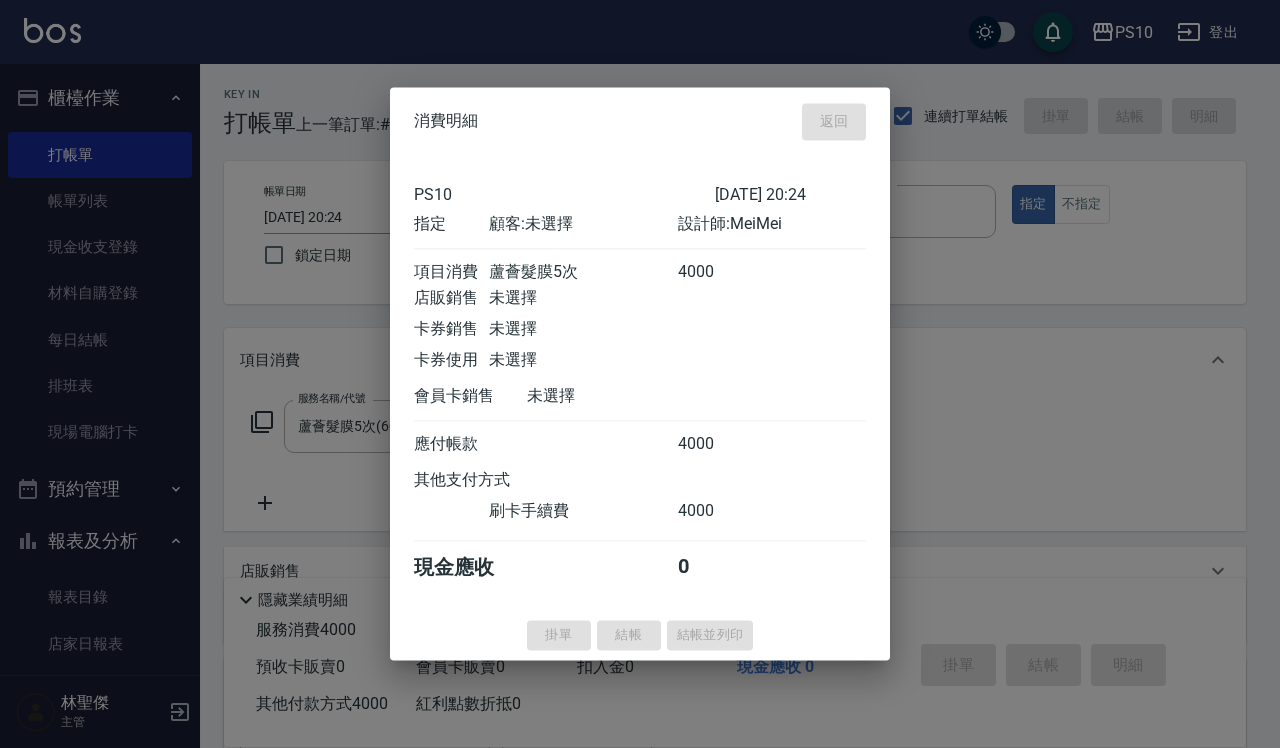 type on "[DATE] 20:25" 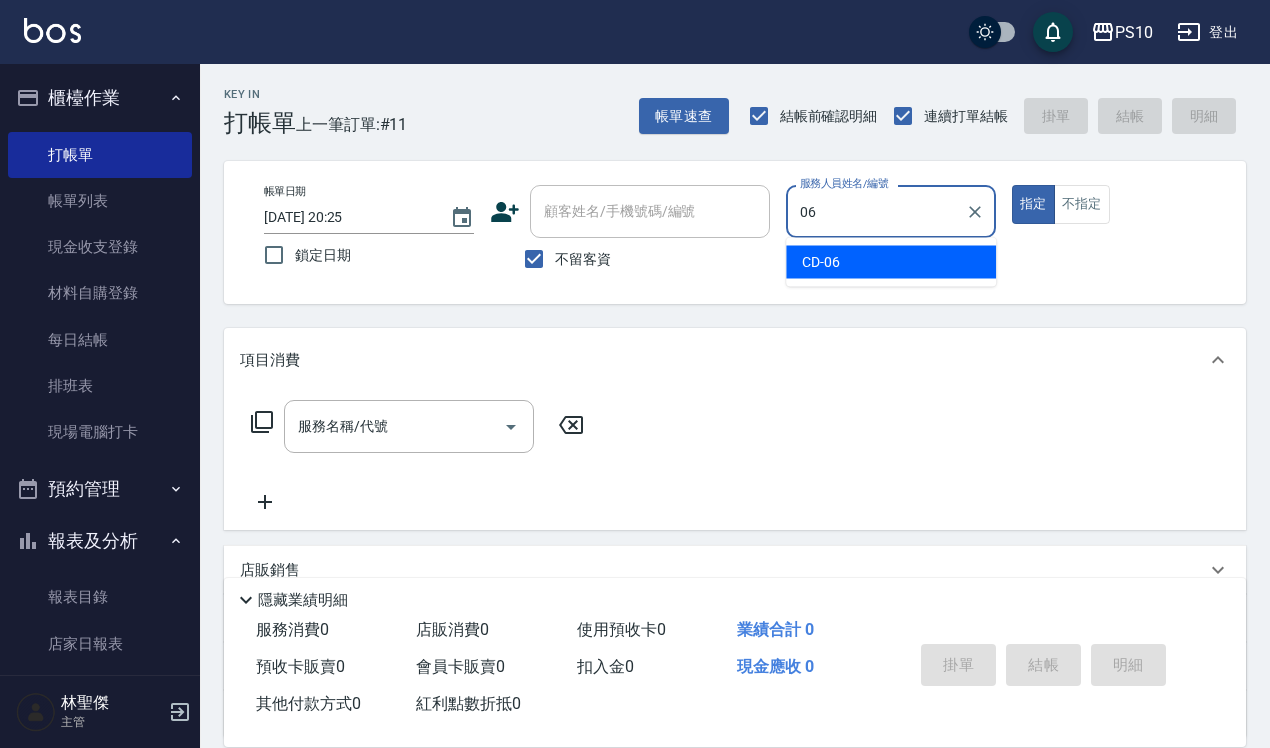 type on "CD-06" 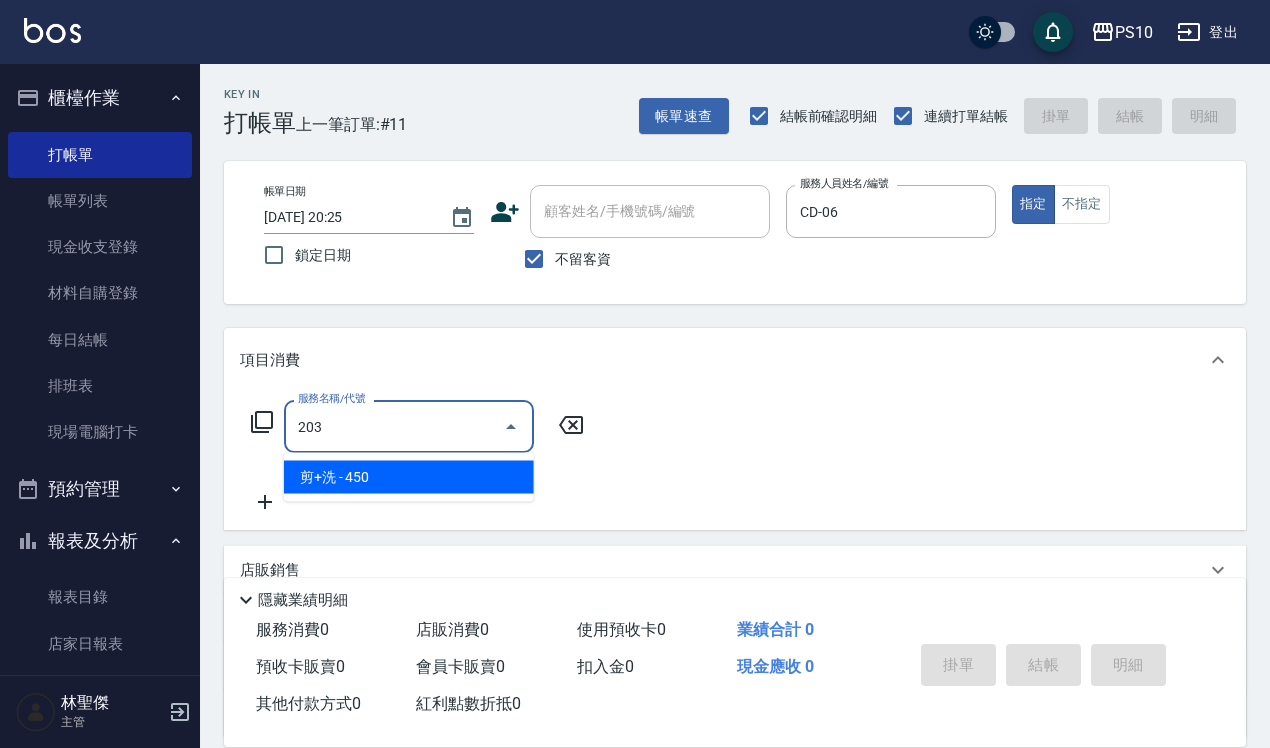 type on "剪+洗(203)" 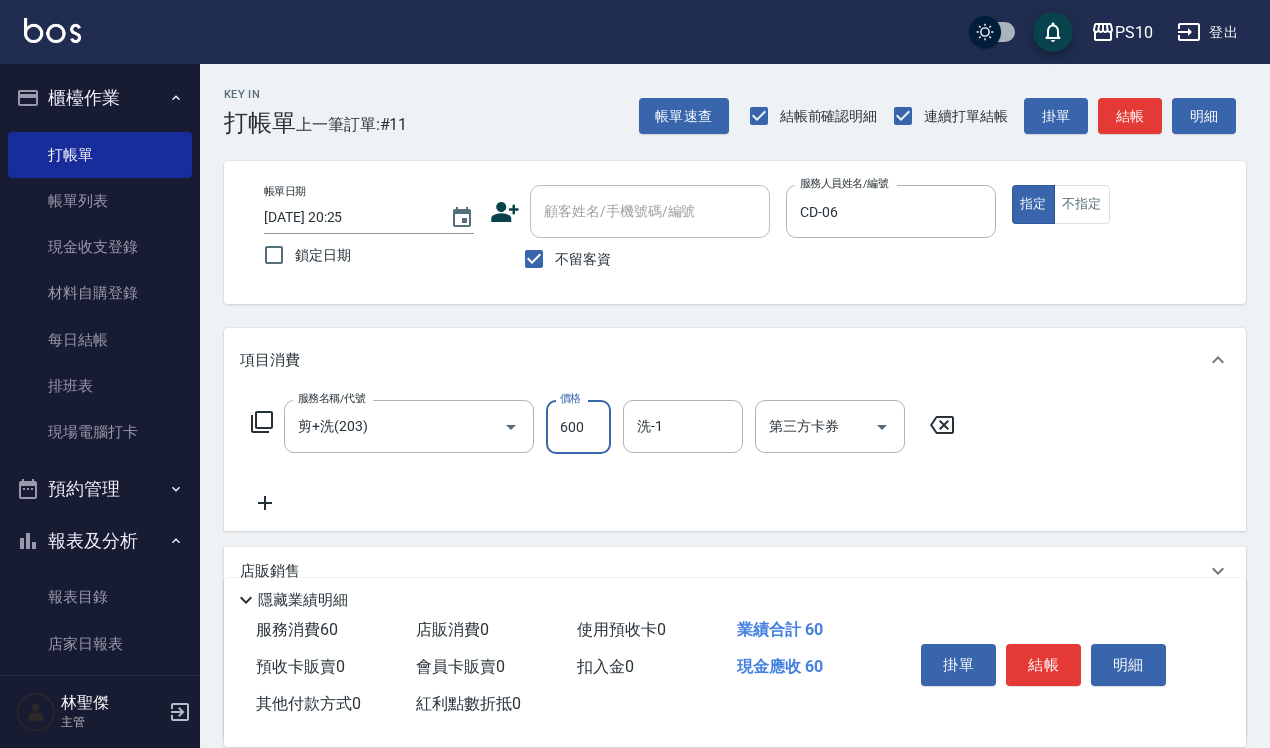 type on "600" 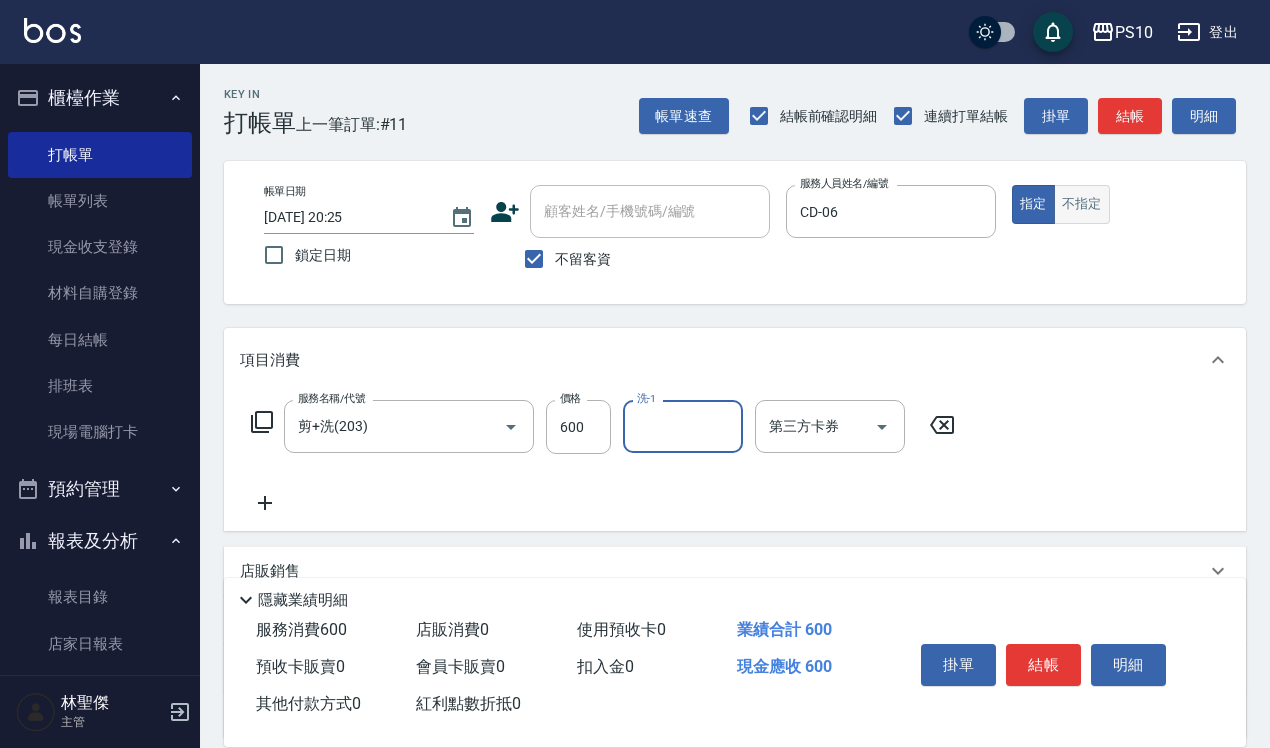 click on "不指定" at bounding box center [1082, 204] 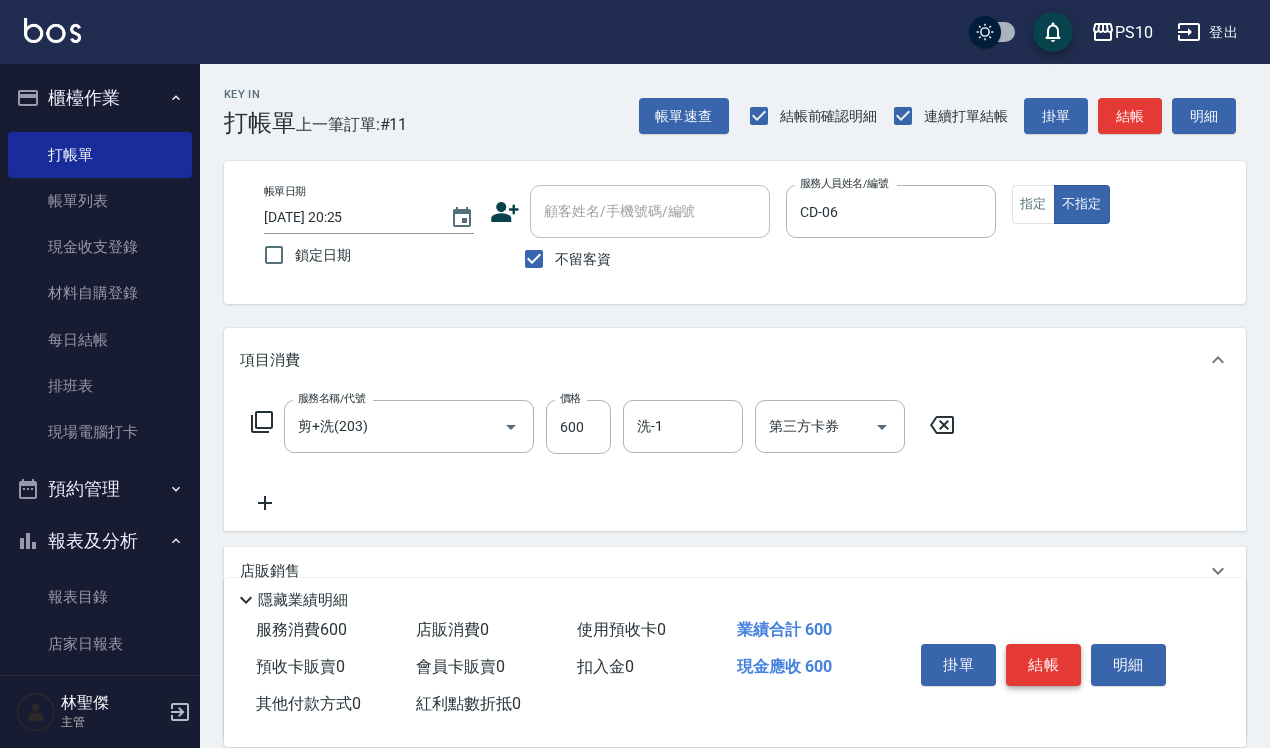 click on "結帳" at bounding box center (1043, 665) 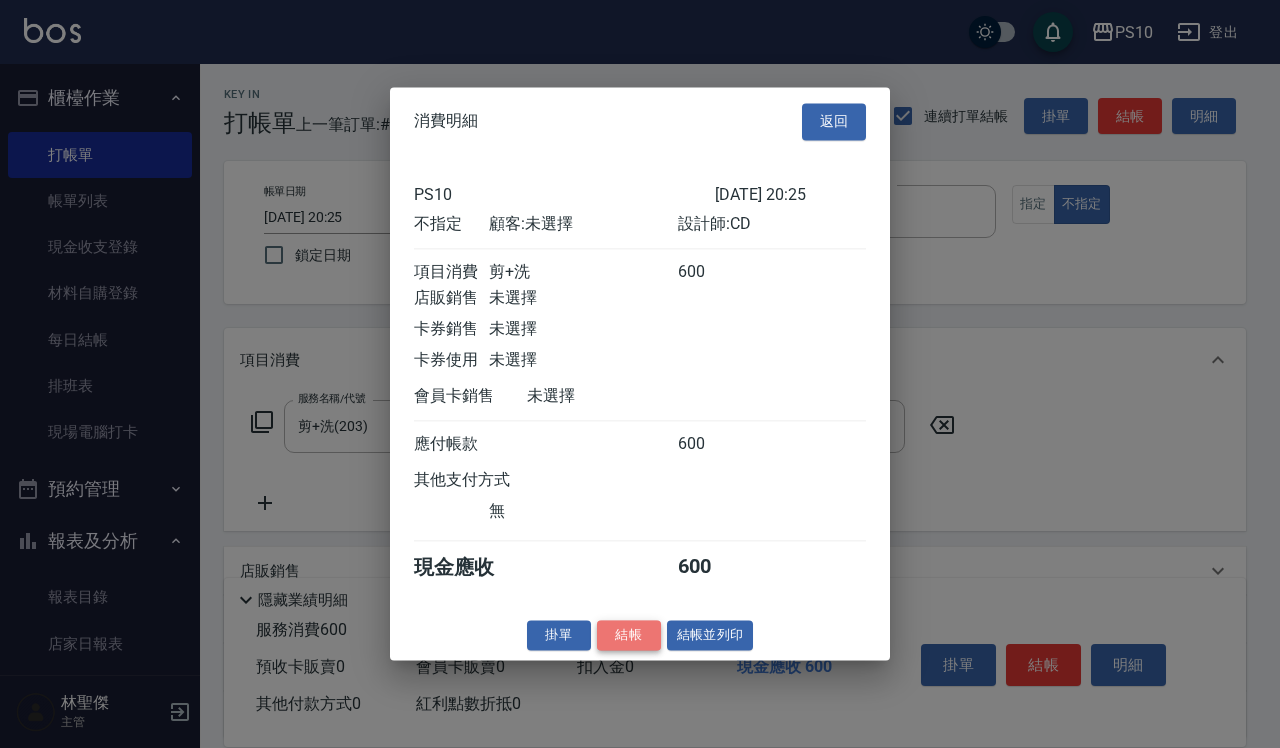 click on "結帳" at bounding box center [629, 635] 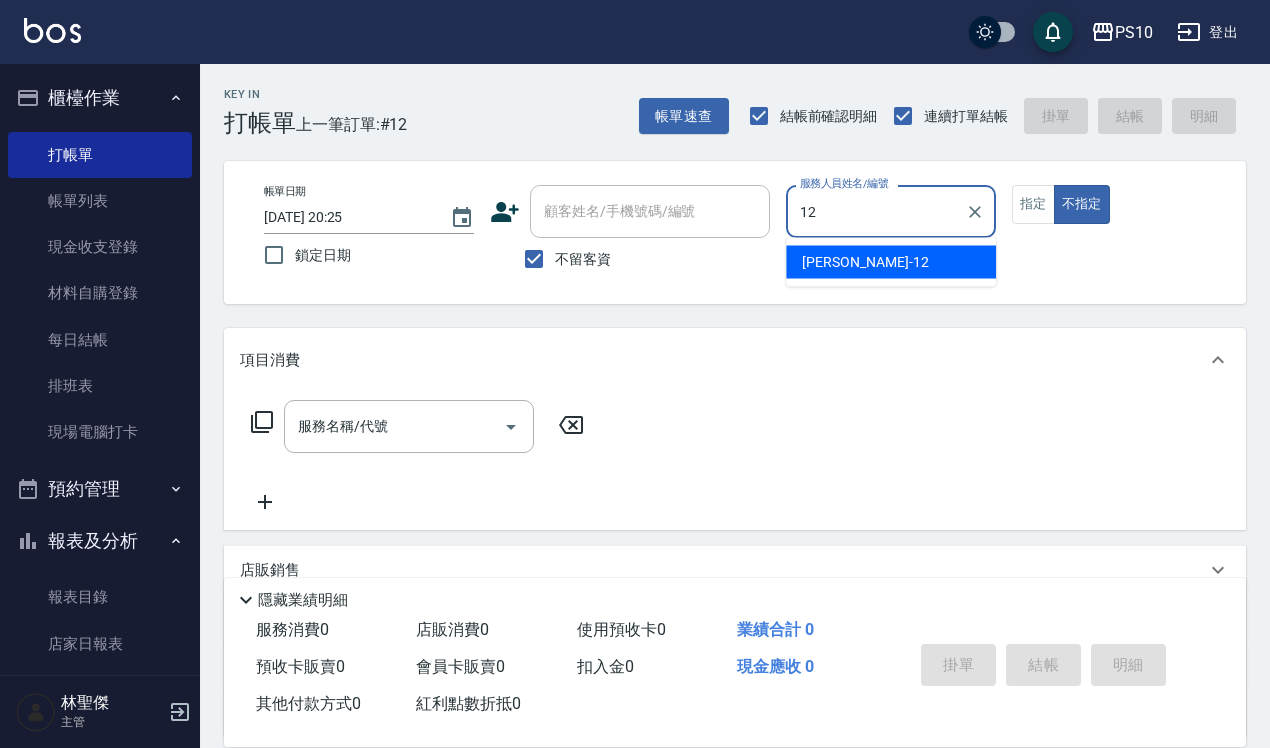type on "[PERSON_NAME]-12" 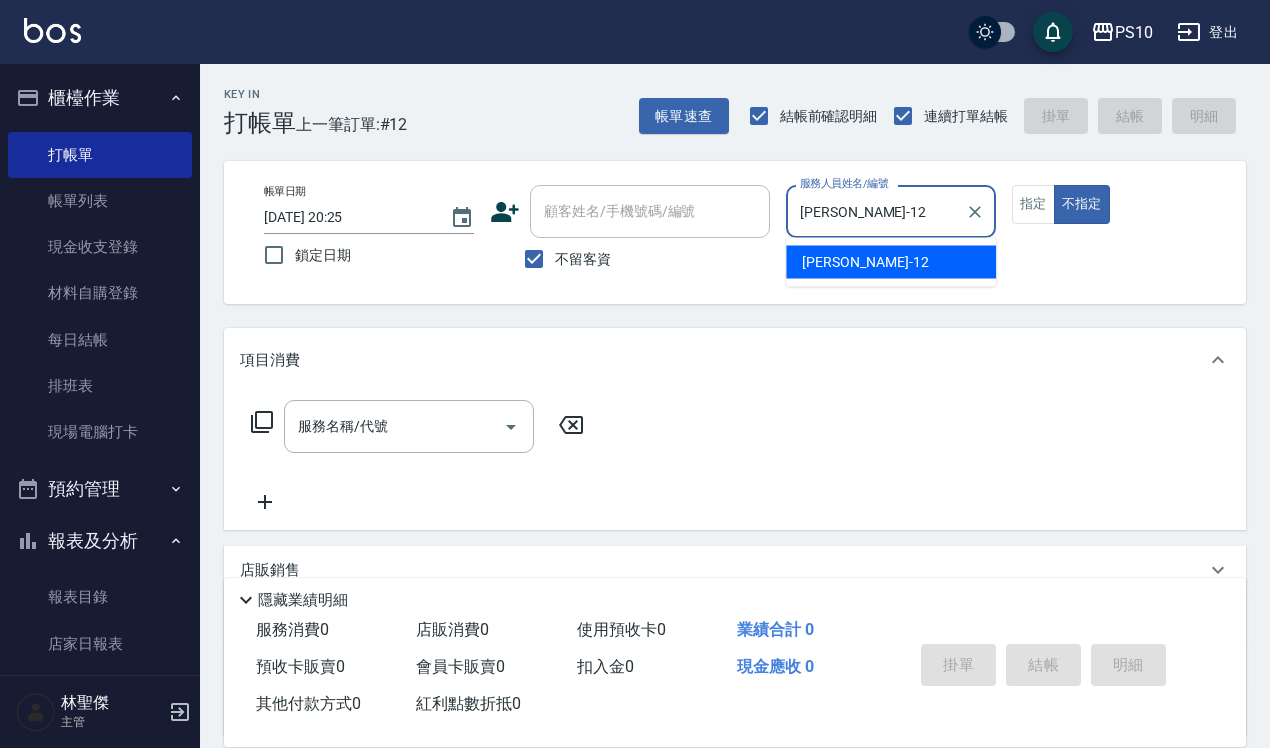 type on "false" 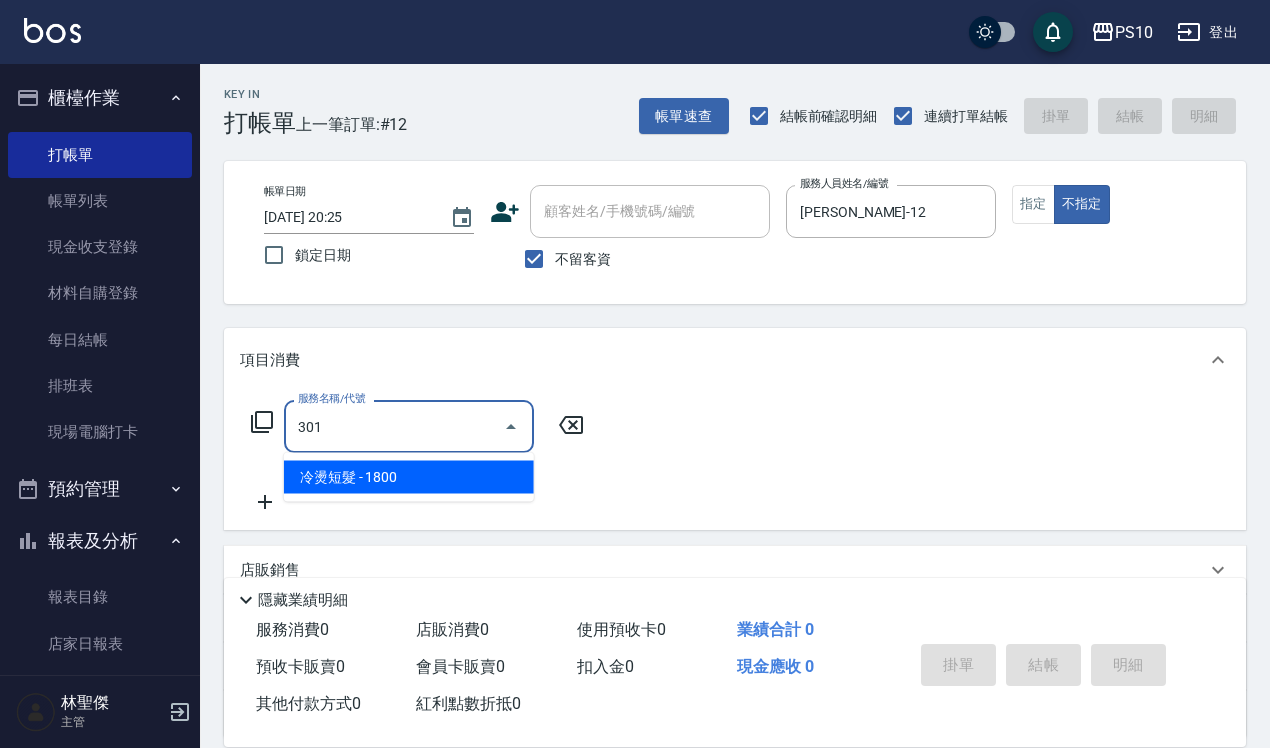 type on "冷燙短髮(301)" 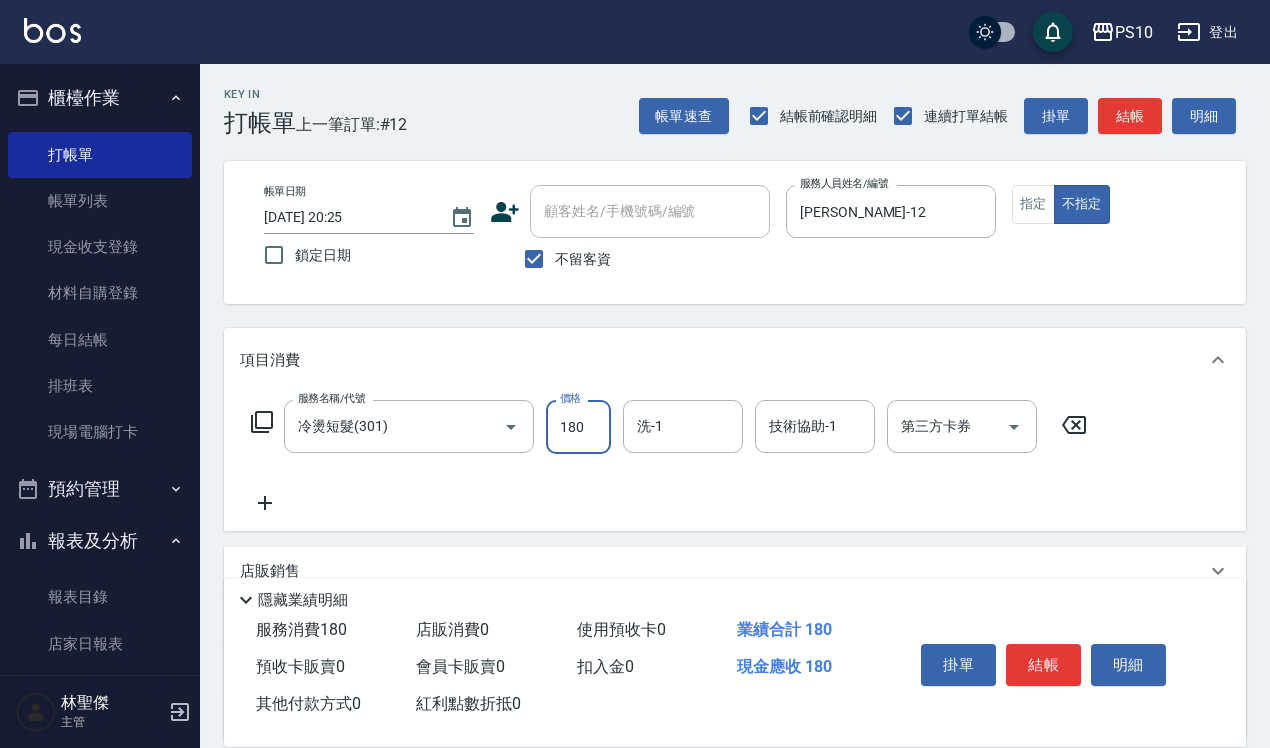 type on "1800" 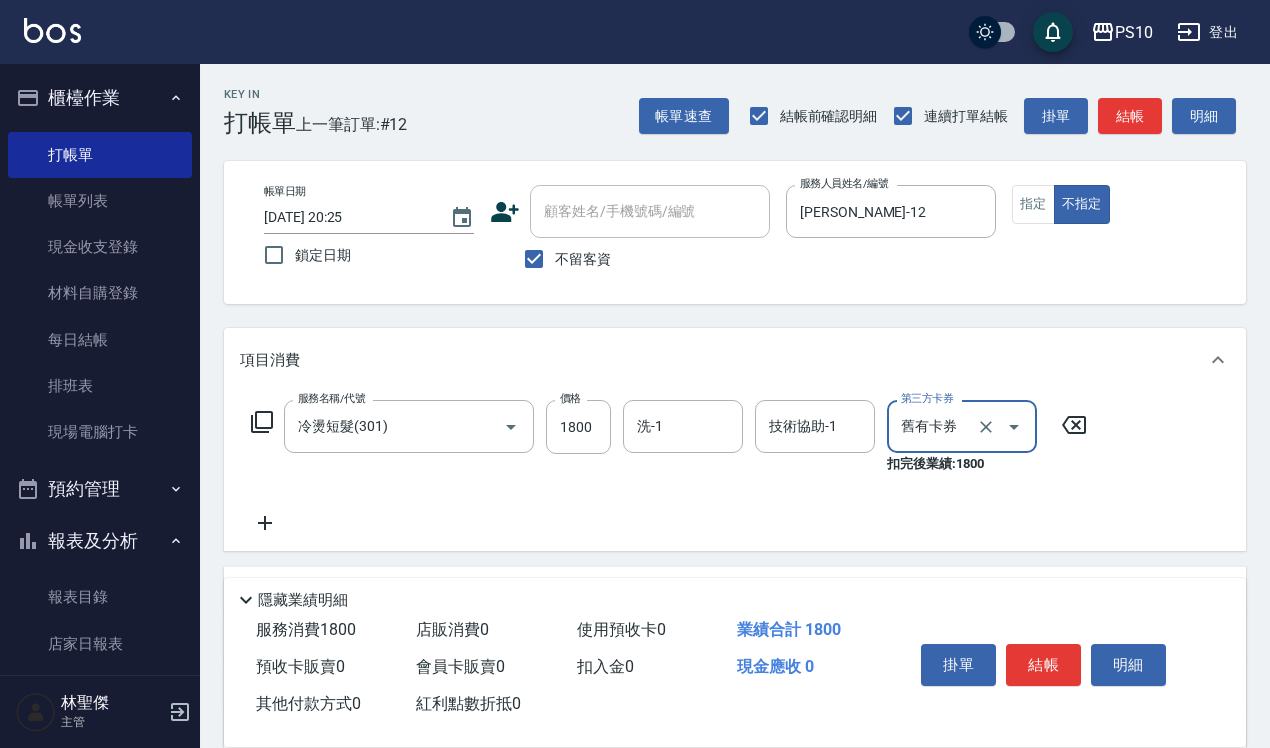 type on "舊有卡券" 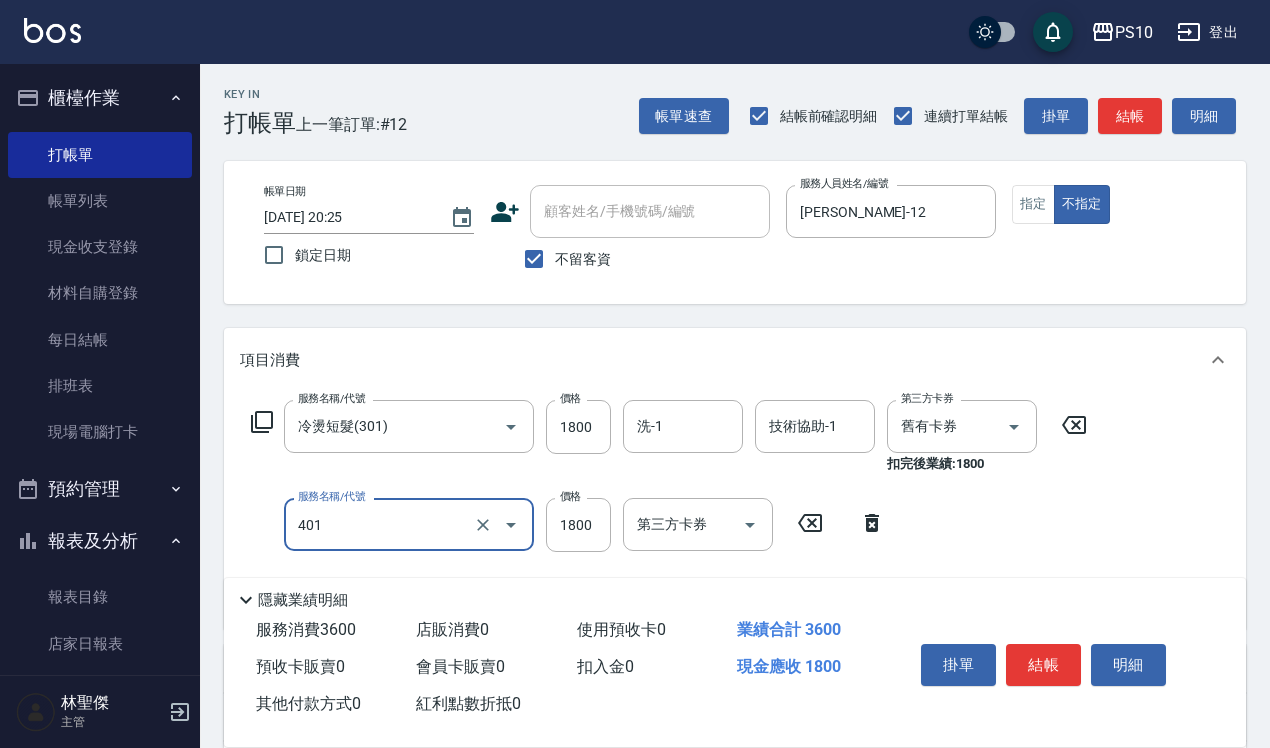 type on "染髮短髮(401)" 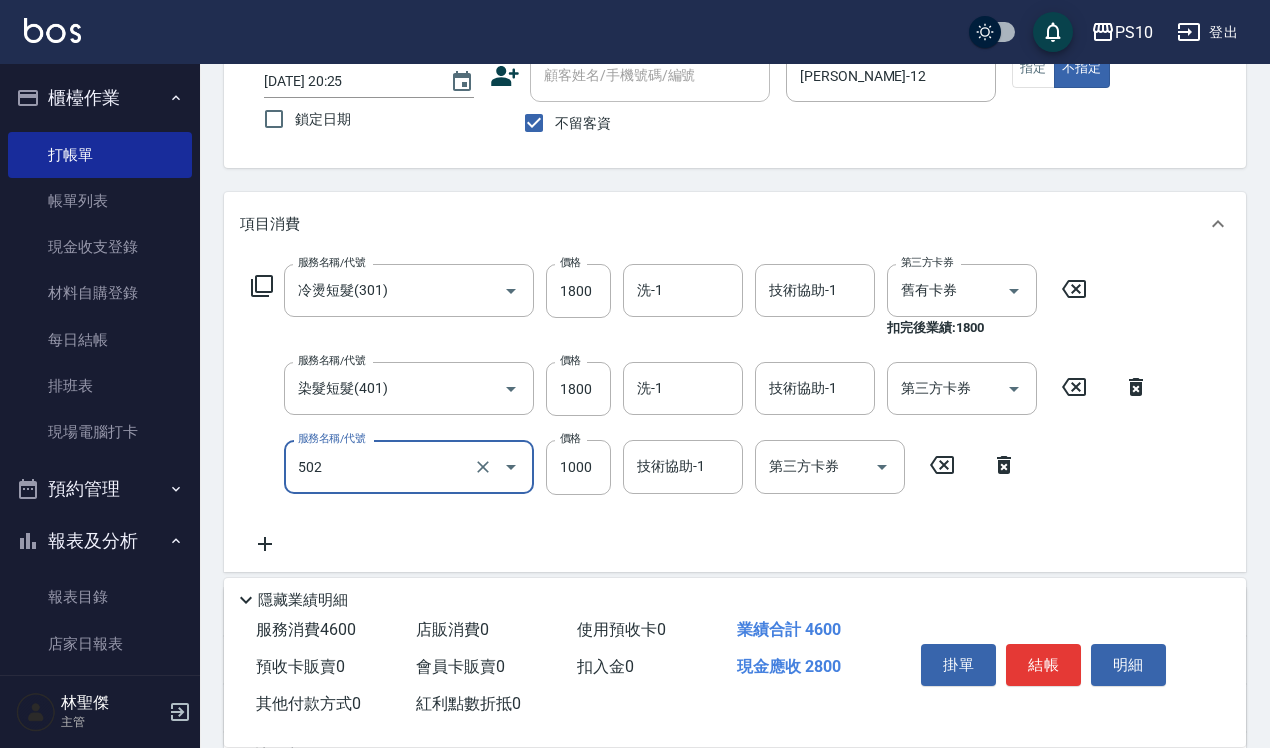 scroll, scrollTop: 0, scrollLeft: 0, axis: both 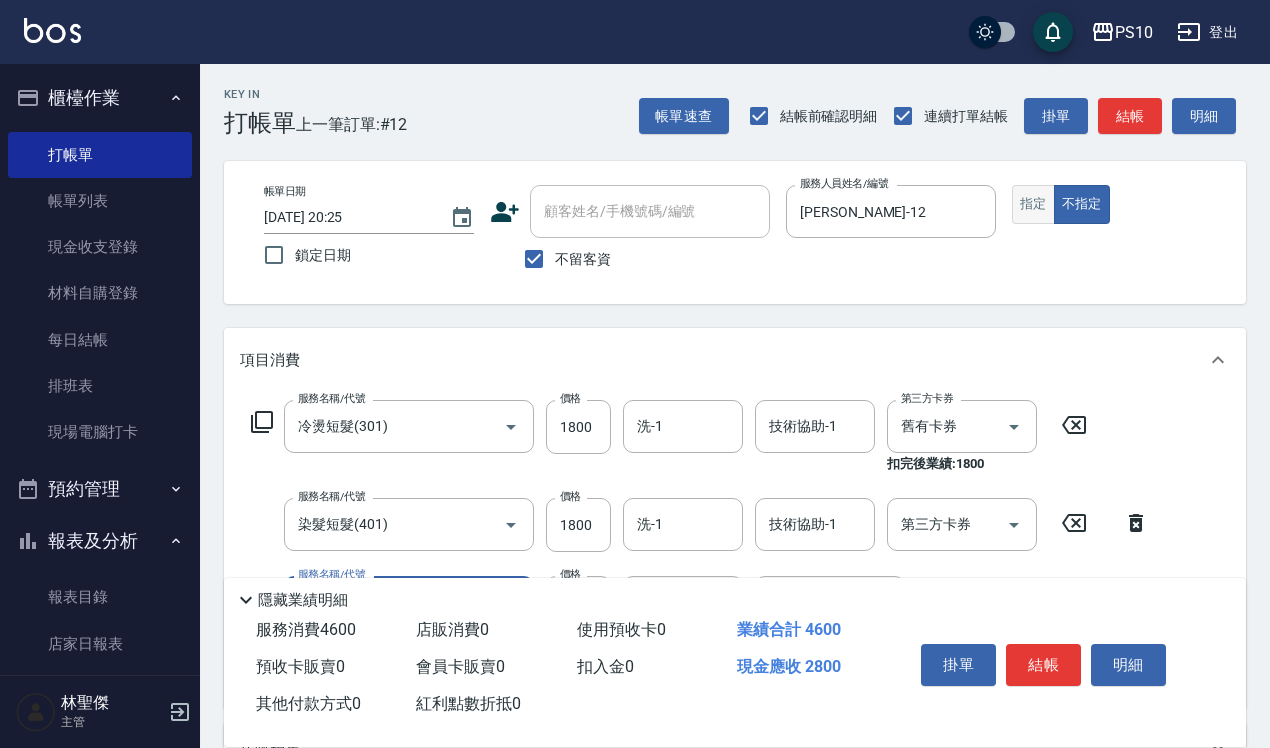 type on "洋甘菊護髮(502)" 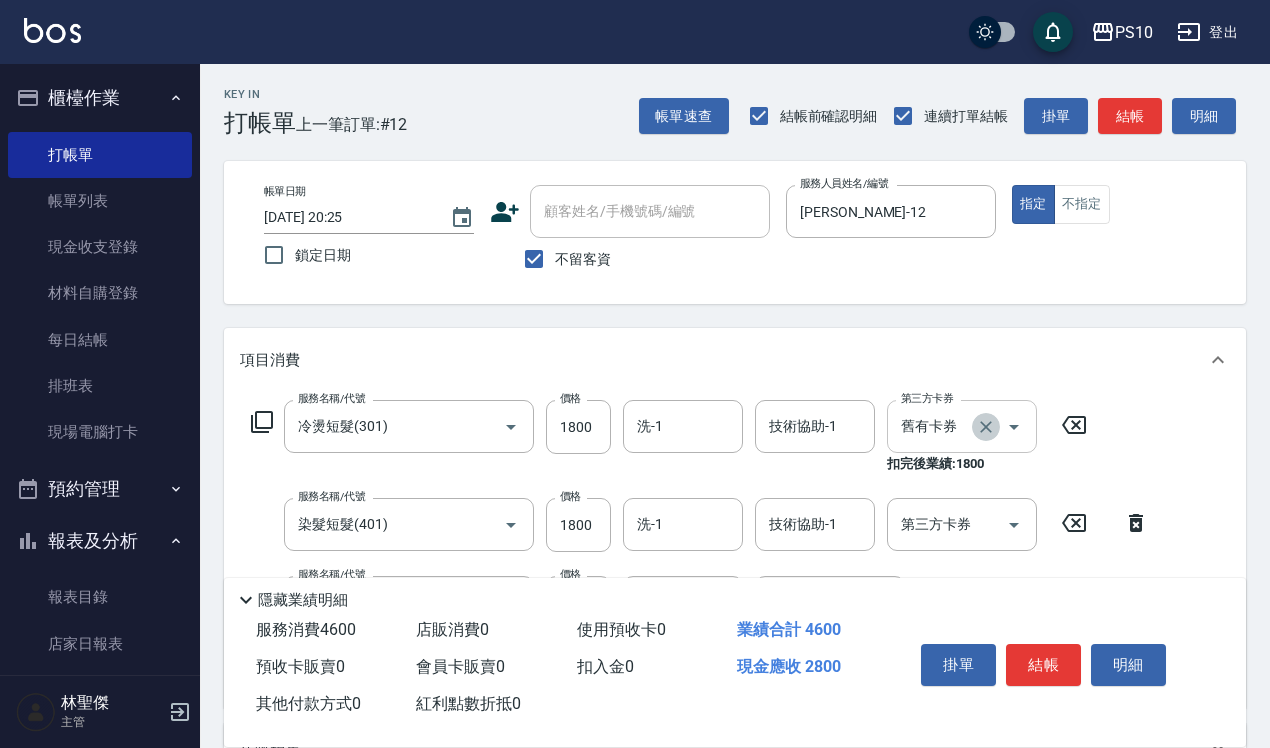 click 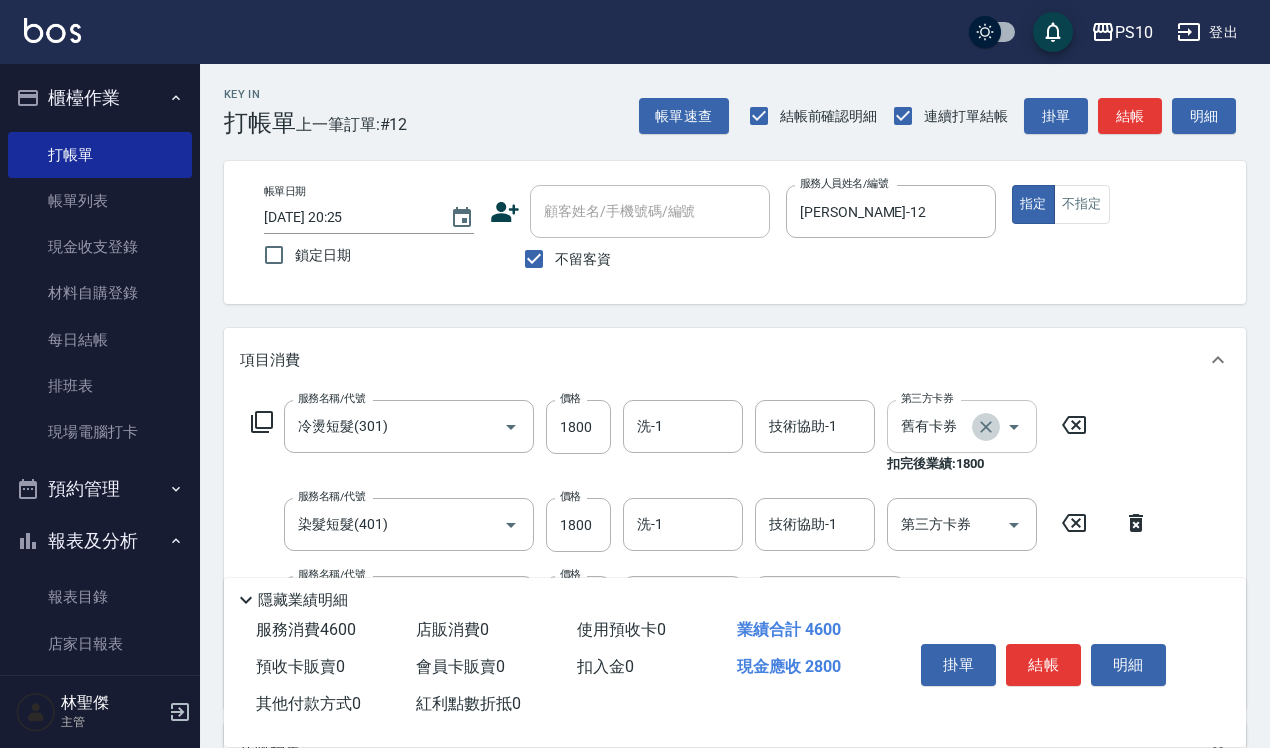 type 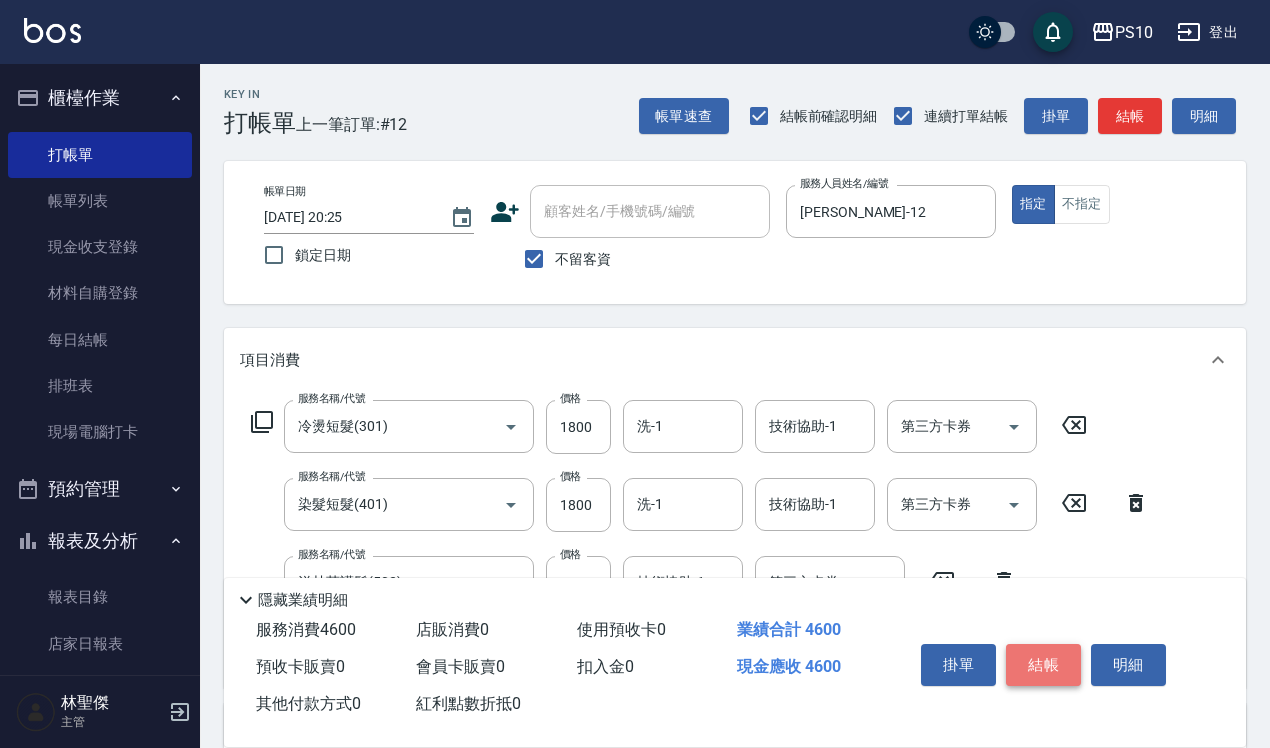 click on "結帳" at bounding box center (1043, 665) 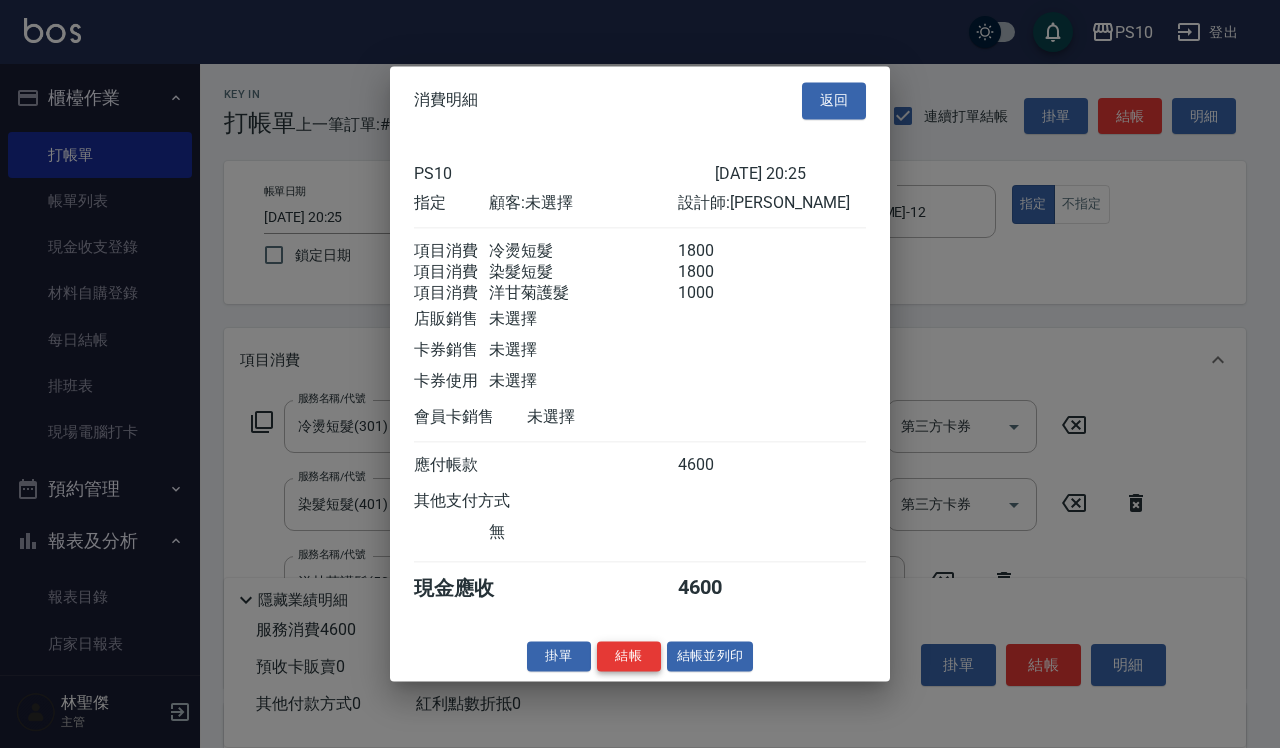 click on "結帳" at bounding box center (629, 656) 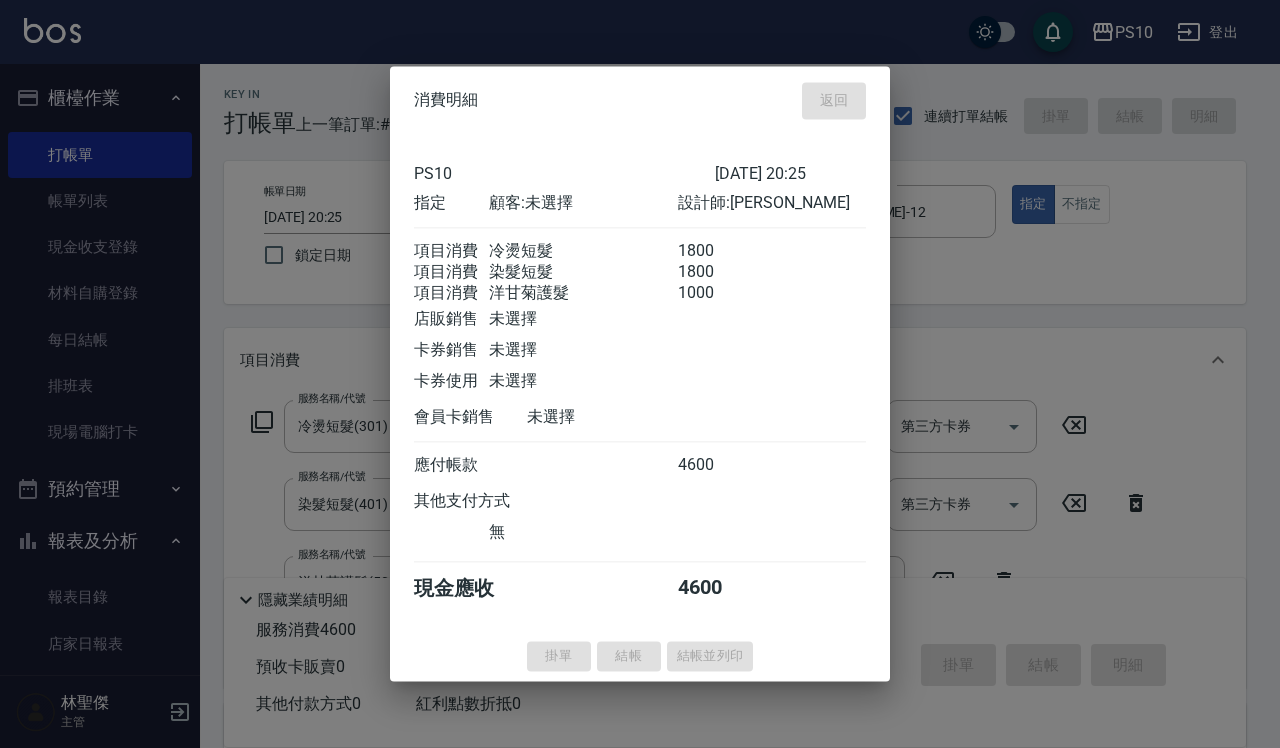 type on "[DATE] 20:29" 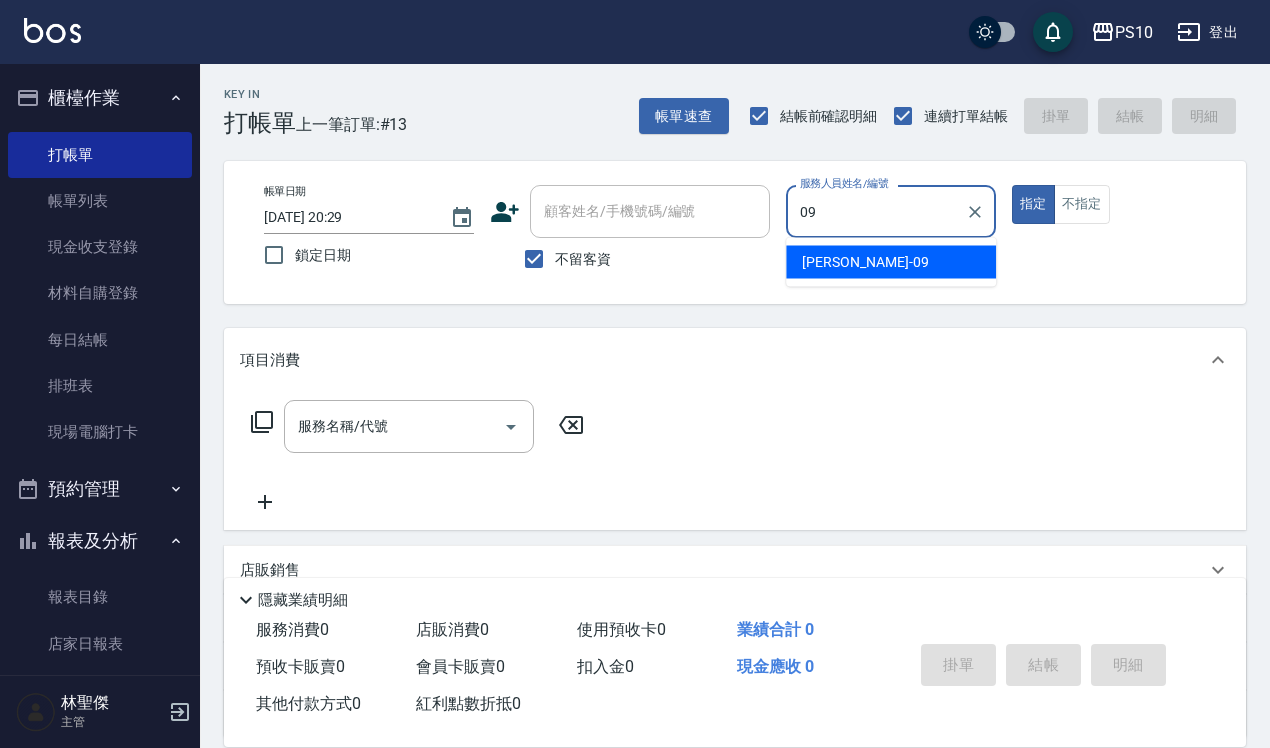 type on "[PERSON_NAME]-09" 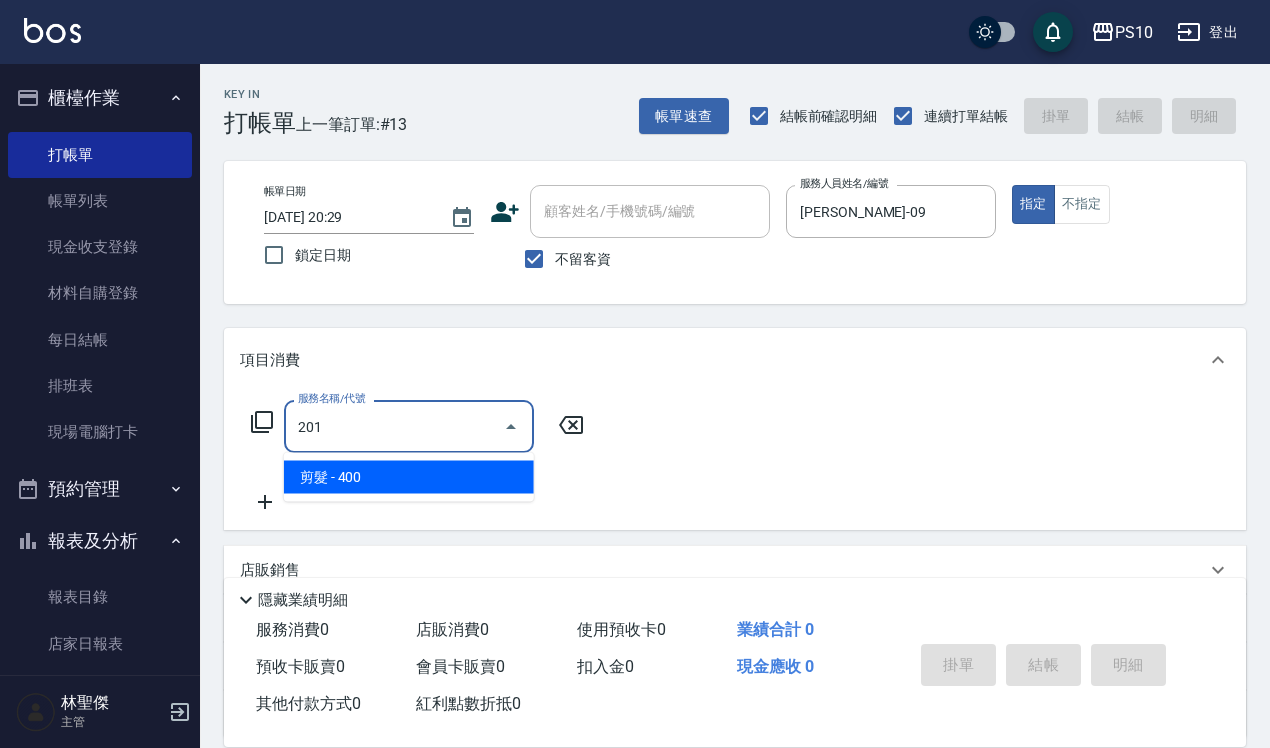 type on "剪髮(201)" 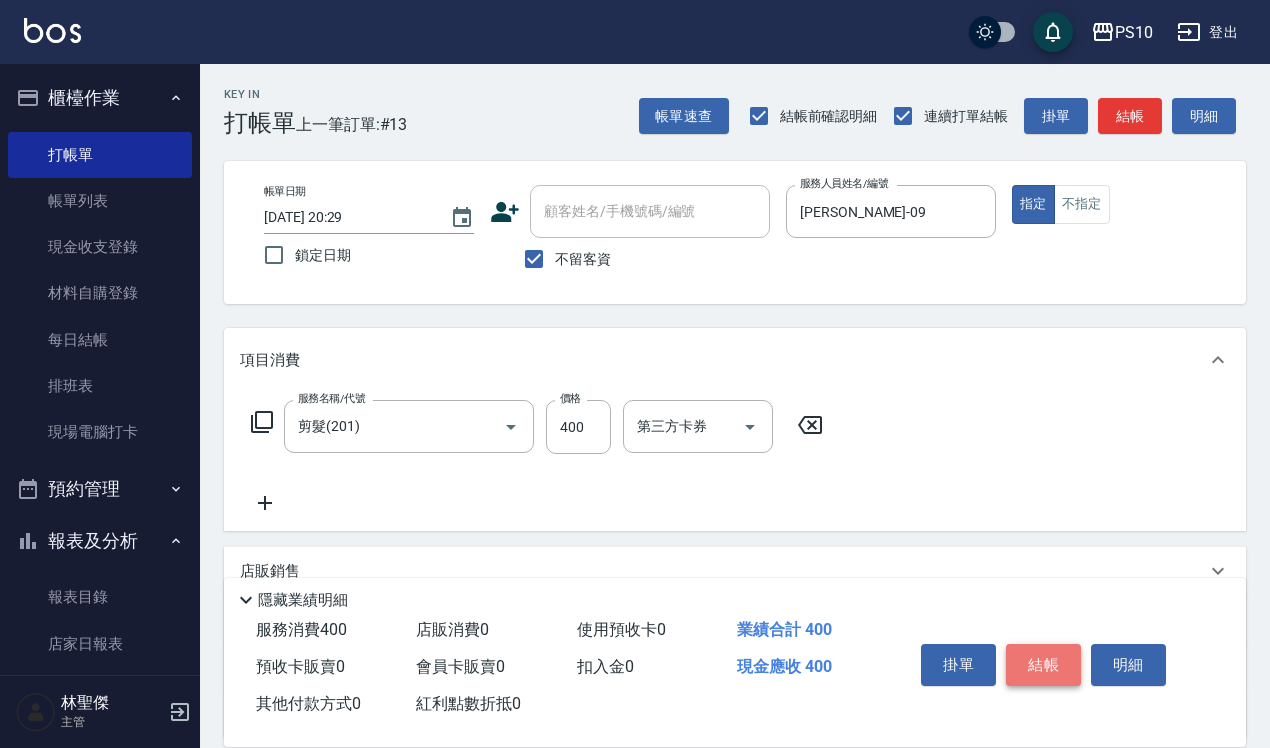 click on "結帳" at bounding box center (1043, 665) 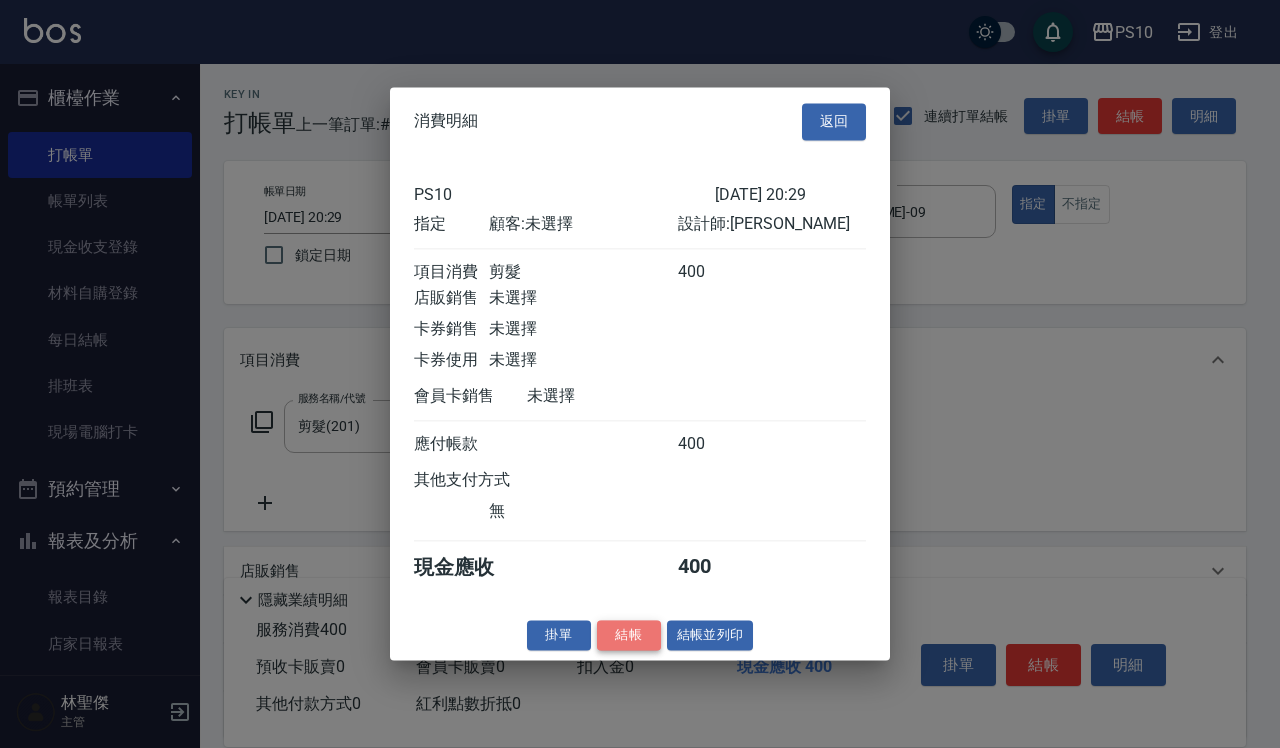click on "結帳" at bounding box center (629, 635) 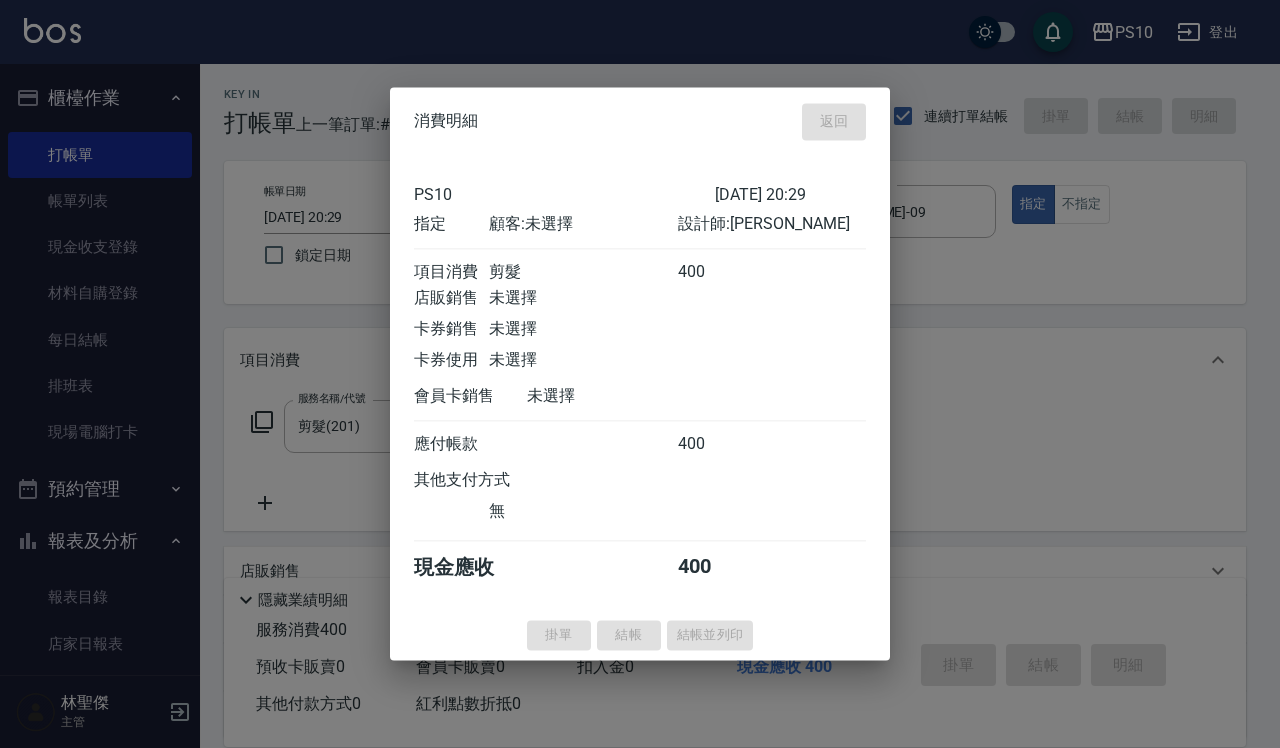 type on "[DATE] 20:30" 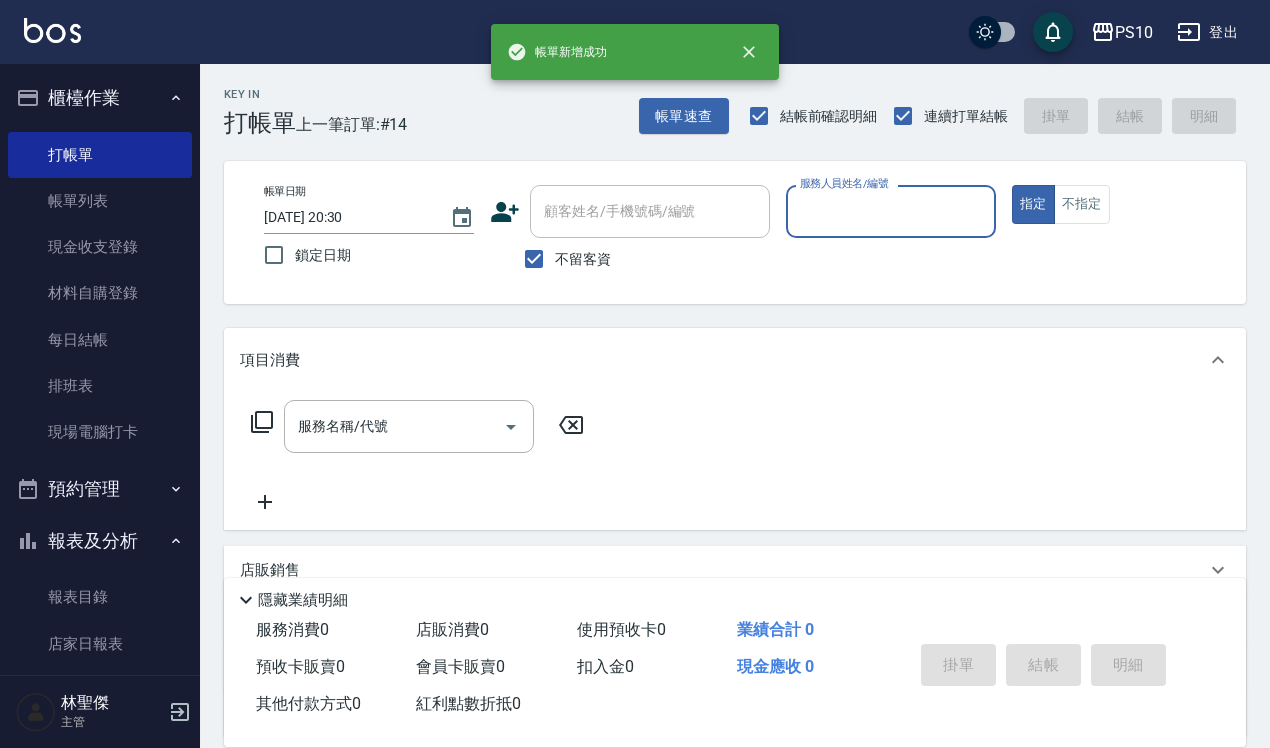 click on "帳單列表" at bounding box center (100, 201) 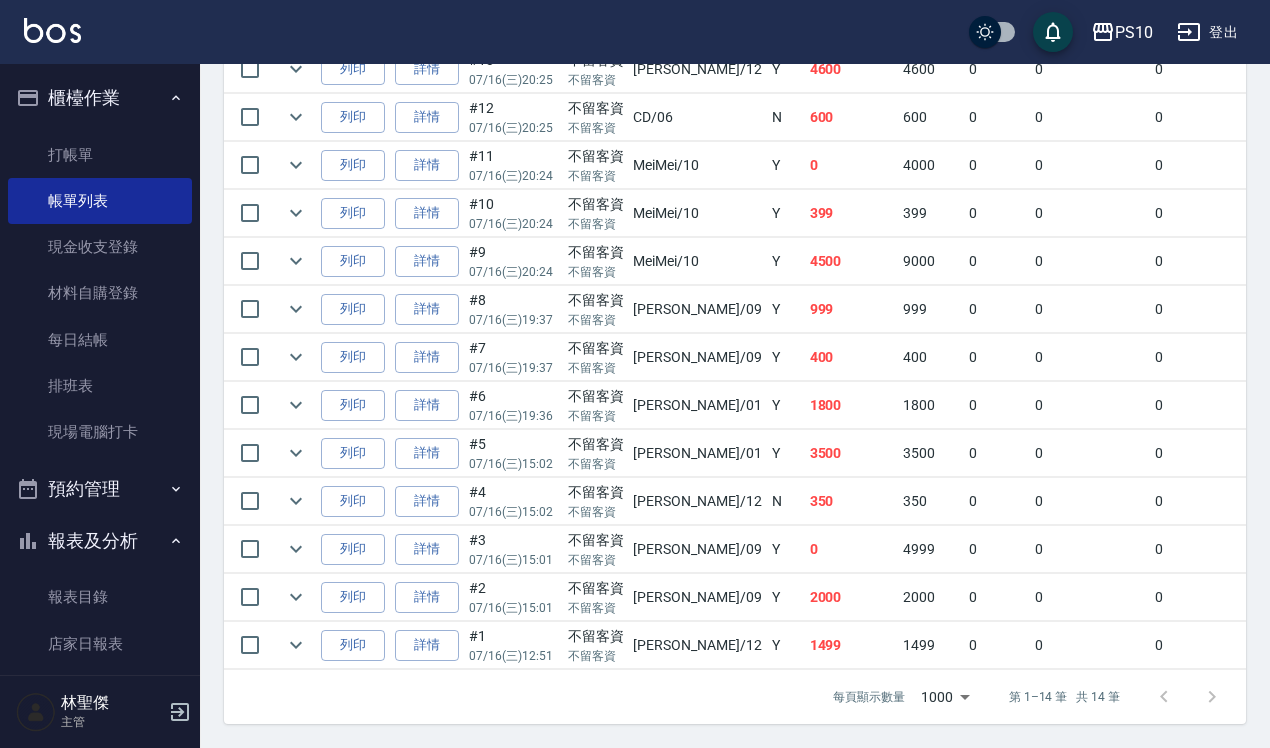 scroll, scrollTop: 691, scrollLeft: 0, axis: vertical 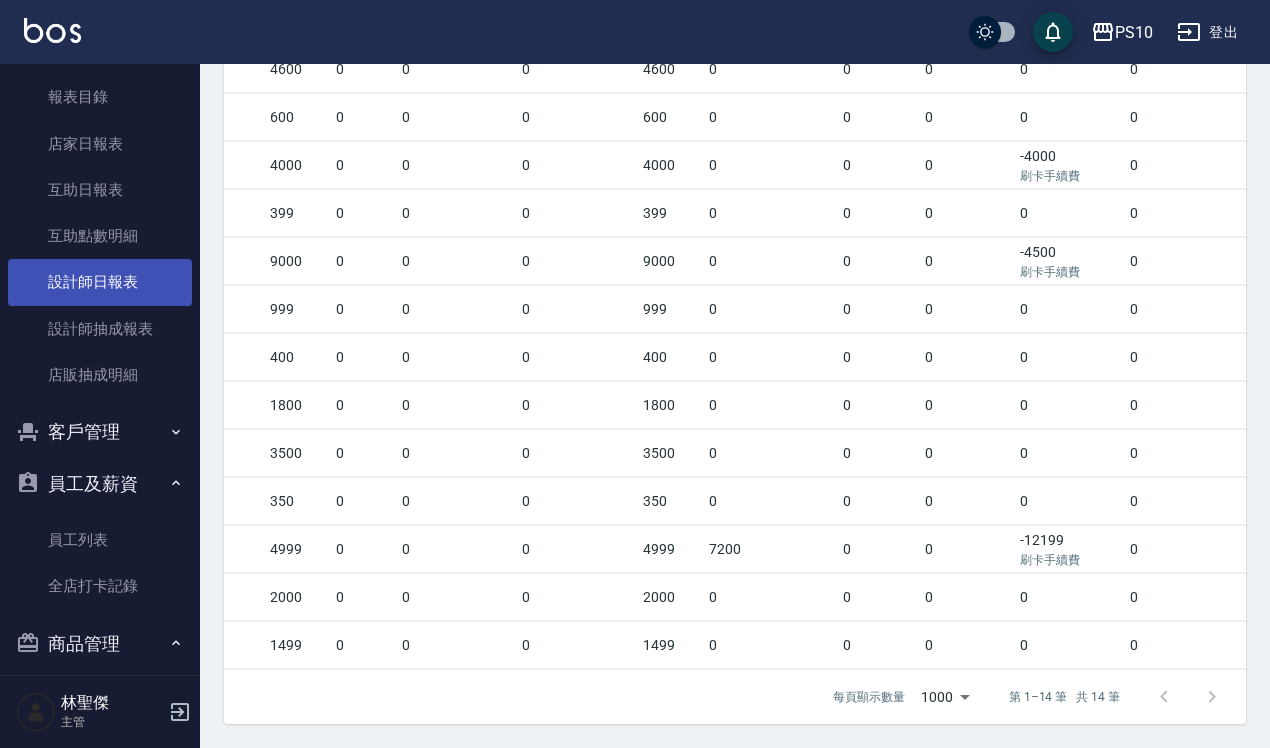 click on "設計師日報表" at bounding box center (100, 282) 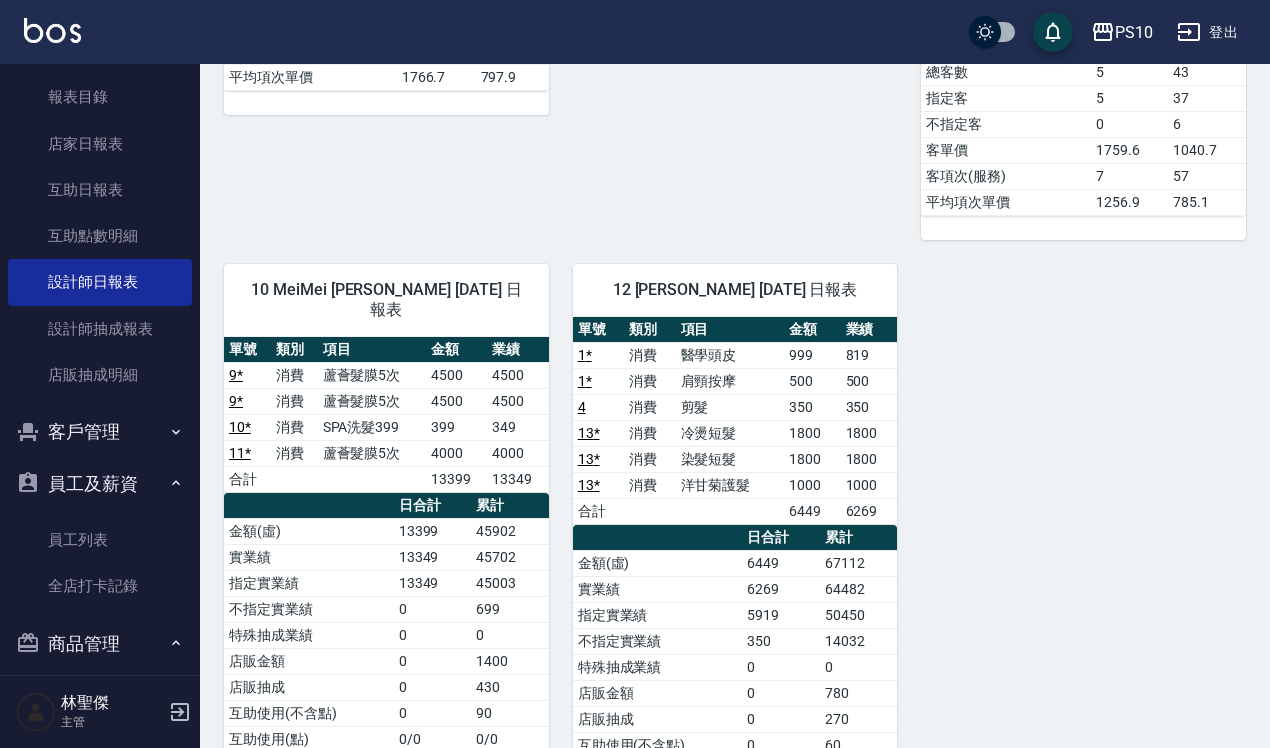 scroll, scrollTop: 875, scrollLeft: 0, axis: vertical 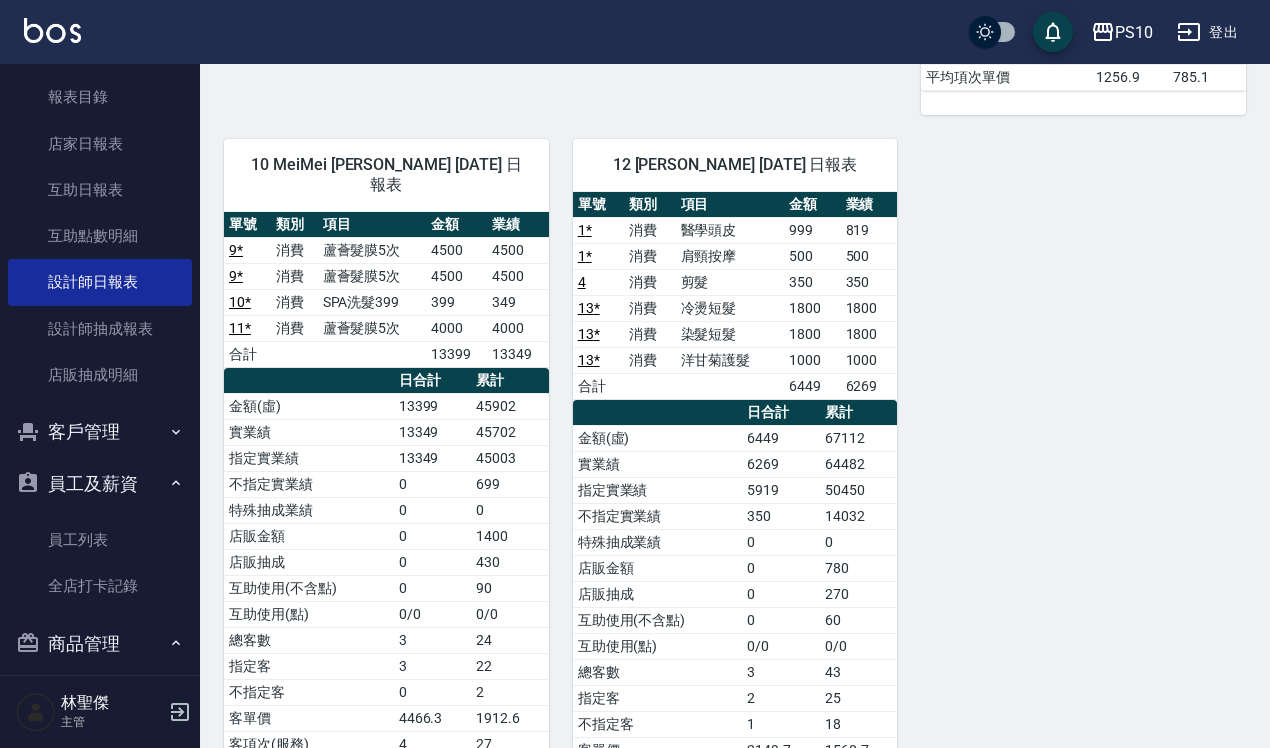 drag, startPoint x: 1262, startPoint y: 415, endPoint x: 1266, endPoint y: 426, distance: 11.7046995 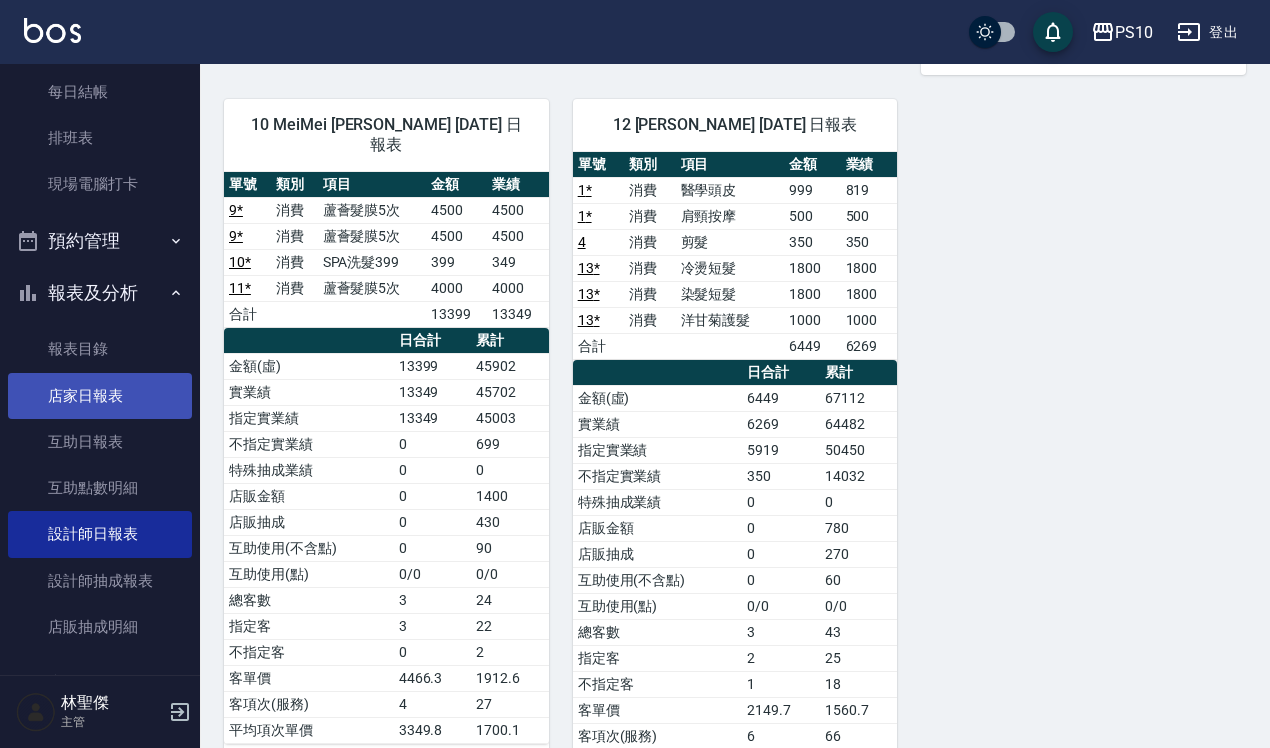 scroll, scrollTop: 250, scrollLeft: 0, axis: vertical 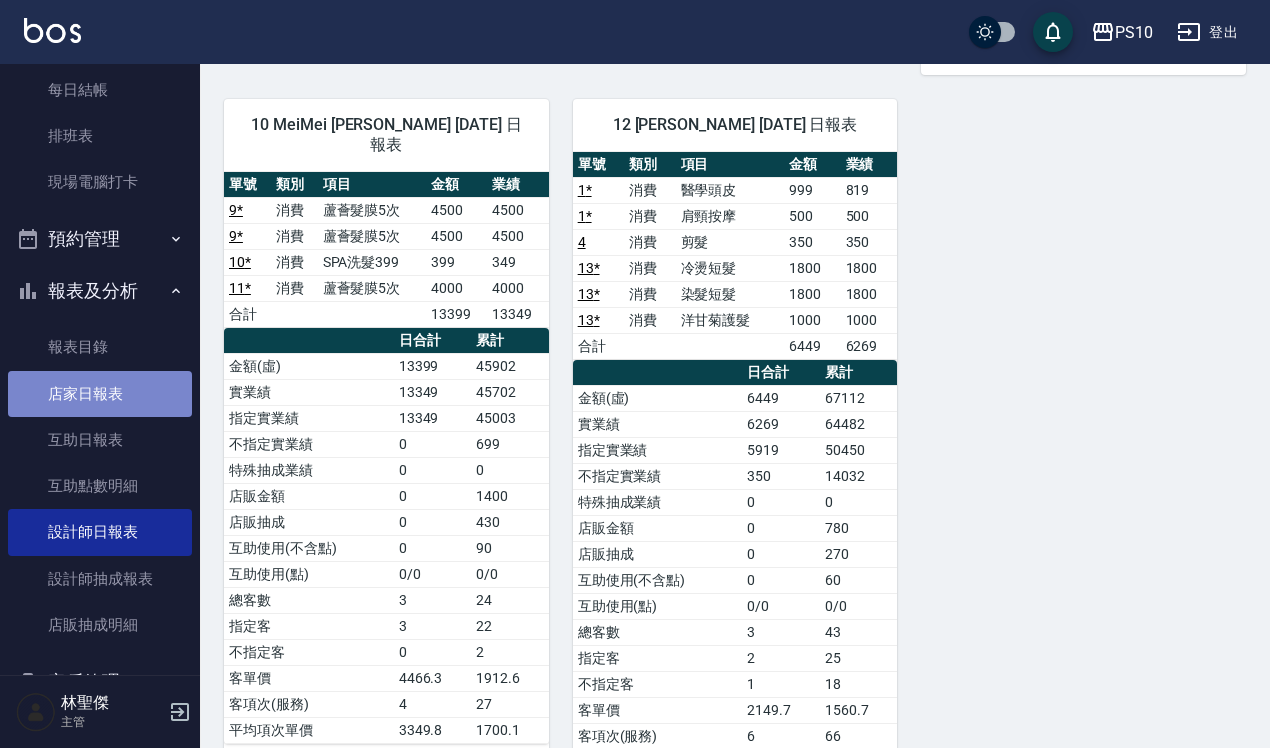 click on "店家日報表" at bounding box center [100, 394] 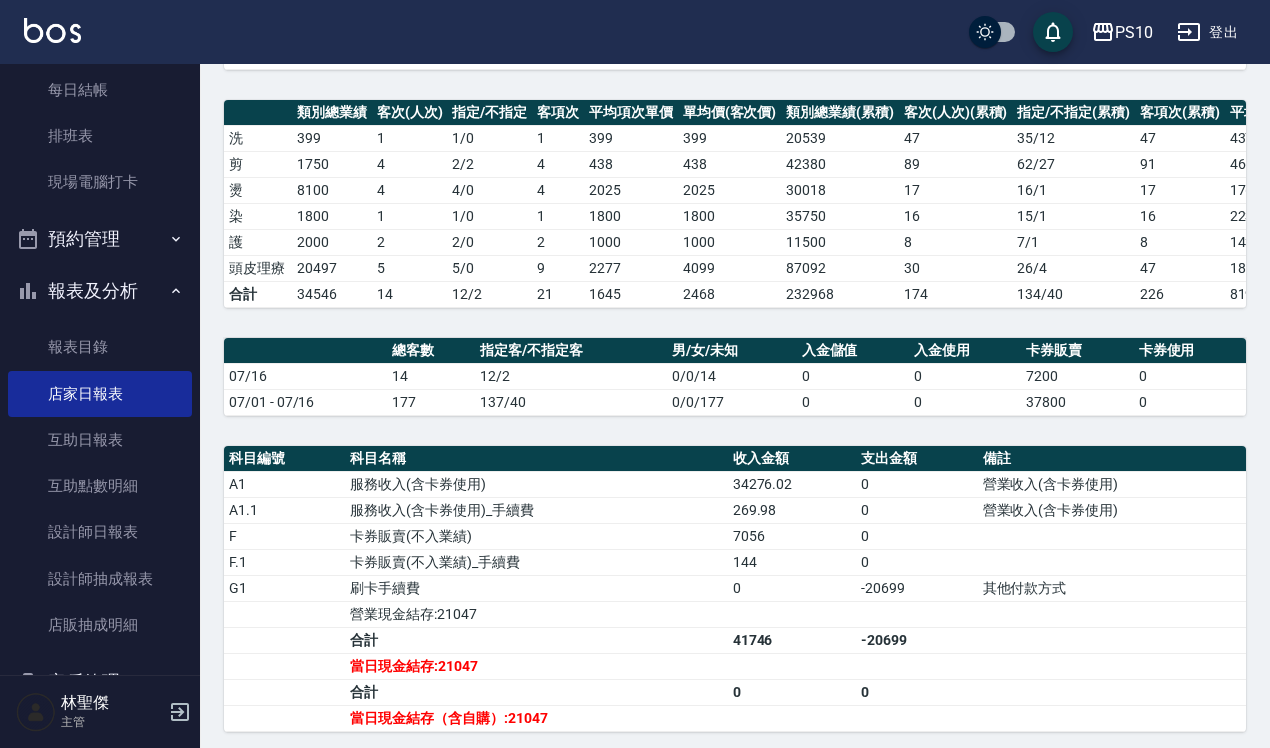 scroll, scrollTop: 493, scrollLeft: 0, axis: vertical 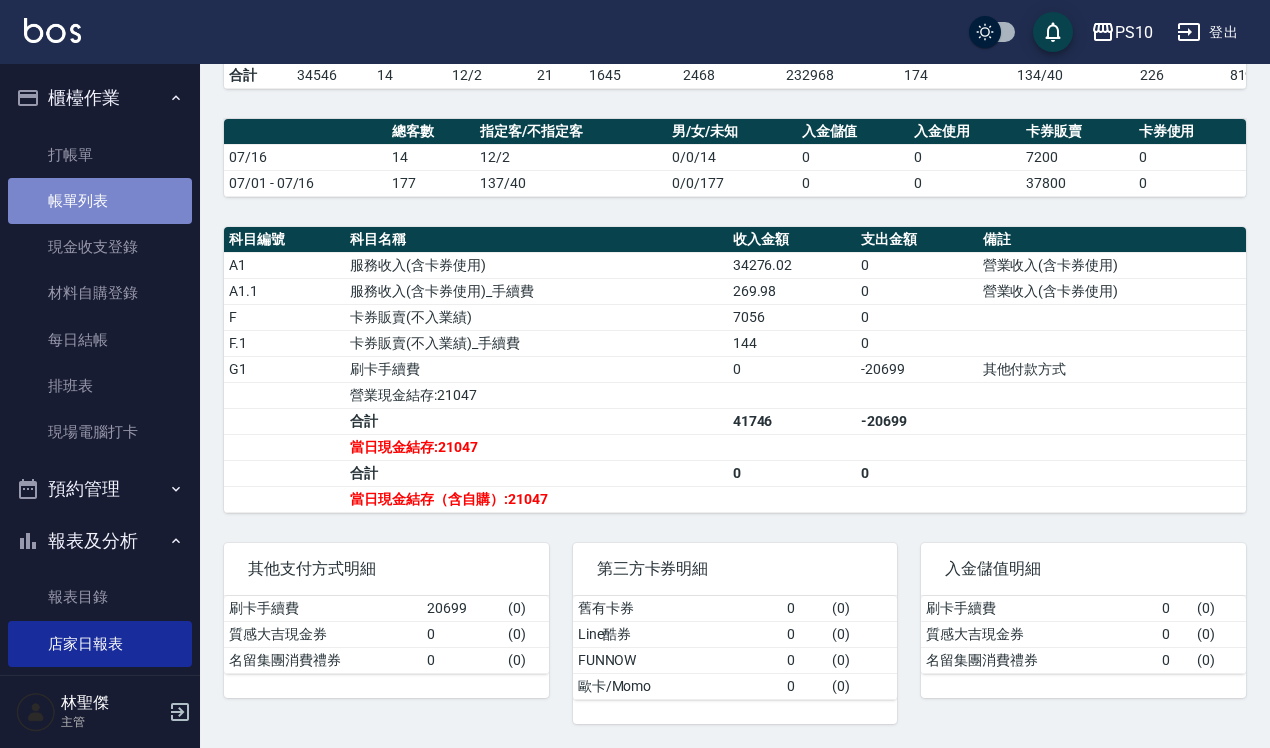click on "帳單列表" at bounding box center [100, 201] 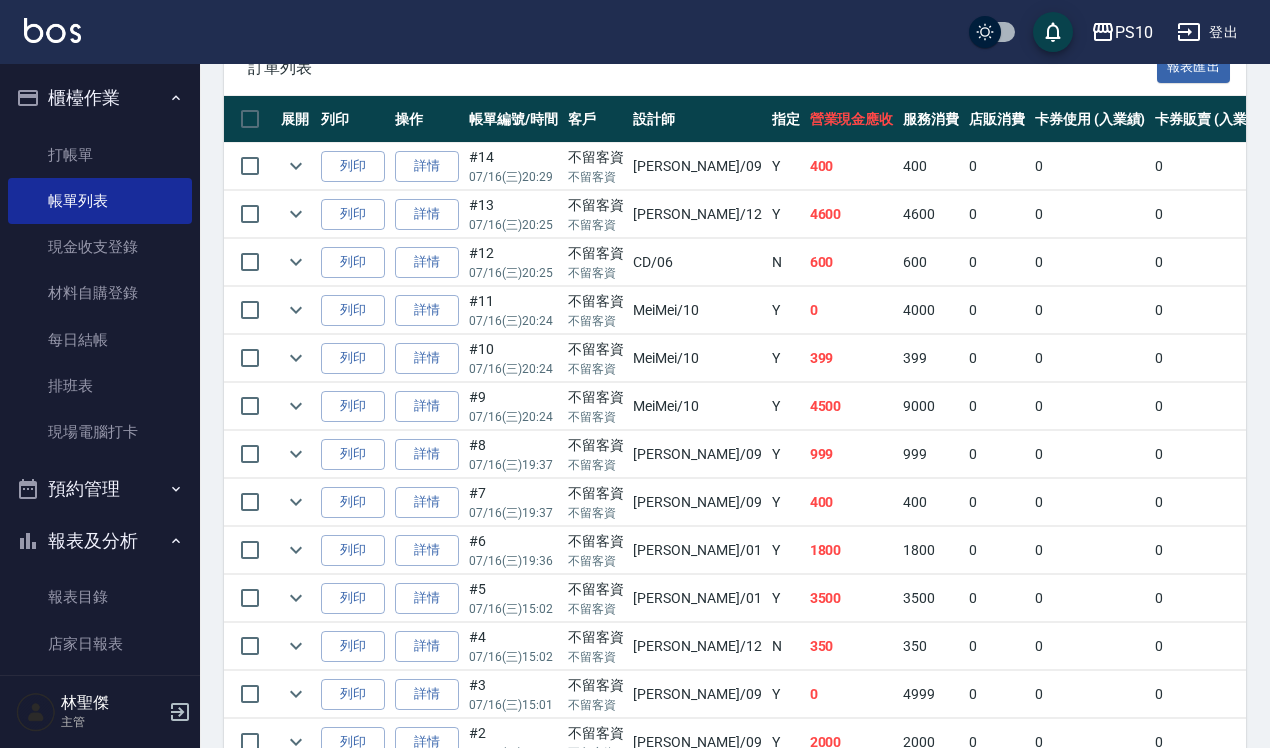 scroll, scrollTop: 691, scrollLeft: 0, axis: vertical 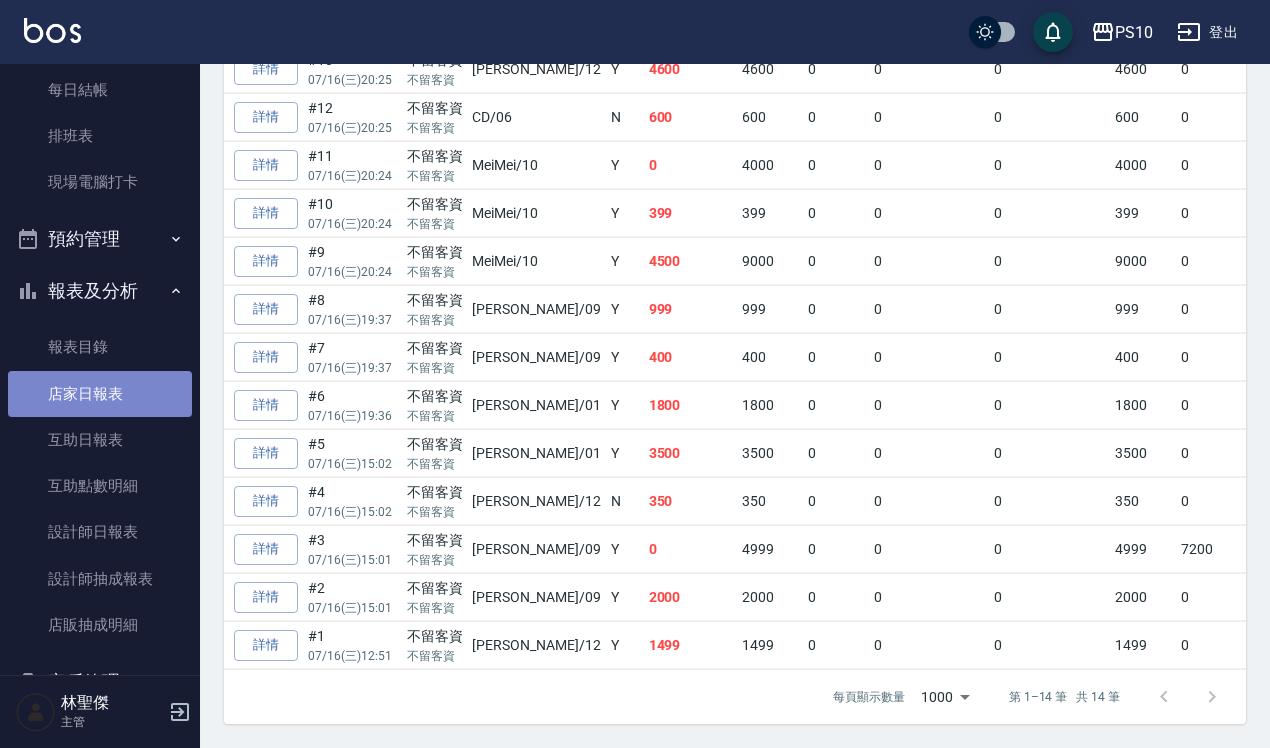 click on "店家日報表" at bounding box center [100, 394] 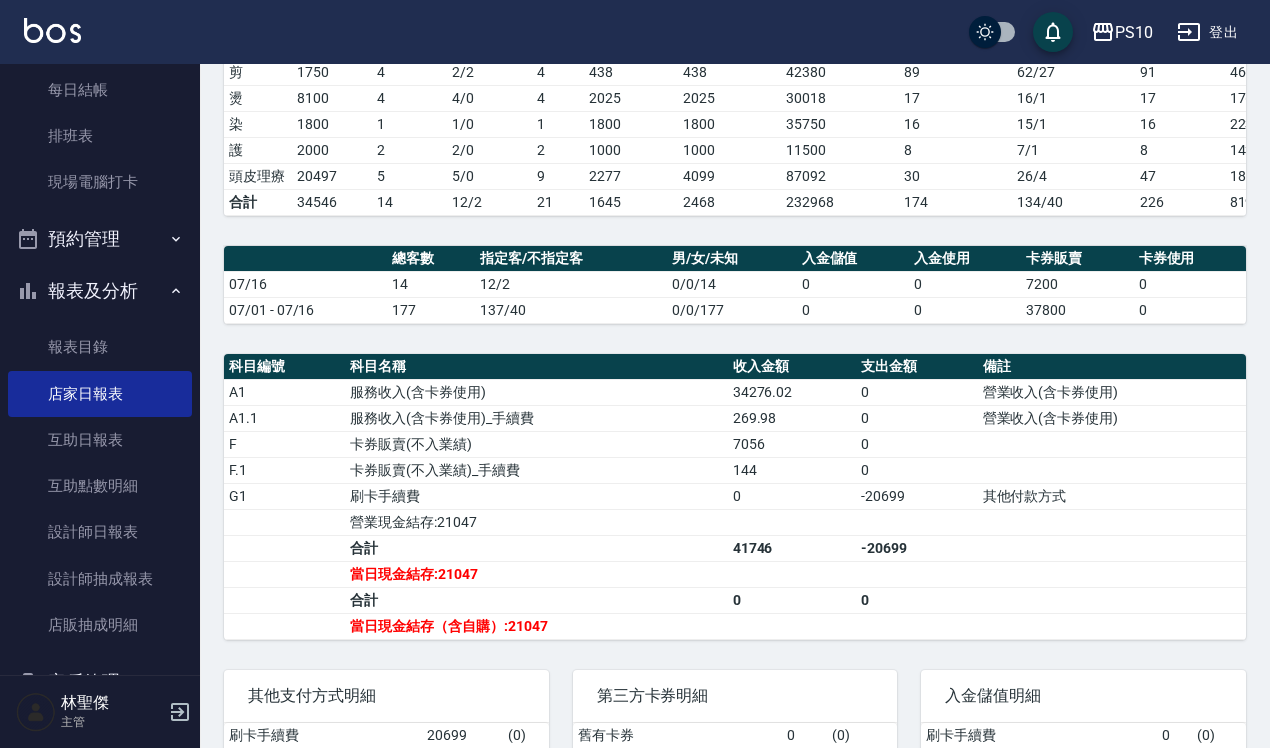 scroll, scrollTop: 493, scrollLeft: 0, axis: vertical 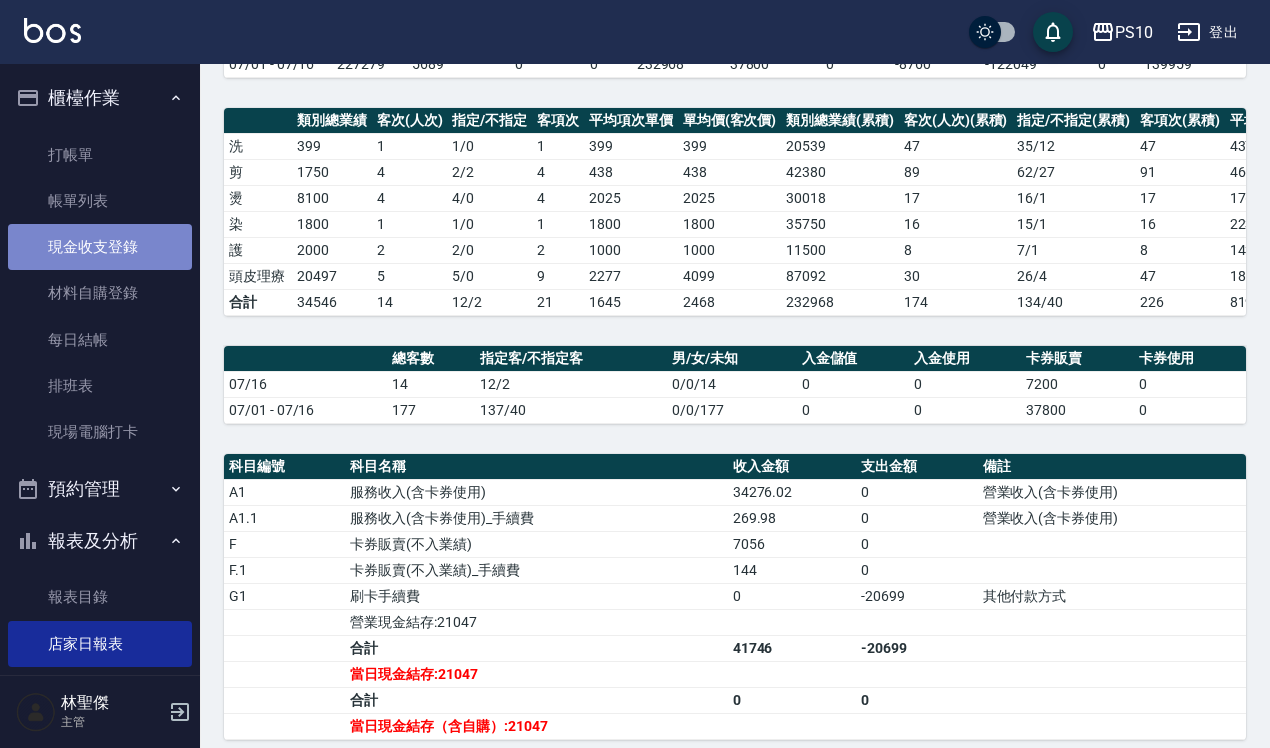 click on "現金收支登錄" at bounding box center [100, 247] 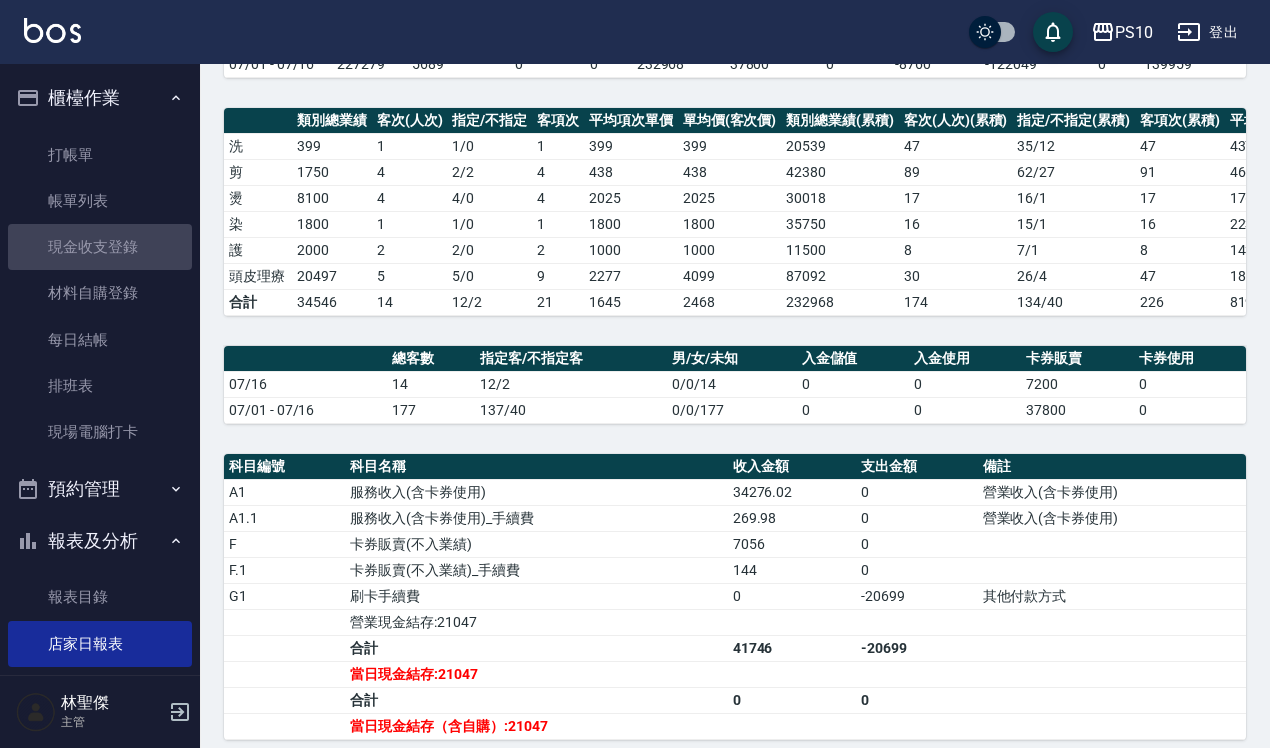 scroll, scrollTop: 0, scrollLeft: 0, axis: both 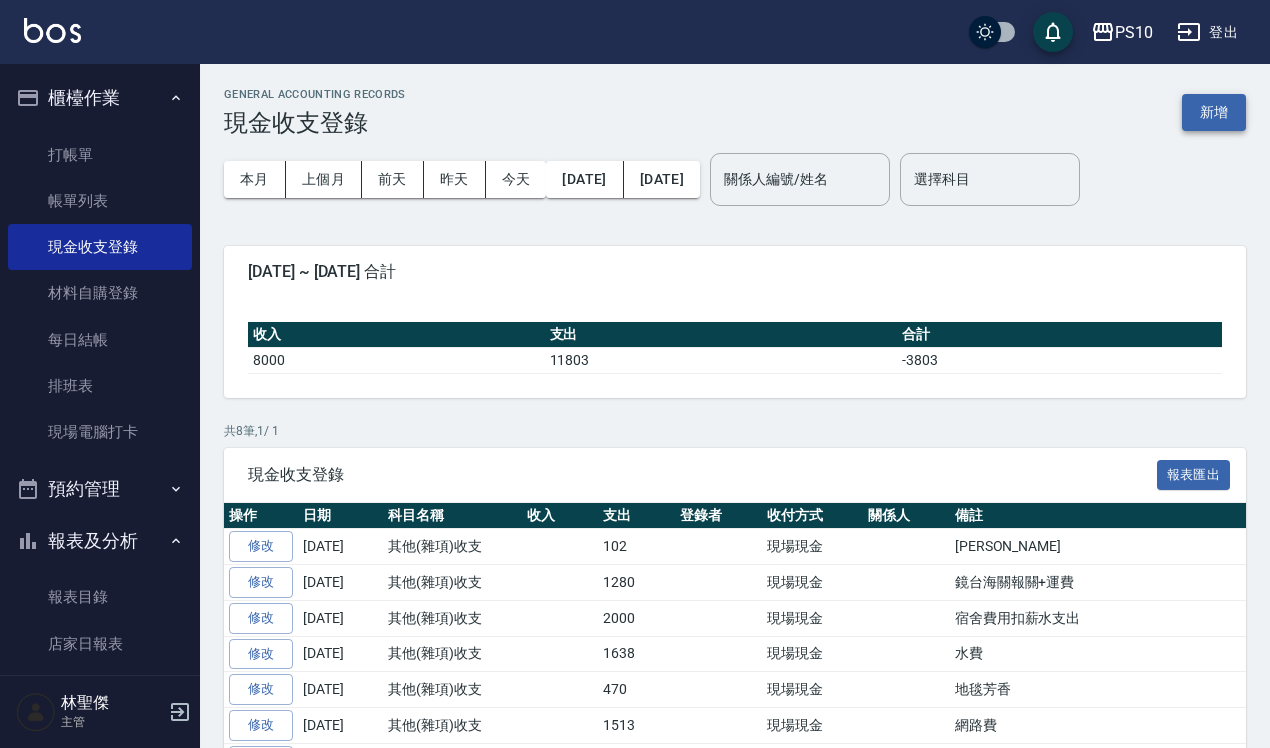 click on "新增" at bounding box center (1214, 112) 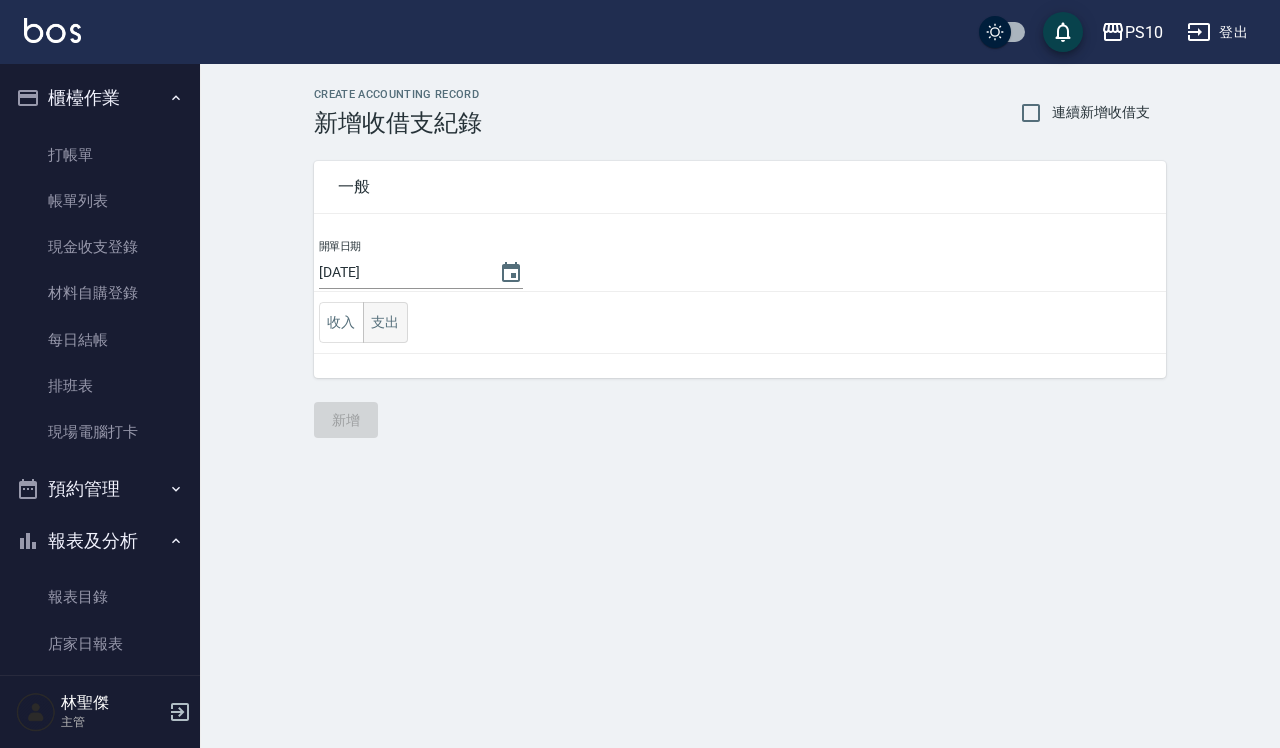 click on "支出" at bounding box center [385, 322] 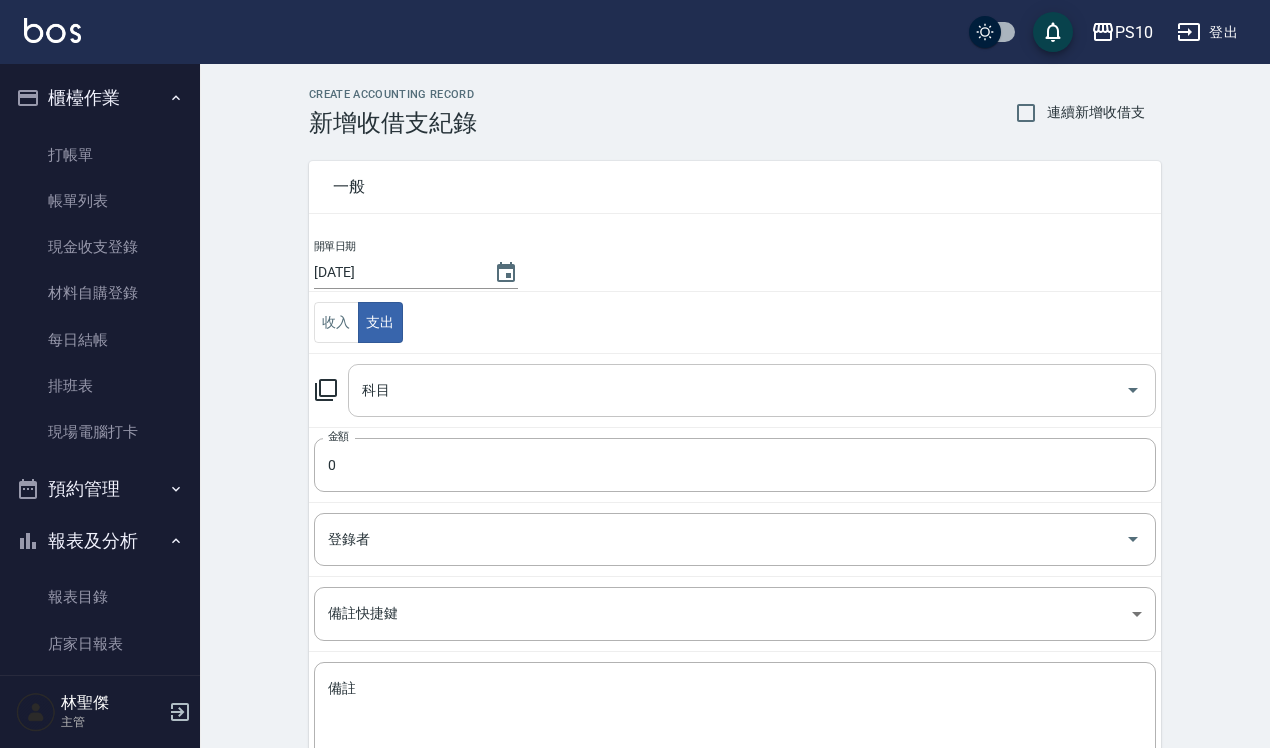 click on "科目" at bounding box center [737, 390] 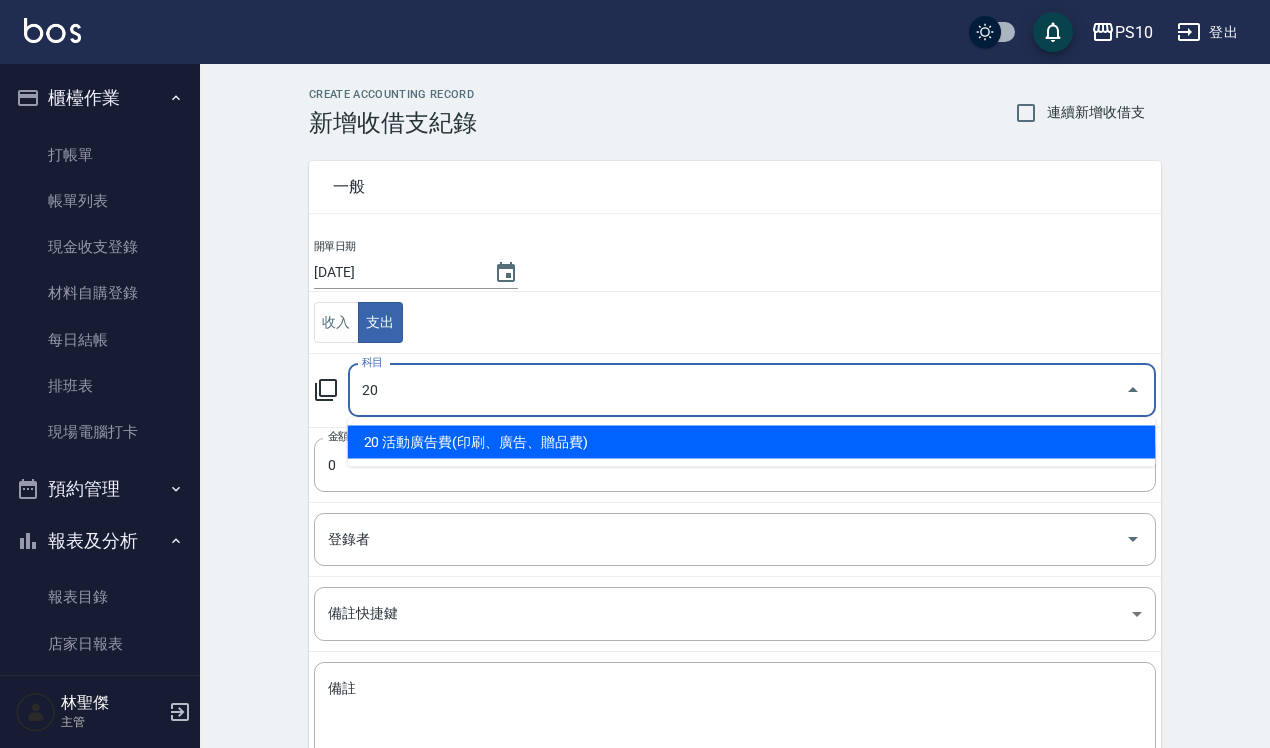 drag, startPoint x: 468, startPoint y: 396, endPoint x: 300, endPoint y: 397, distance: 168.00298 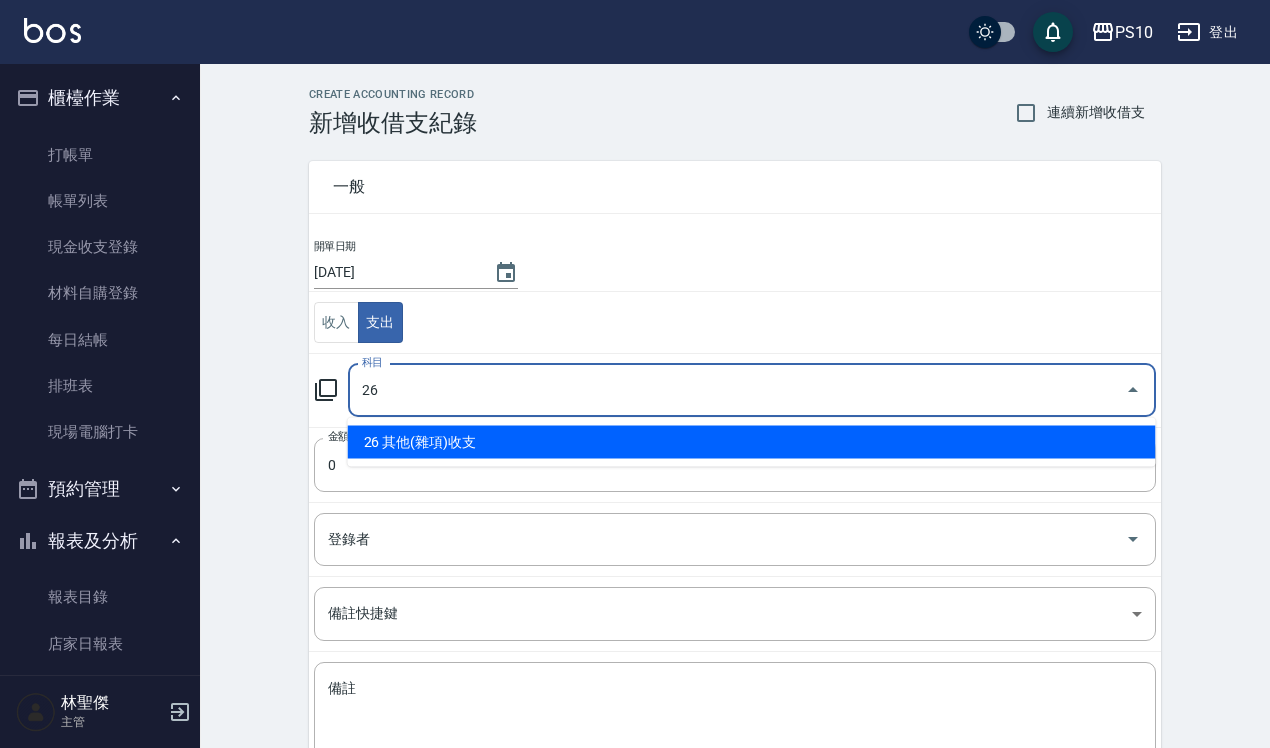 click on "26 其他(雜項)收支" at bounding box center [752, 442] 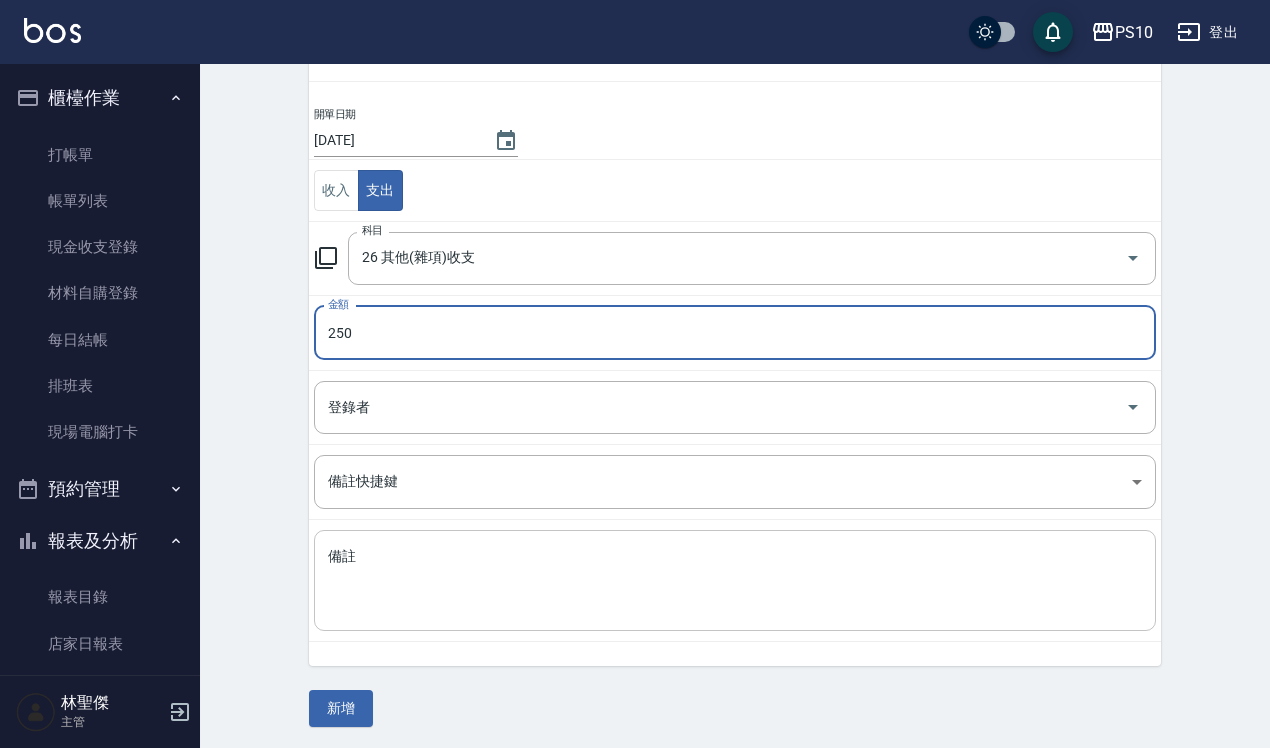 scroll, scrollTop: 136, scrollLeft: 0, axis: vertical 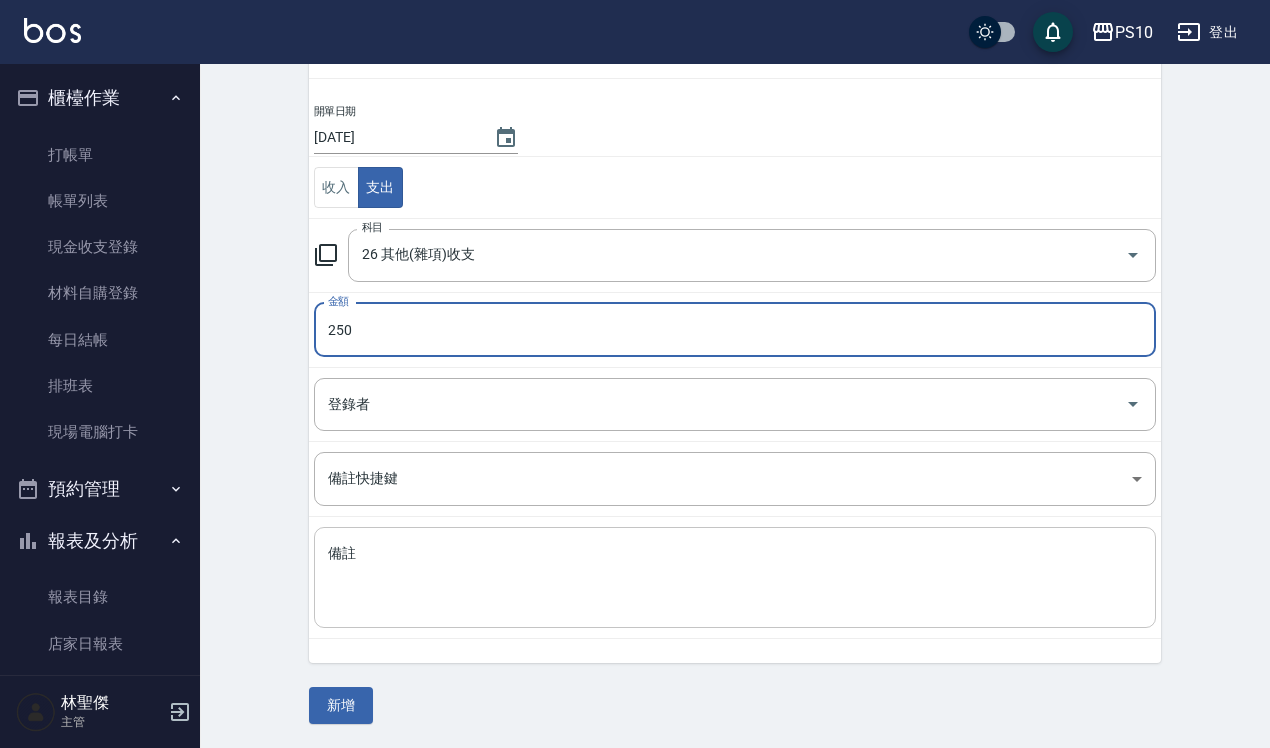 type on "250" 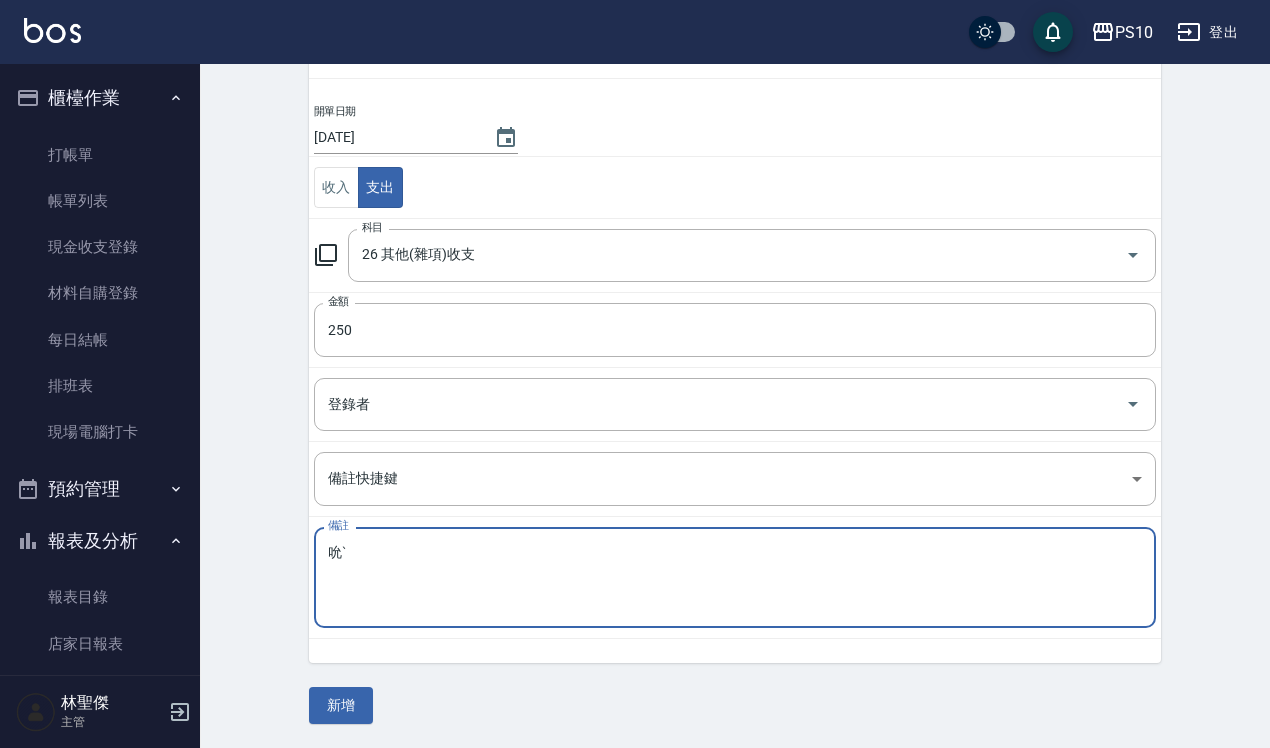 type on "吮" 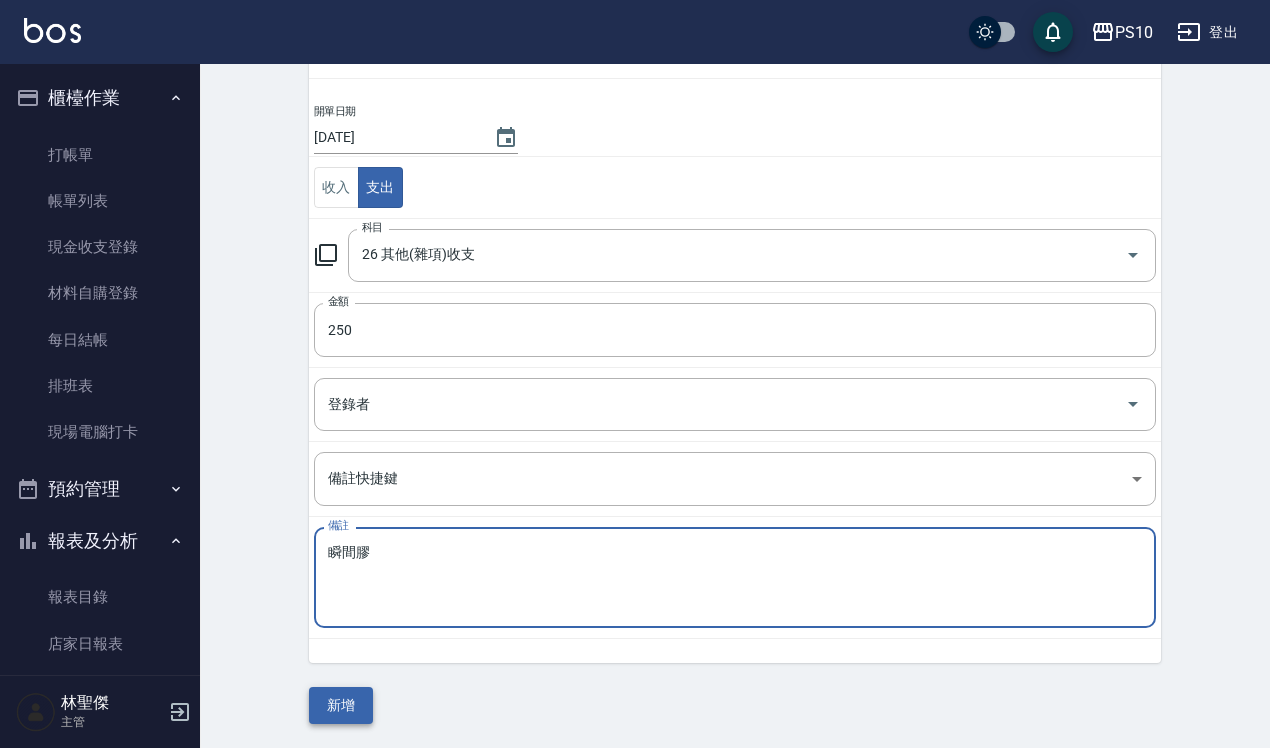 type on "瞬間膠" 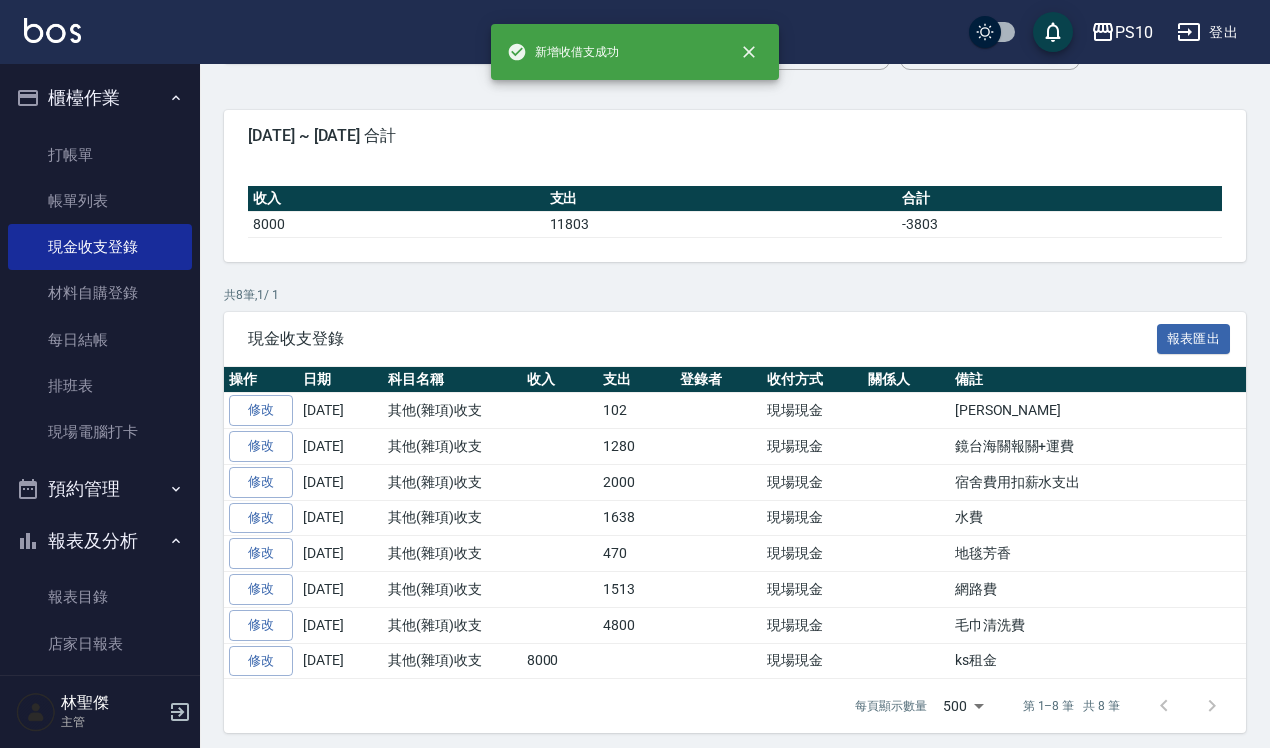 scroll, scrollTop: 0, scrollLeft: 0, axis: both 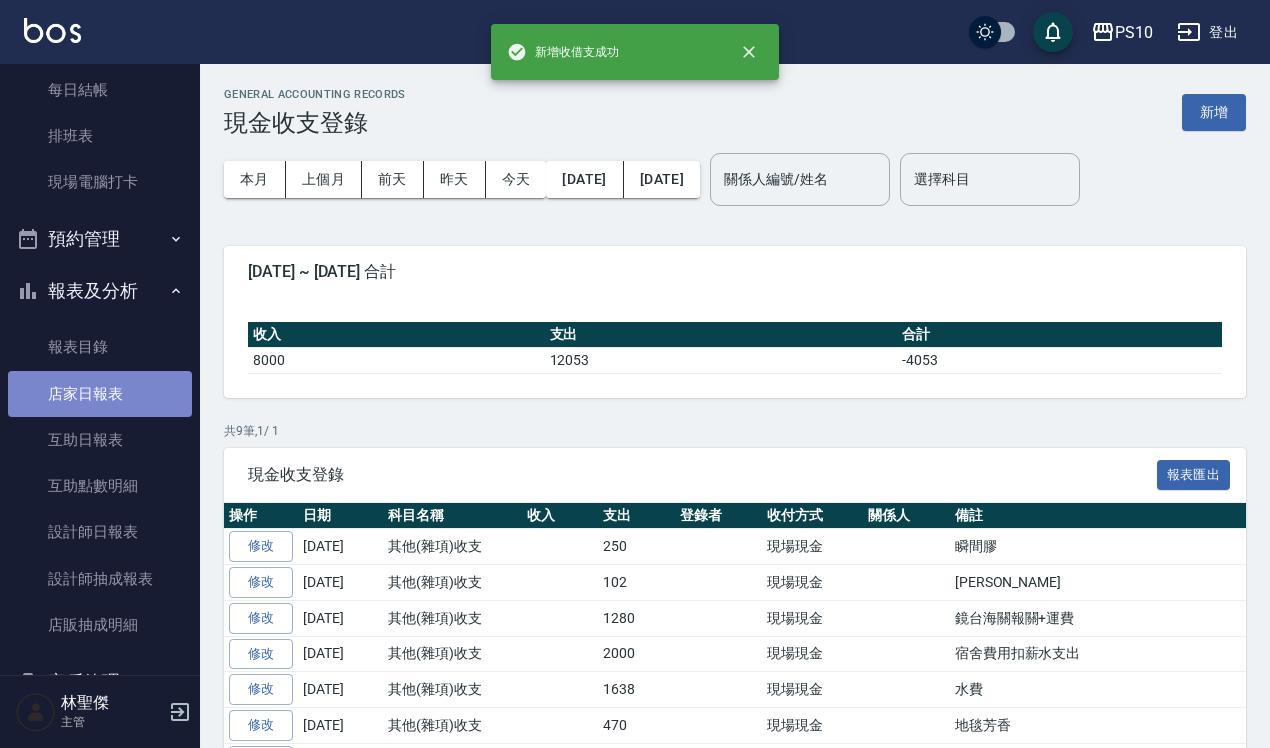 click on "店家日報表" at bounding box center (100, 394) 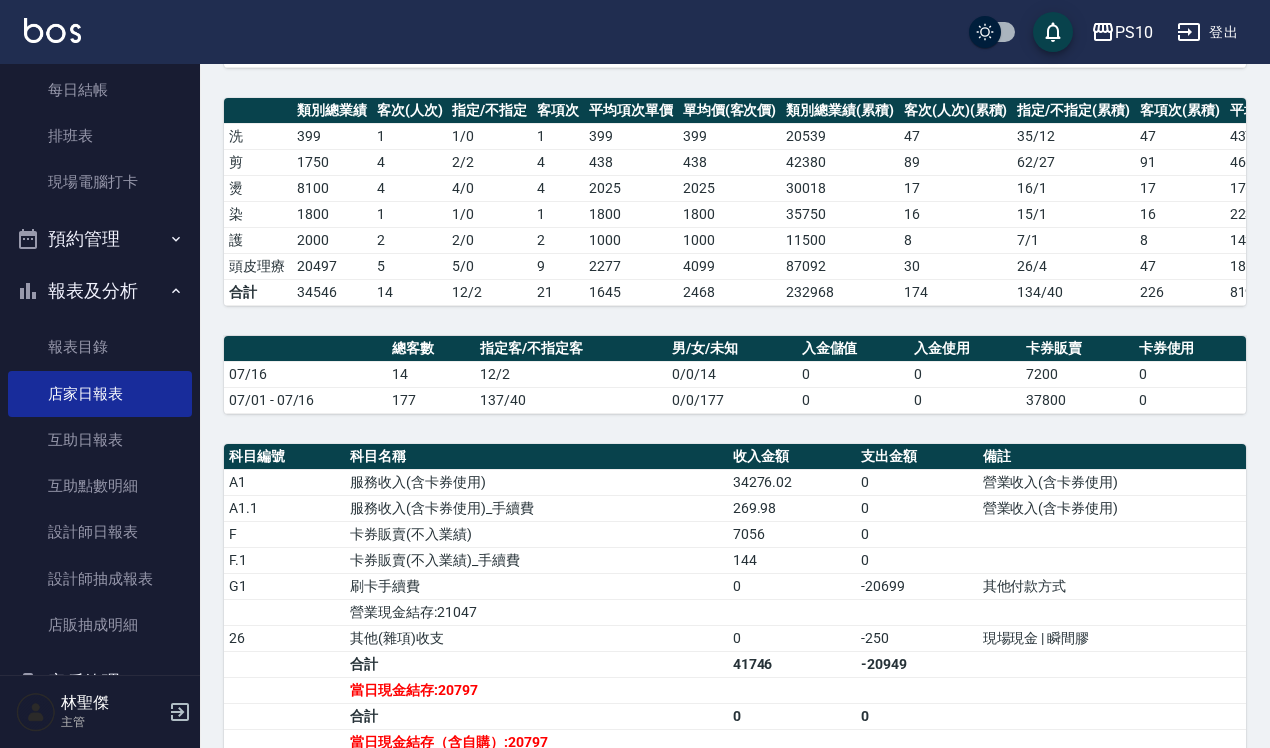 scroll, scrollTop: 500, scrollLeft: 0, axis: vertical 